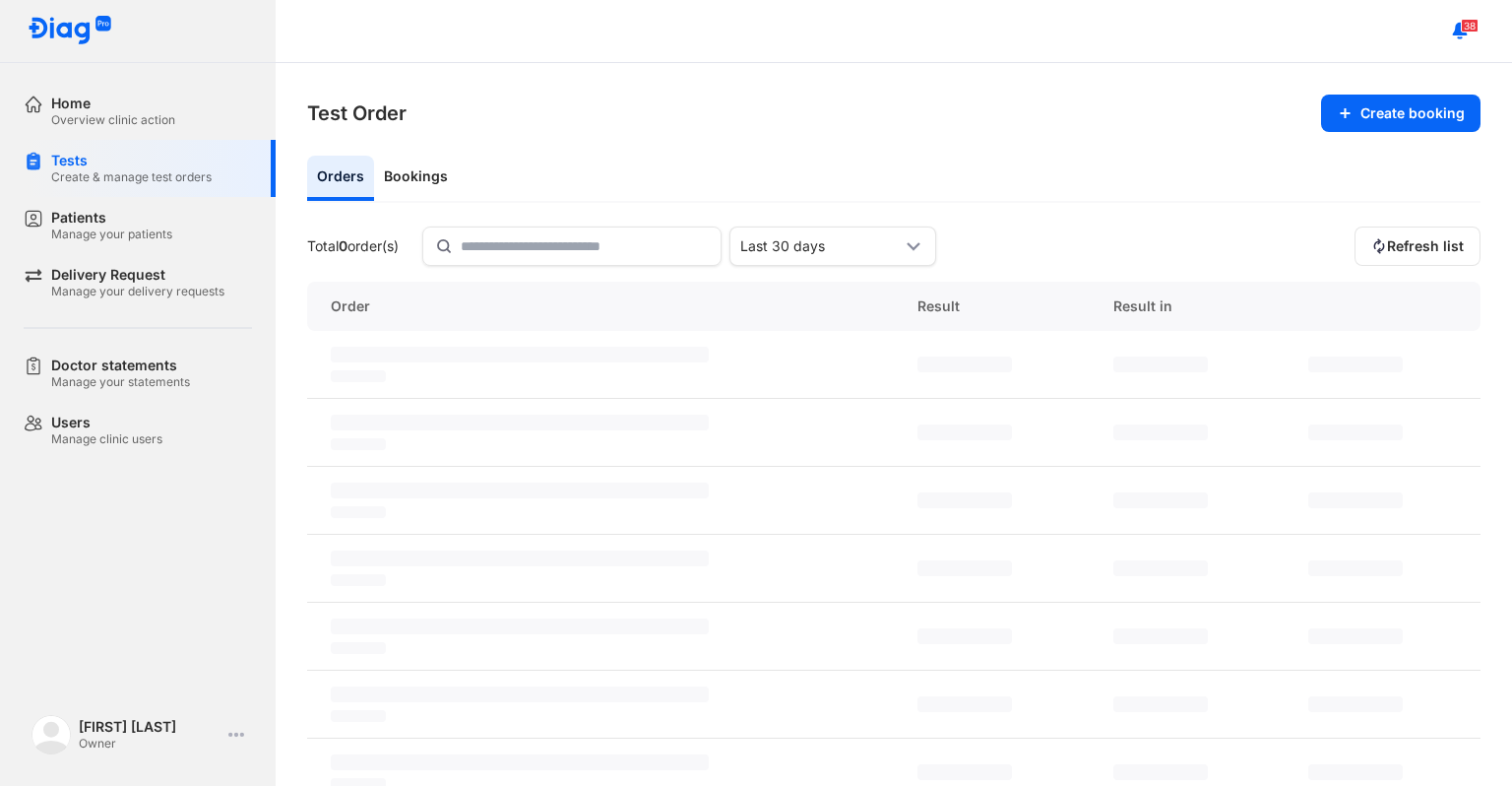scroll, scrollTop: 0, scrollLeft: 0, axis: both 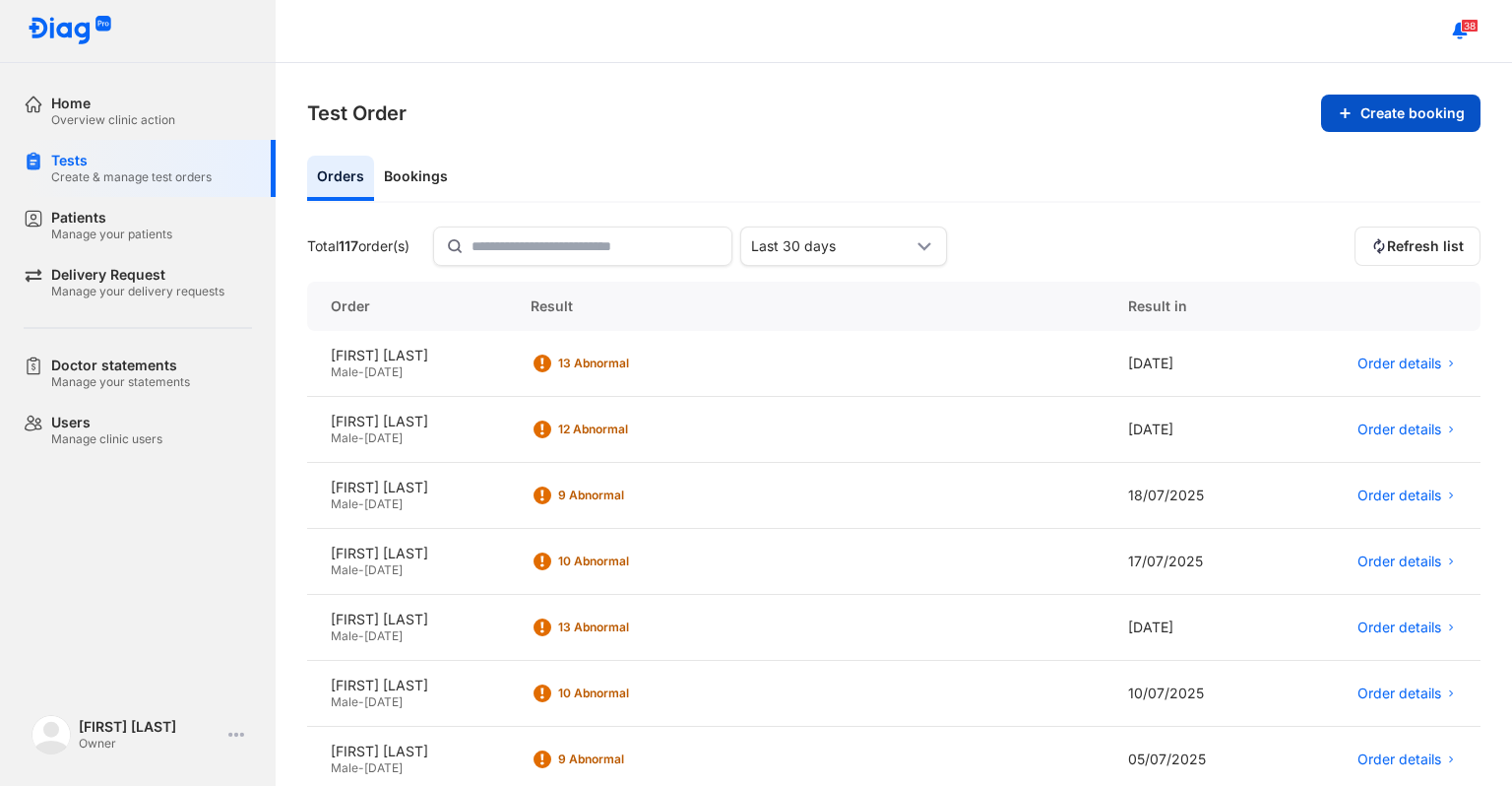 click on "Create booking" at bounding box center [1401, 113] 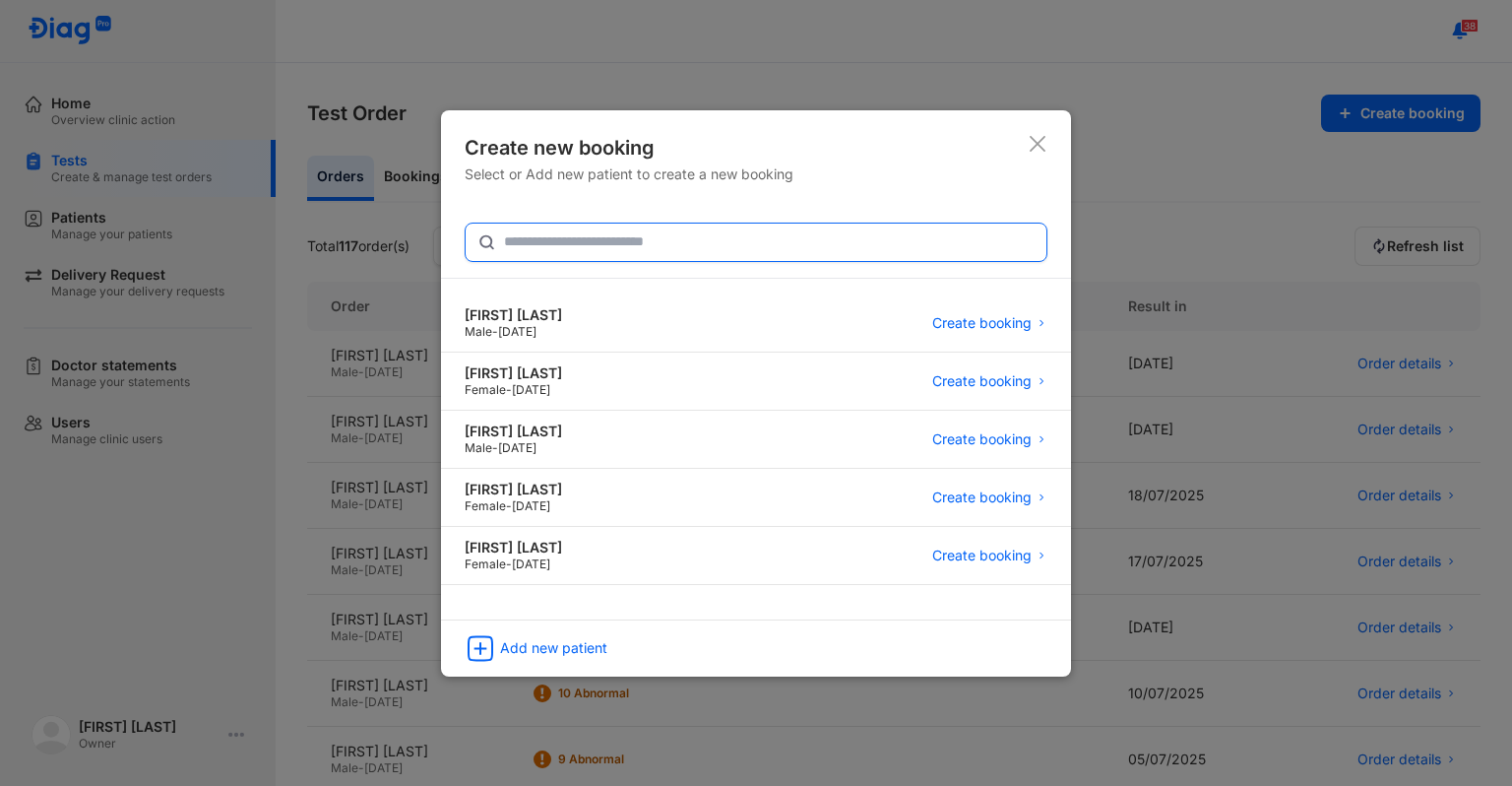 type 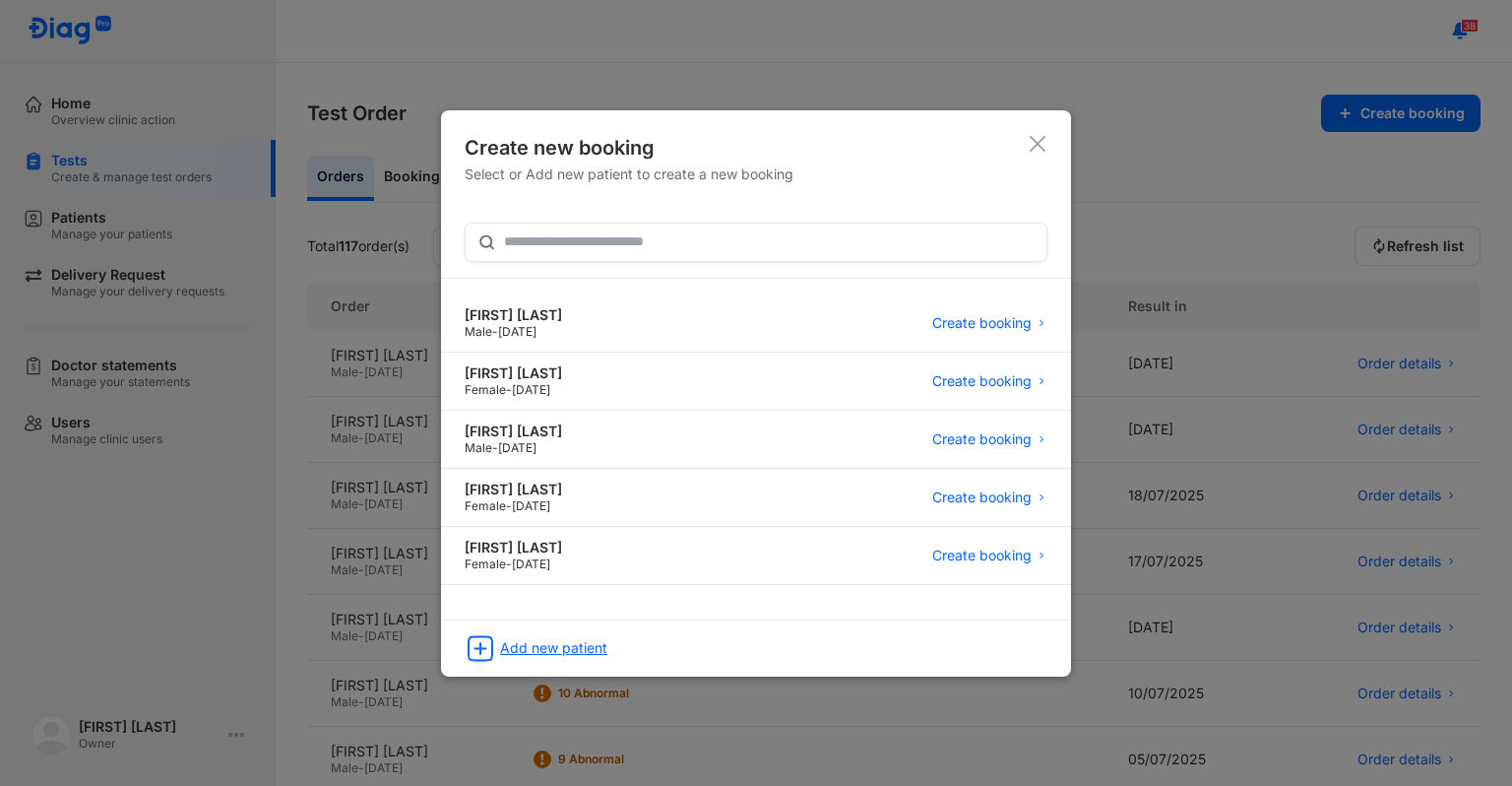 click on "Add new patient" 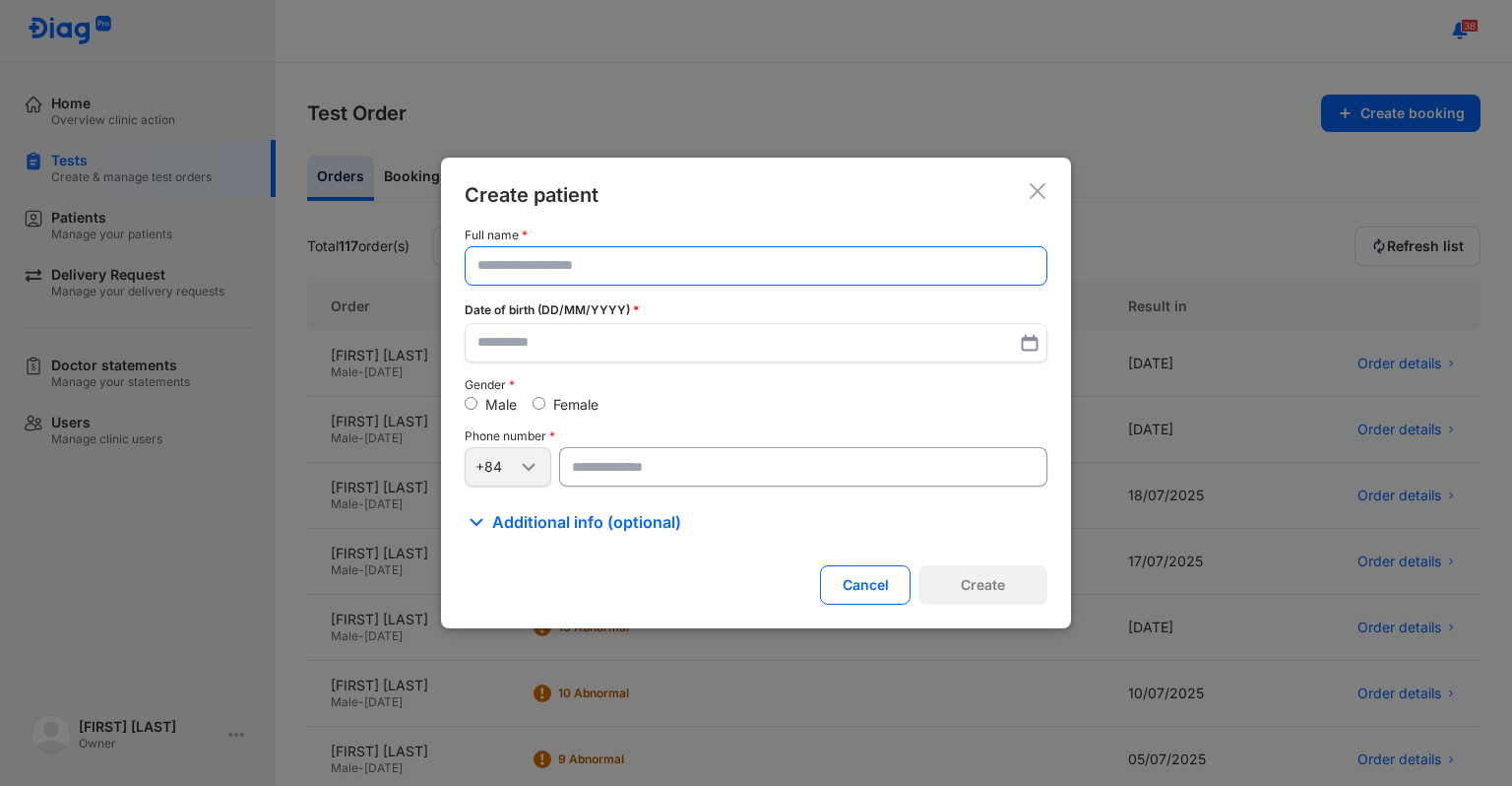 drag, startPoint x: 546, startPoint y: 286, endPoint x: 546, endPoint y: 274, distance: 12 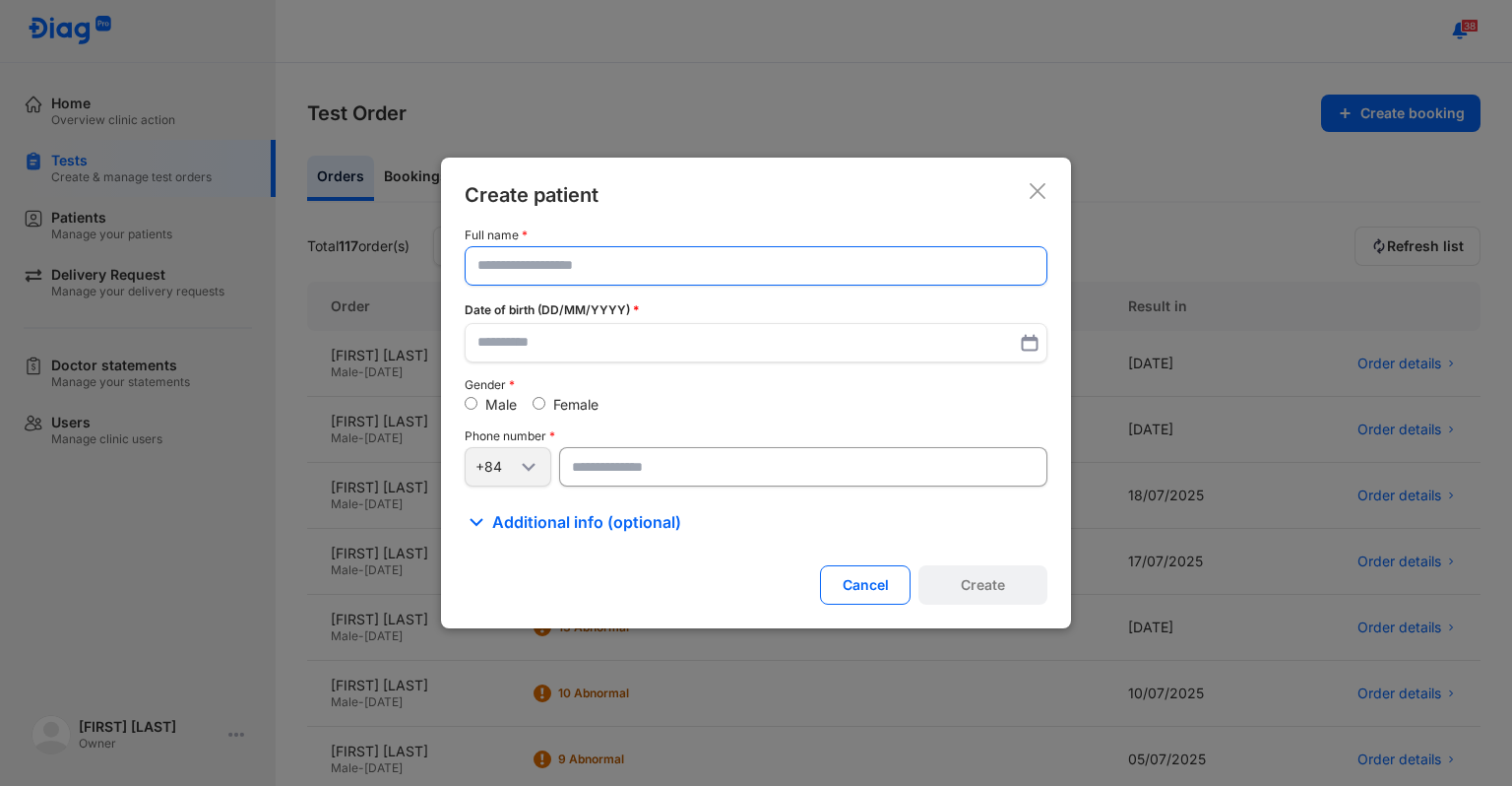 click on "Full name Date of birth (DD/MM/YYYY) Gender Male Female Phone number +84" 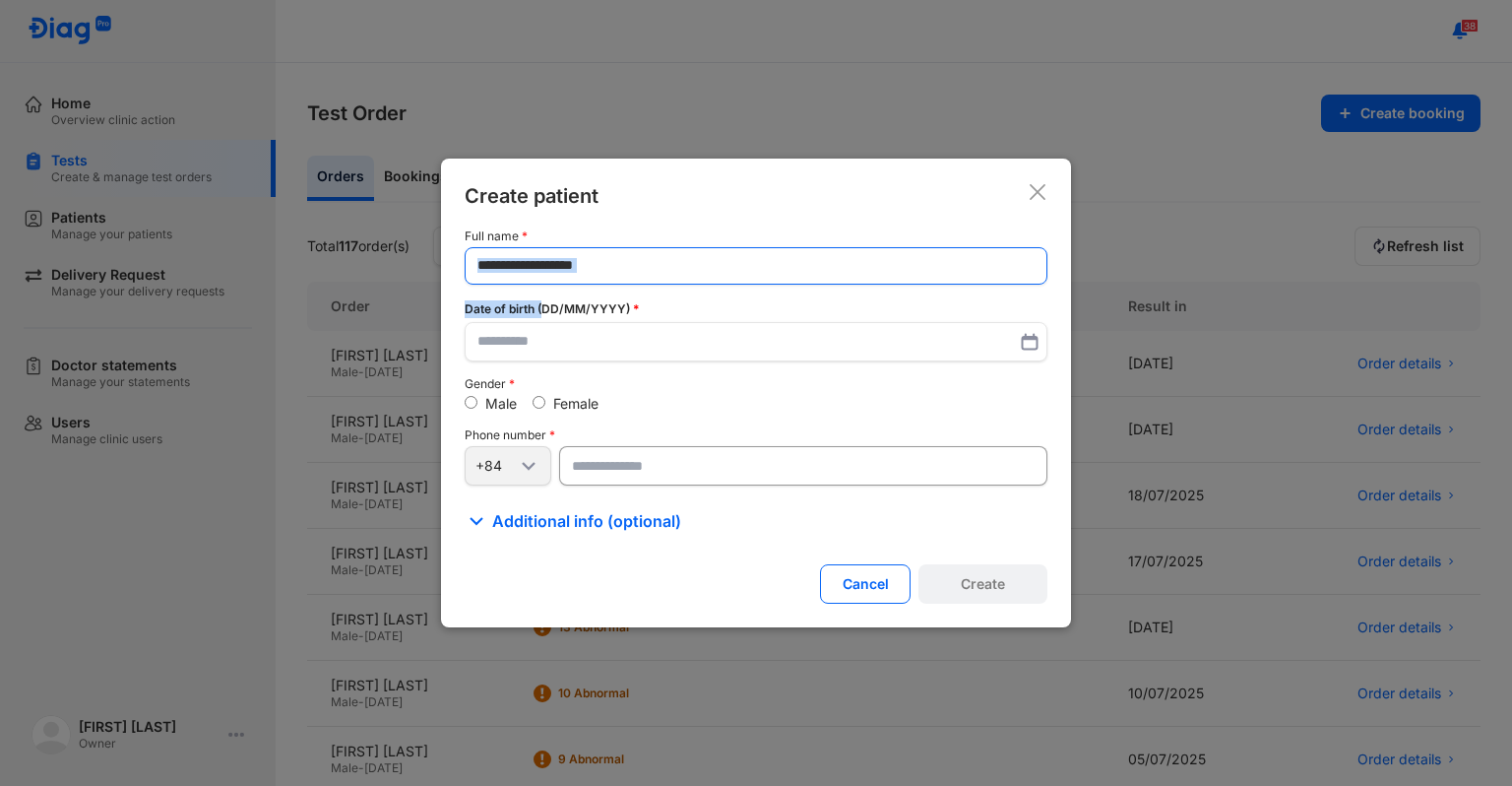 click 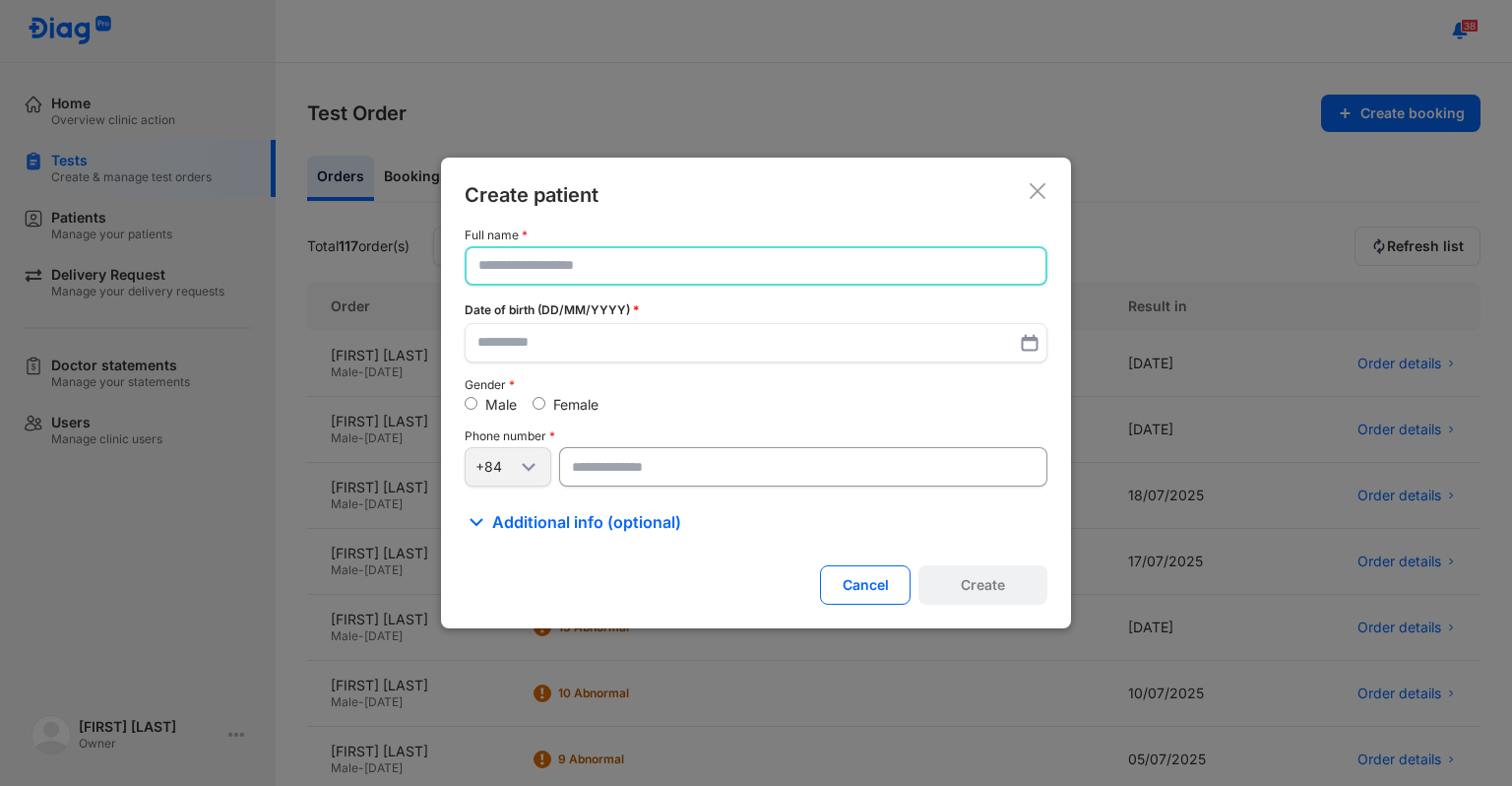 click 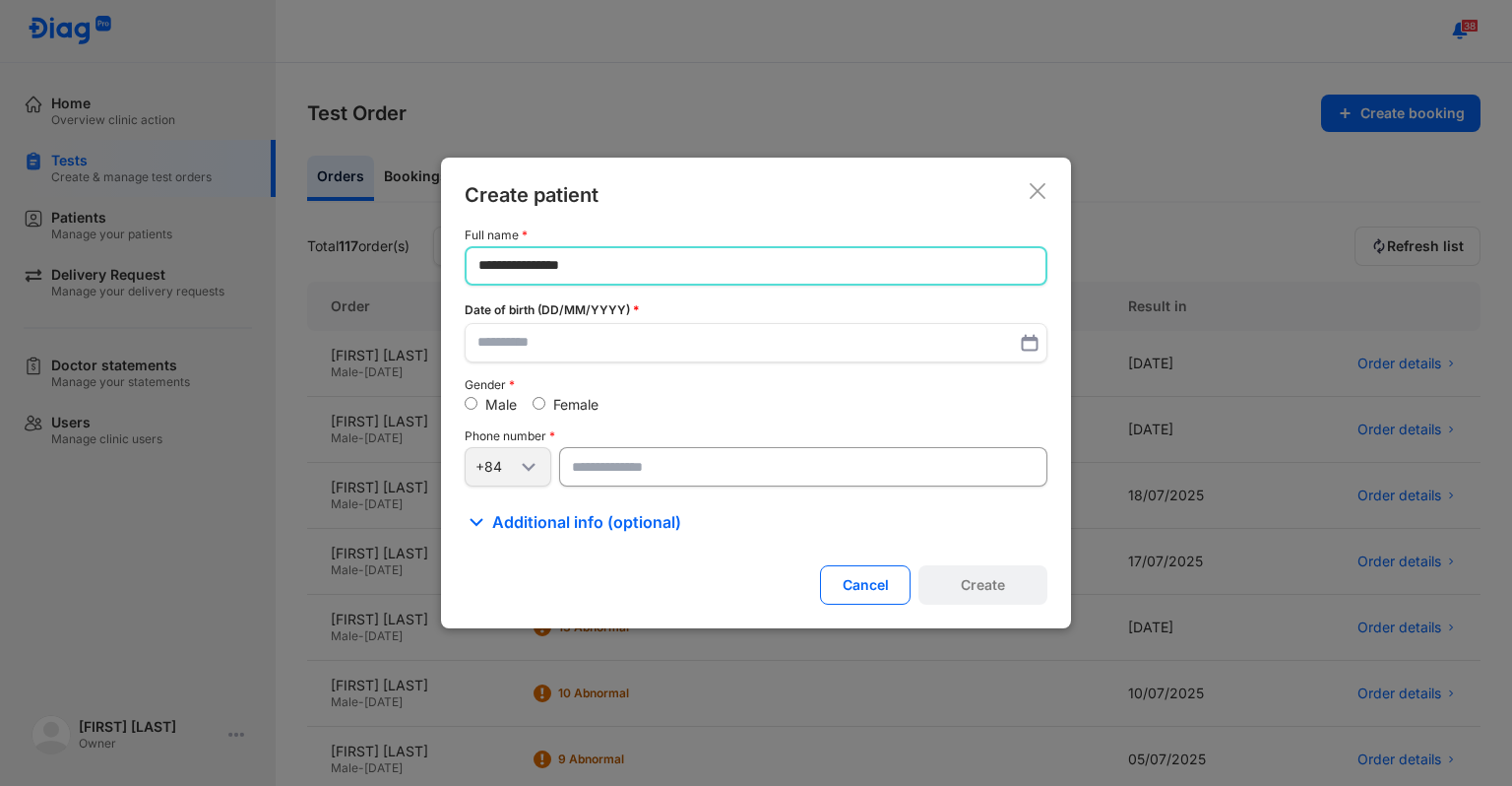 type on "**********" 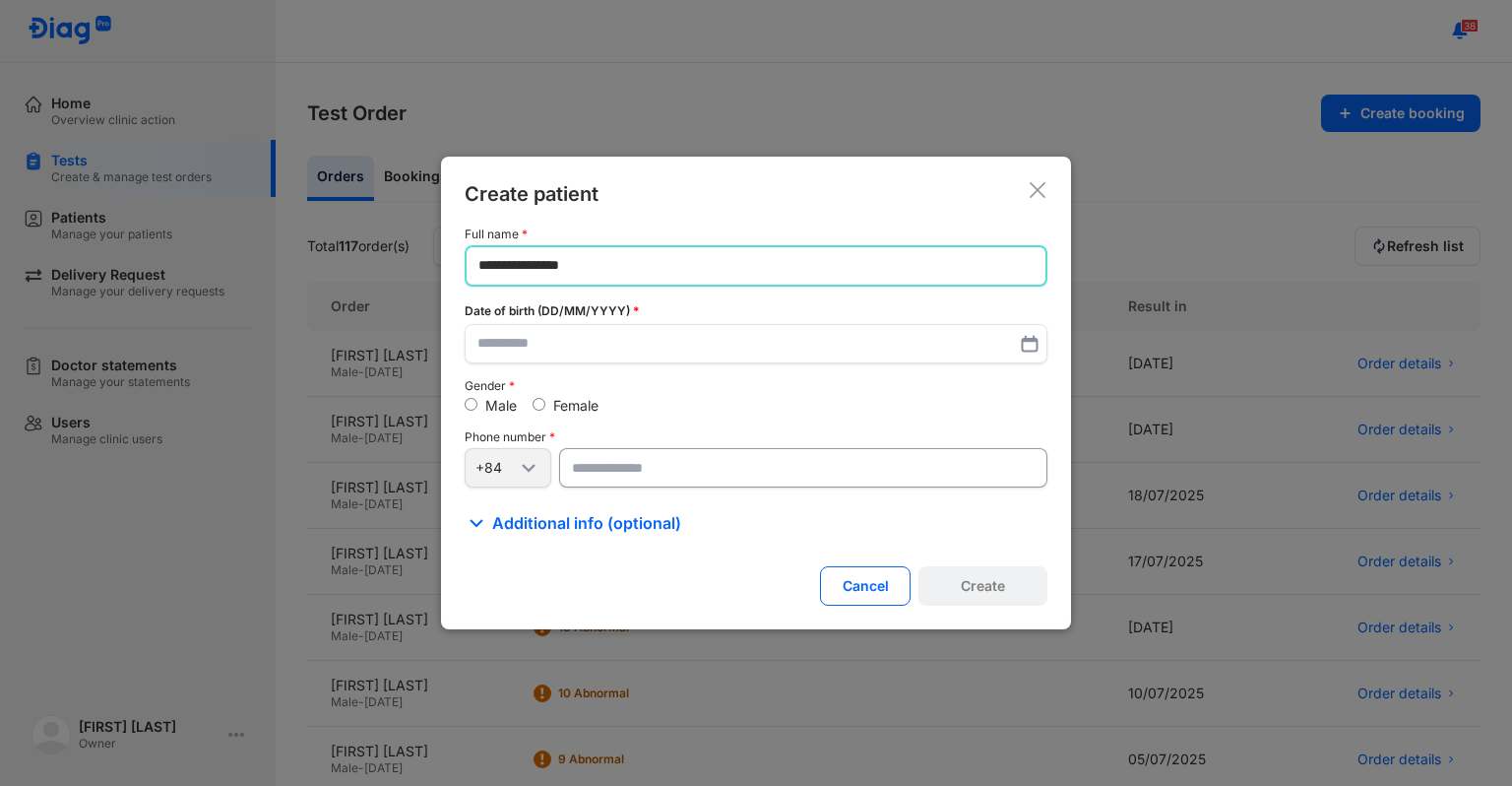 click at bounding box center (803, 468) 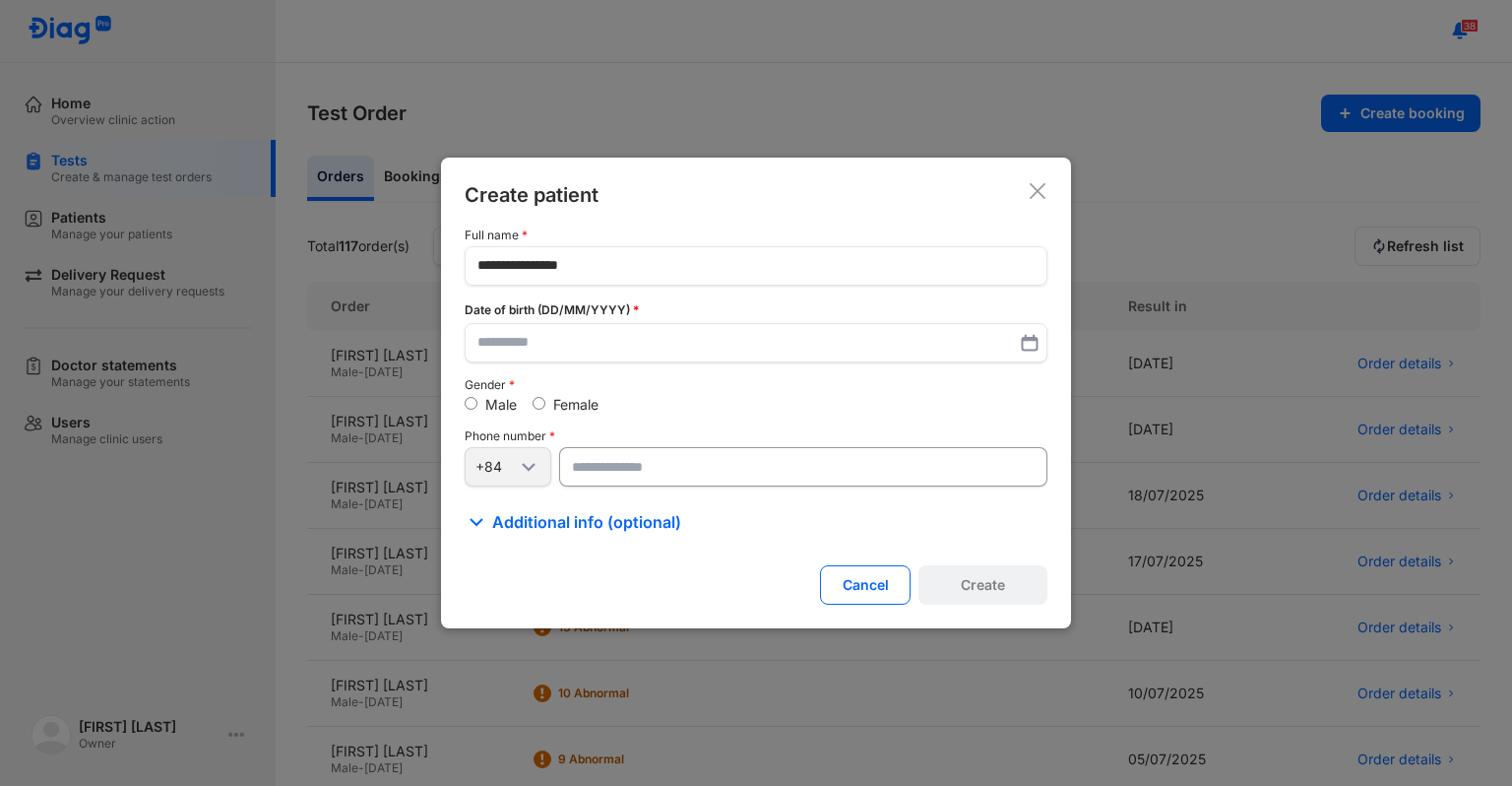 paste on "**********" 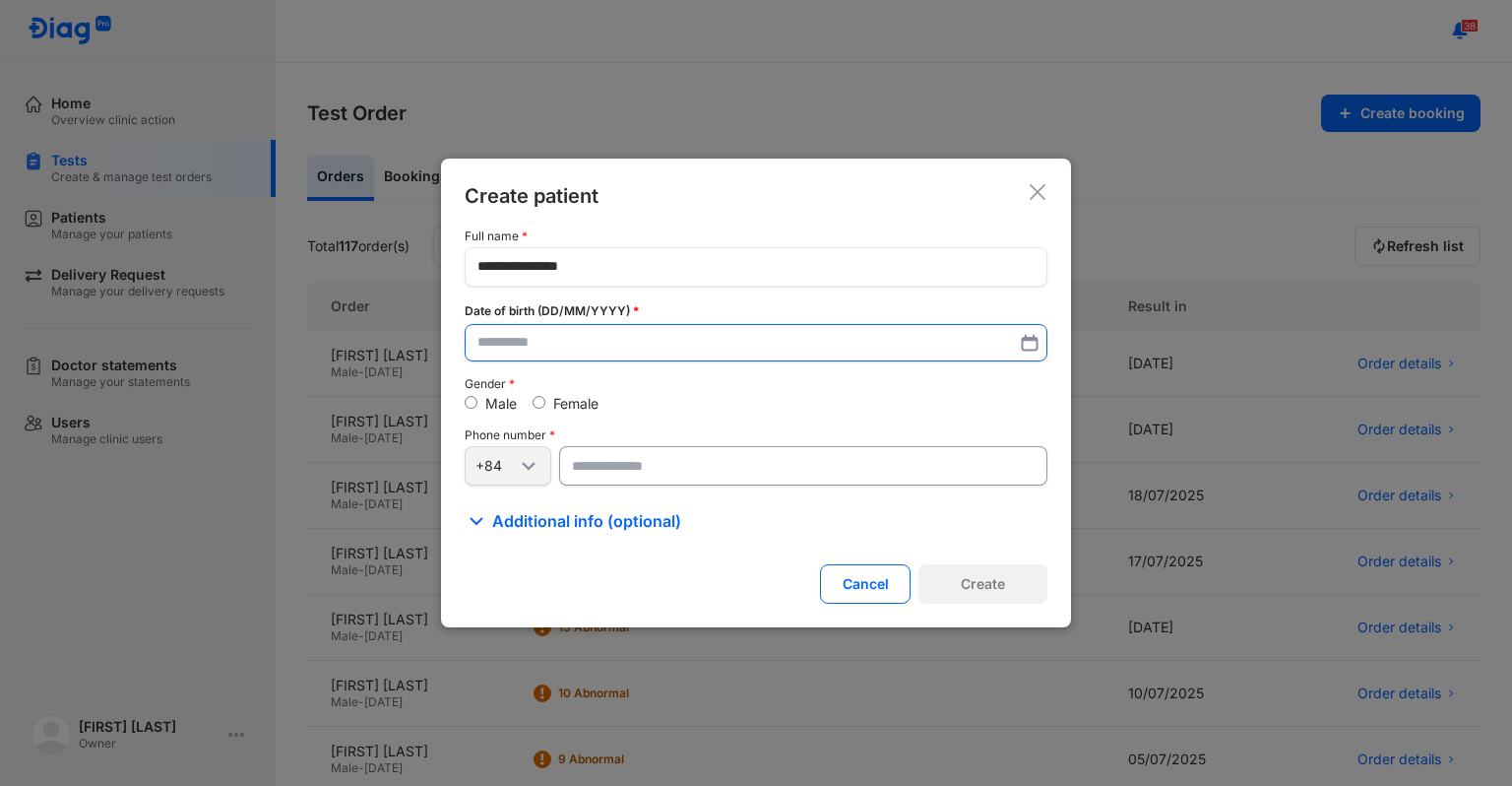click at bounding box center (756, 343) 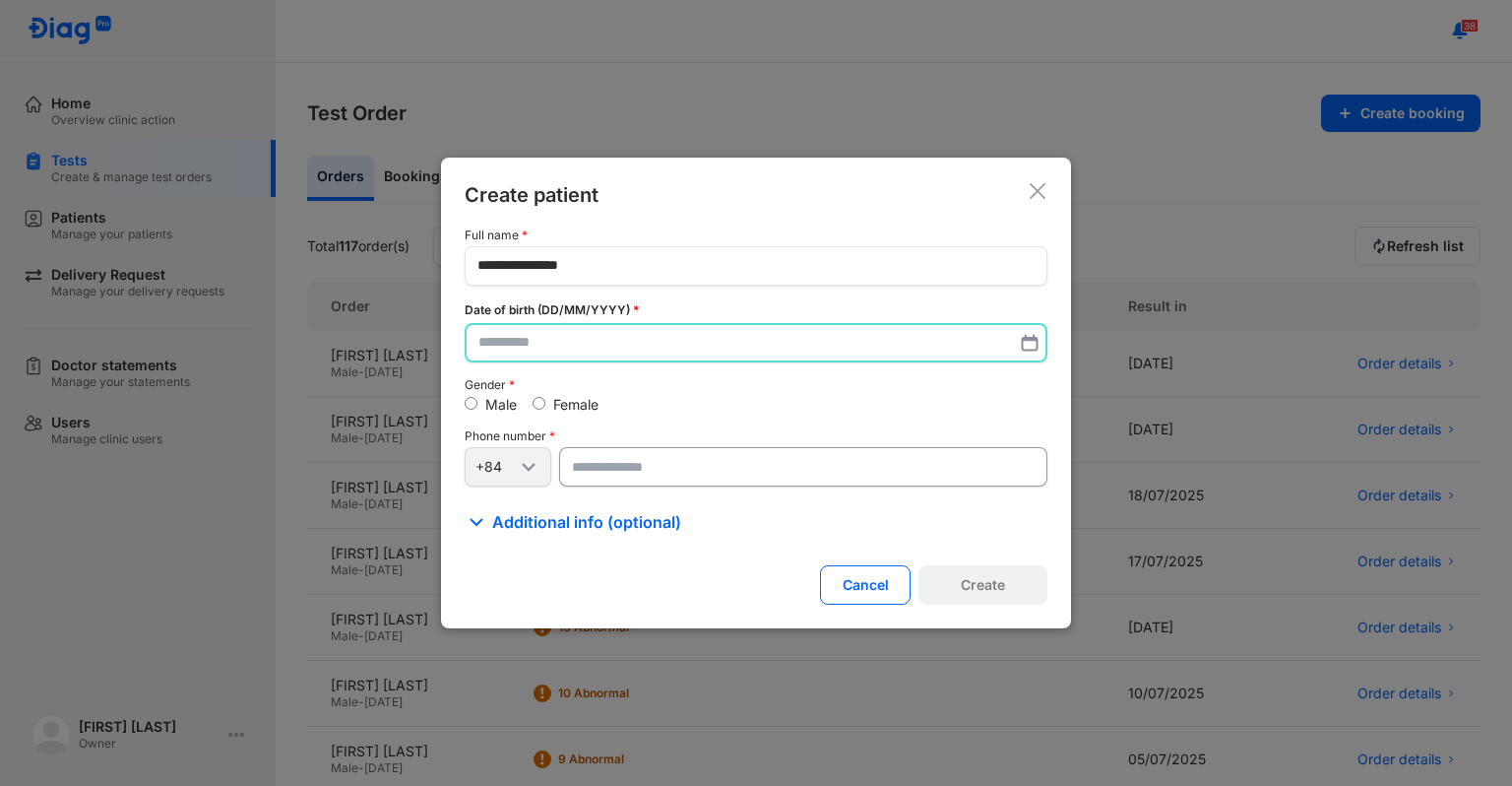 drag, startPoint x: 512, startPoint y: 345, endPoint x: 515, endPoint y: 286, distance: 59.076222 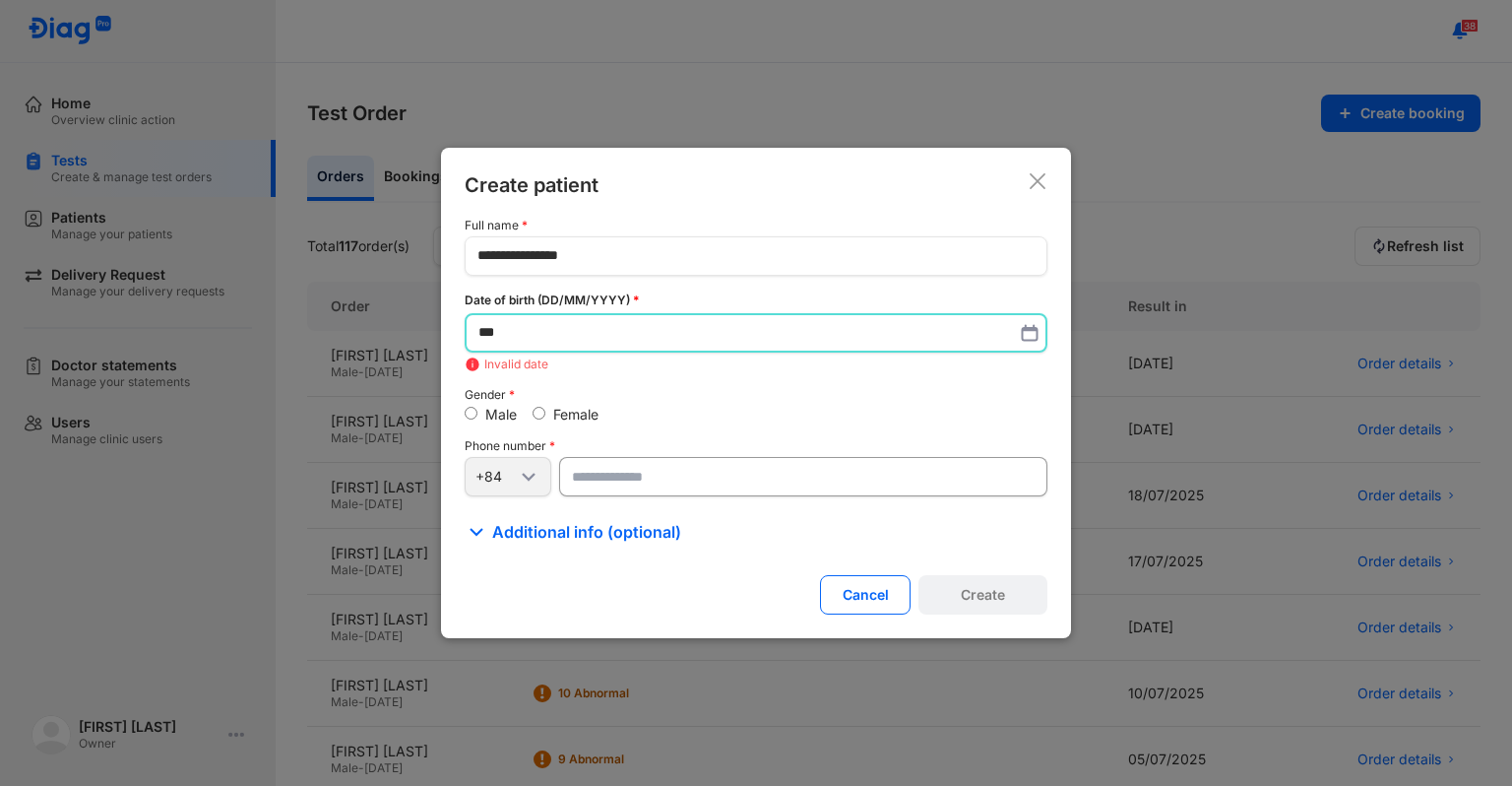 type on "*" 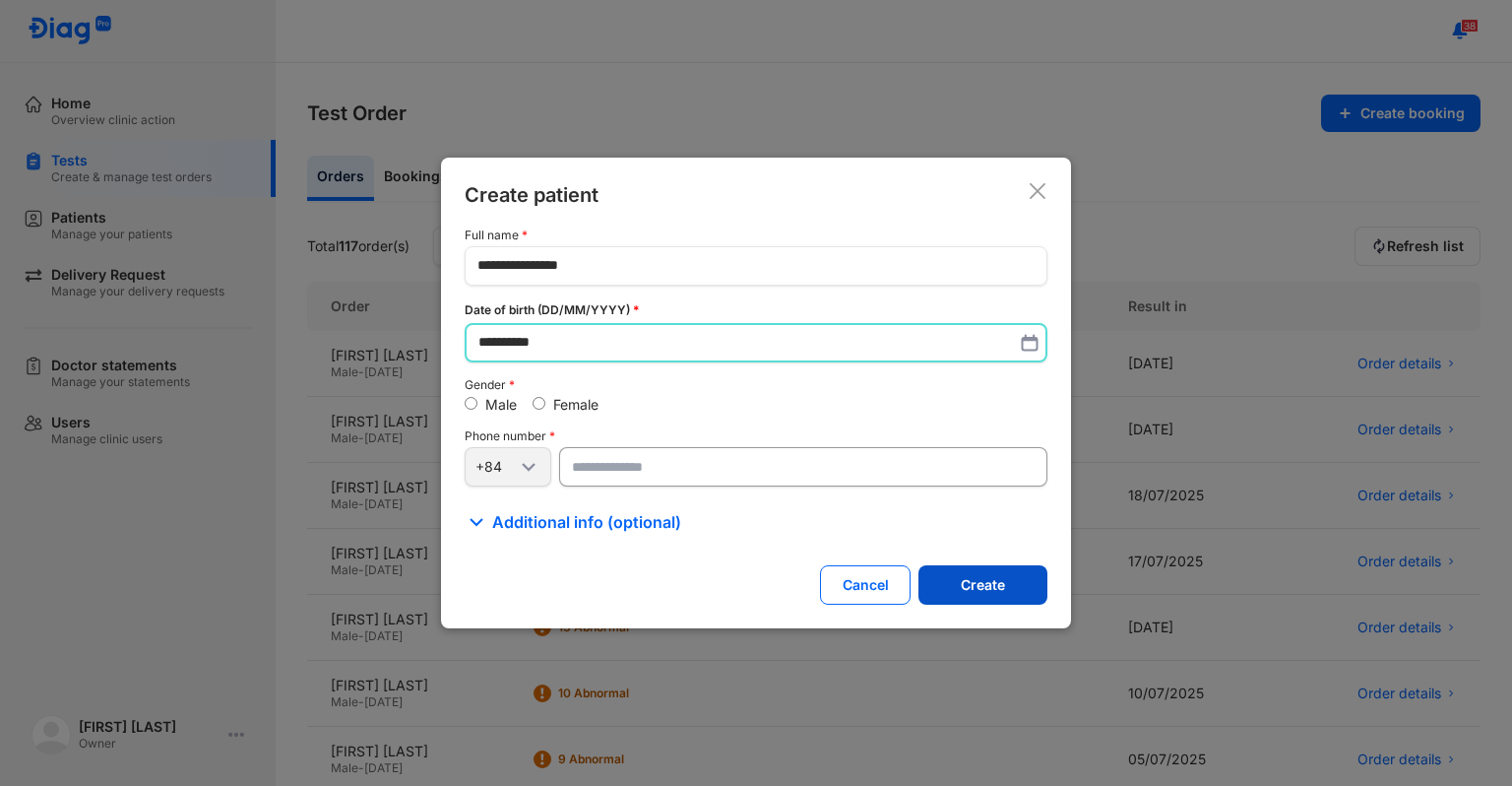 type on "**********" 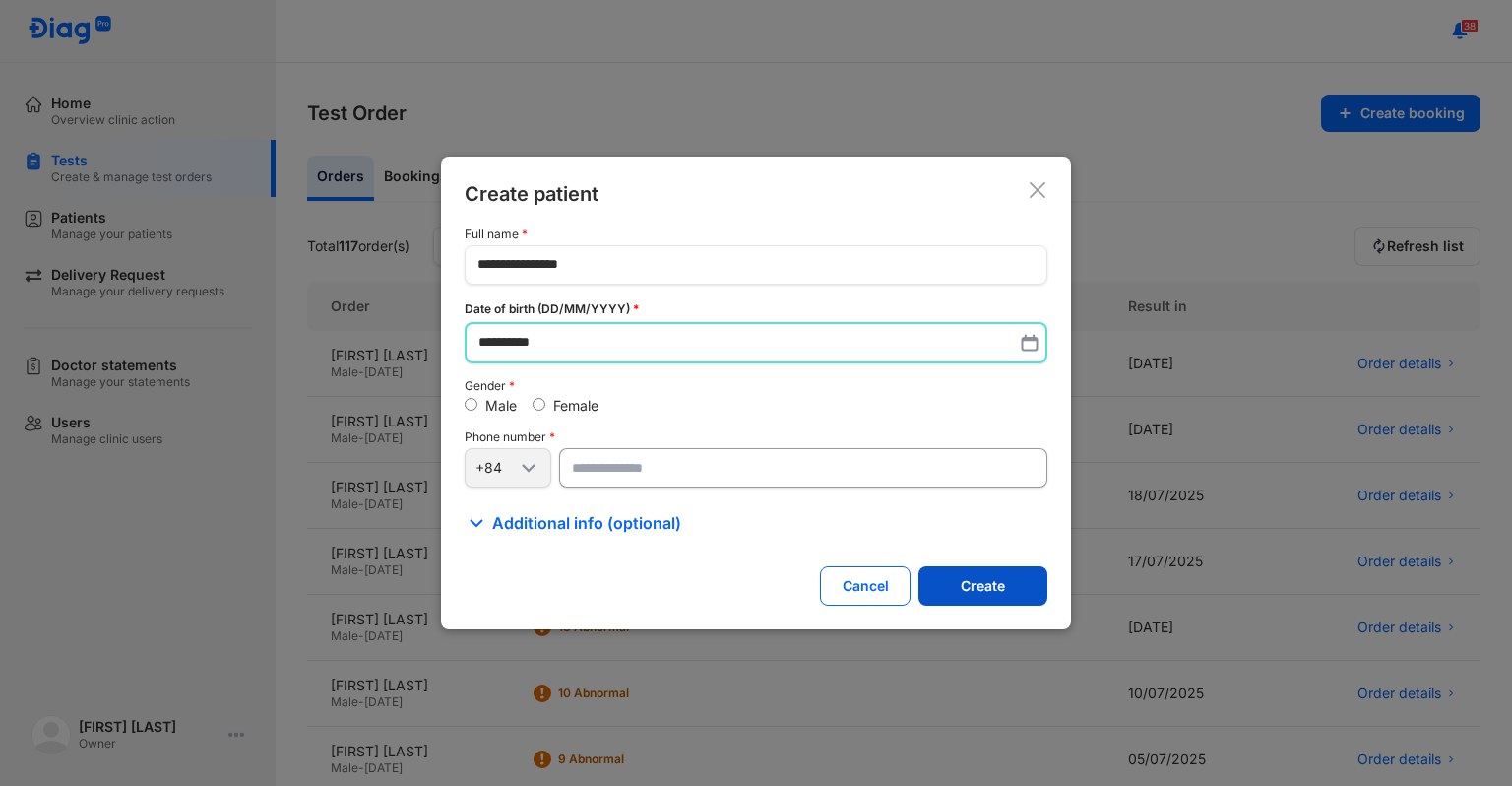click on "Create" at bounding box center (982, 586) 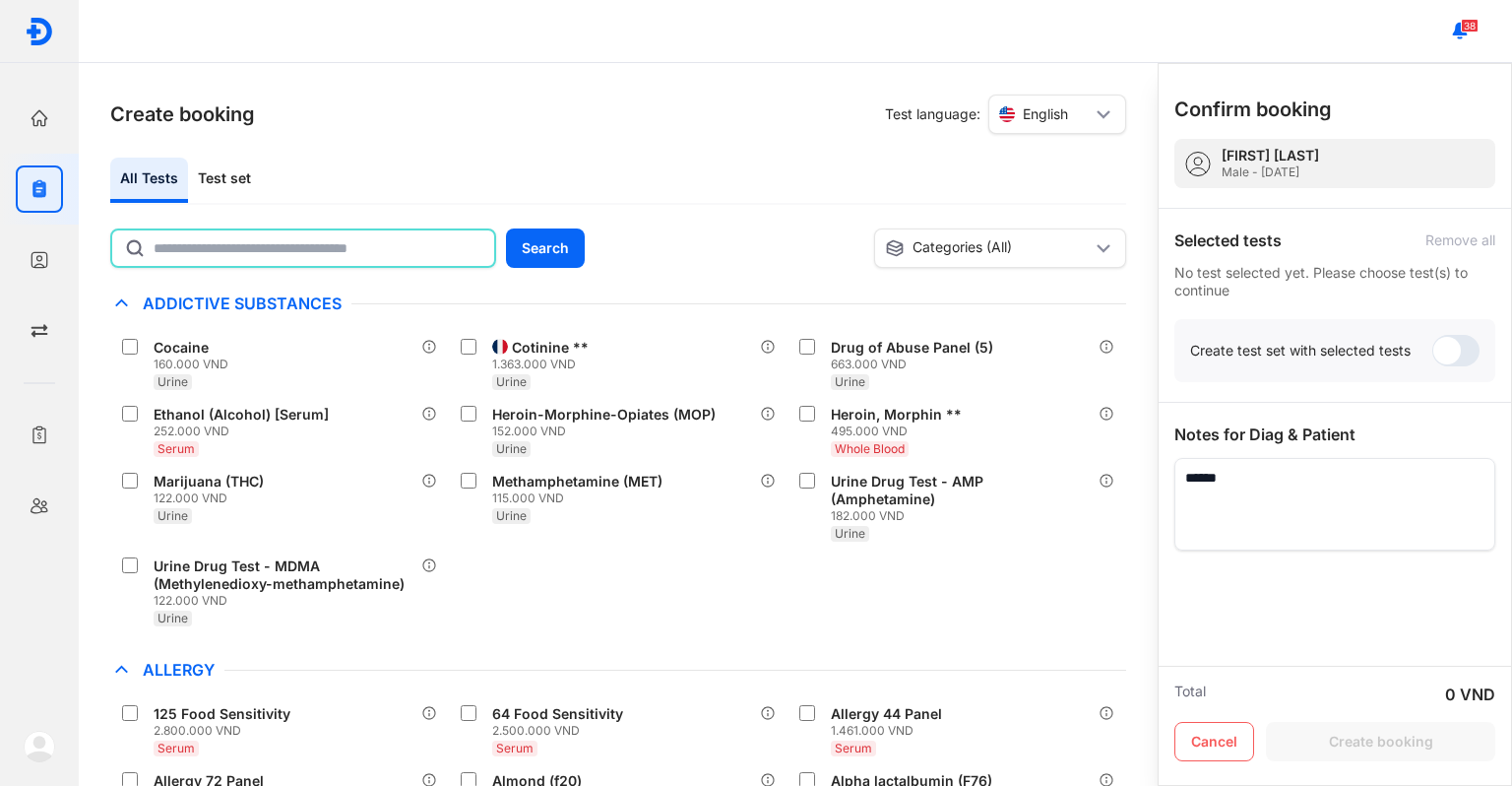 click 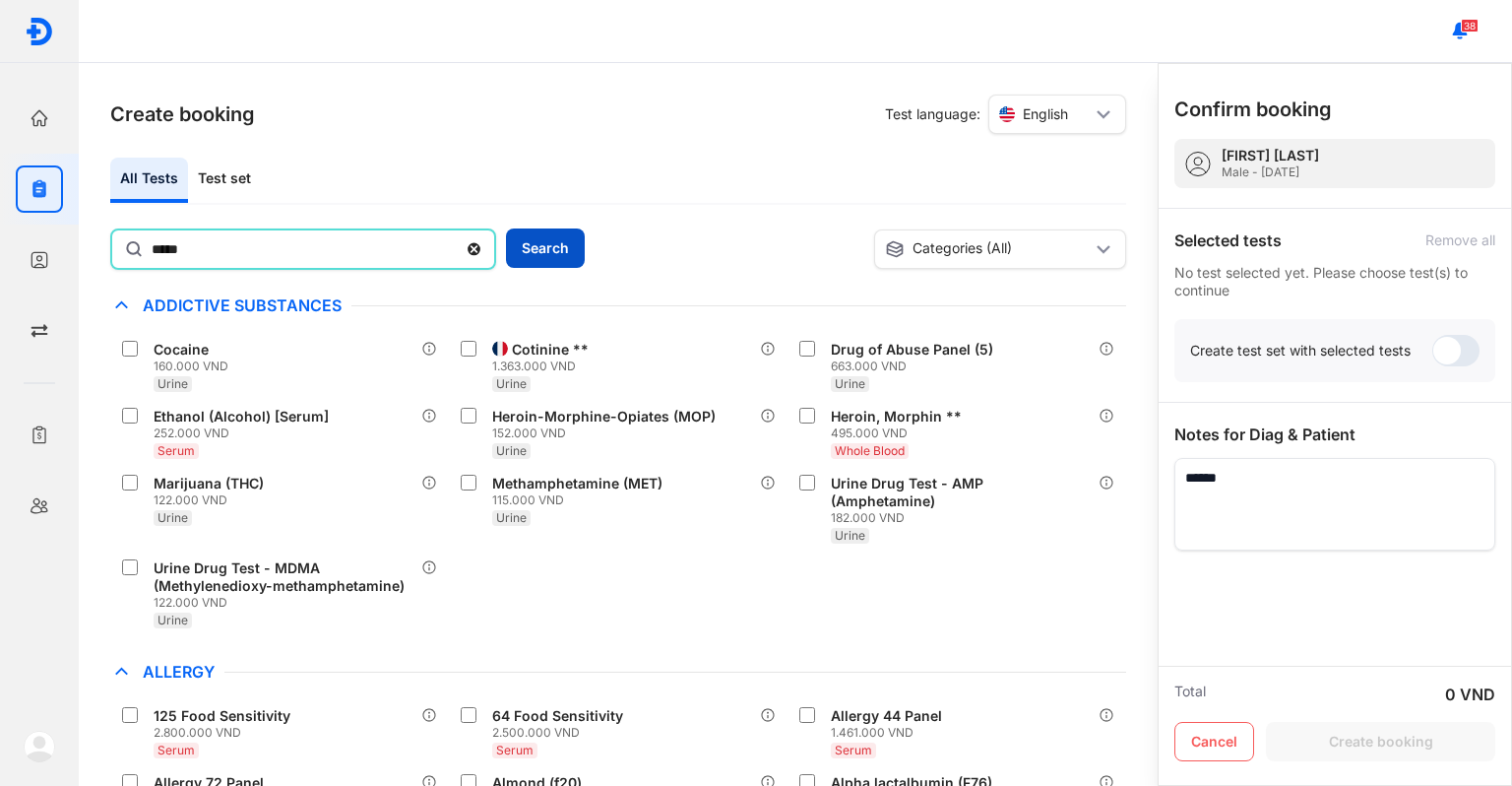 click on "Search" at bounding box center (545, 248) 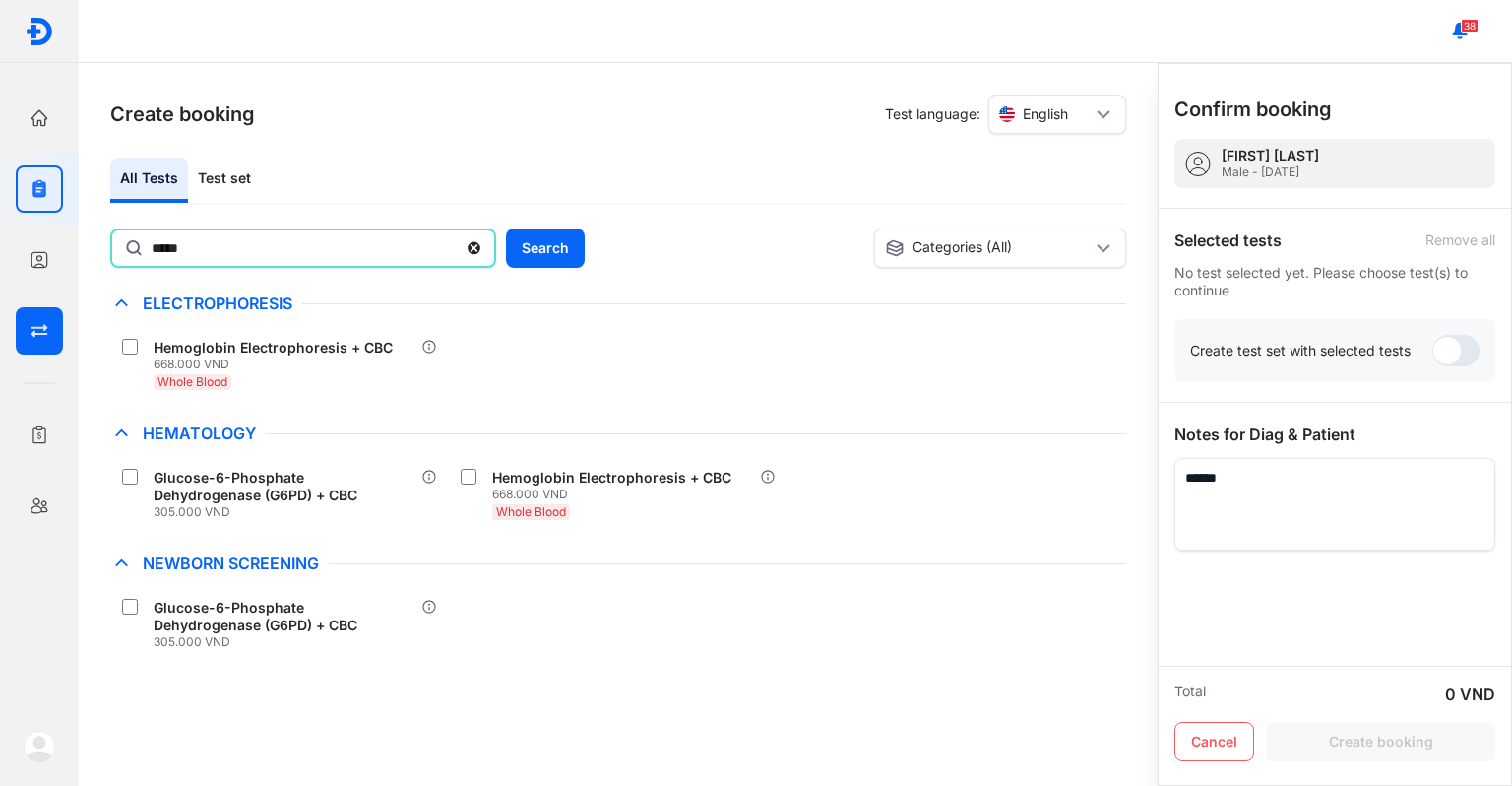 drag, startPoint x: 241, startPoint y: 255, endPoint x: 0, endPoint y: 314, distance: 248.11691 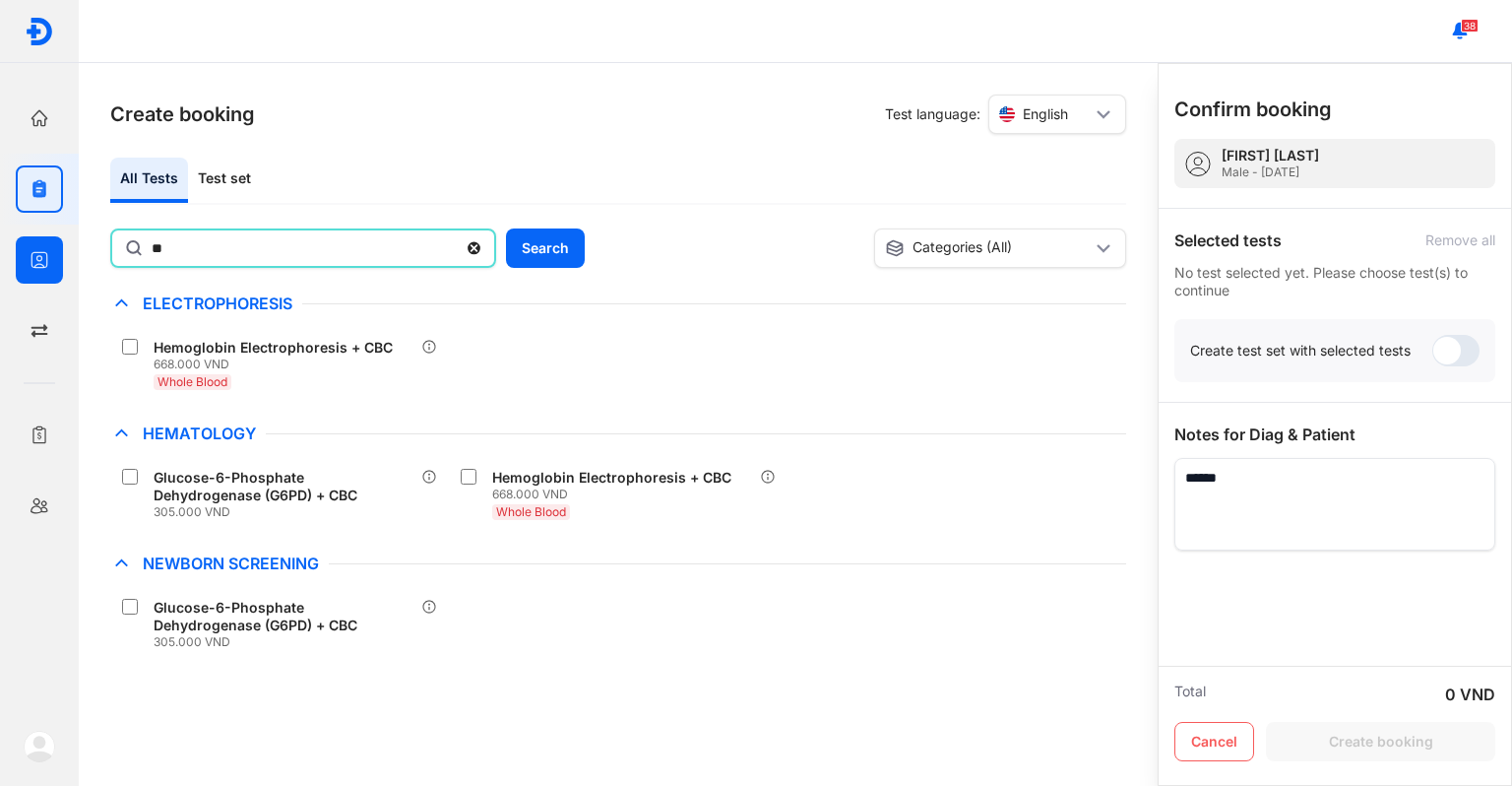 type on "*" 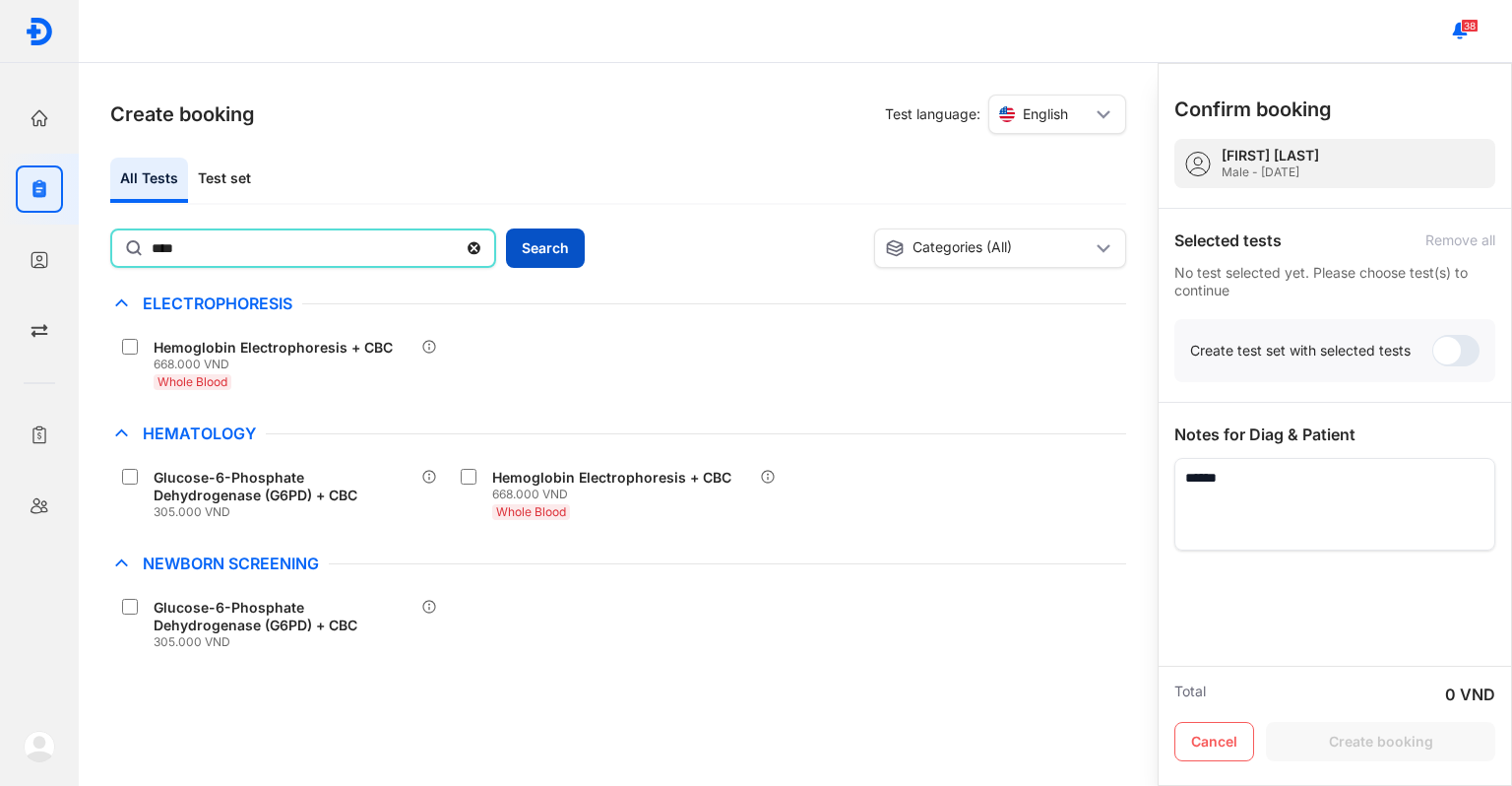 type on "****" 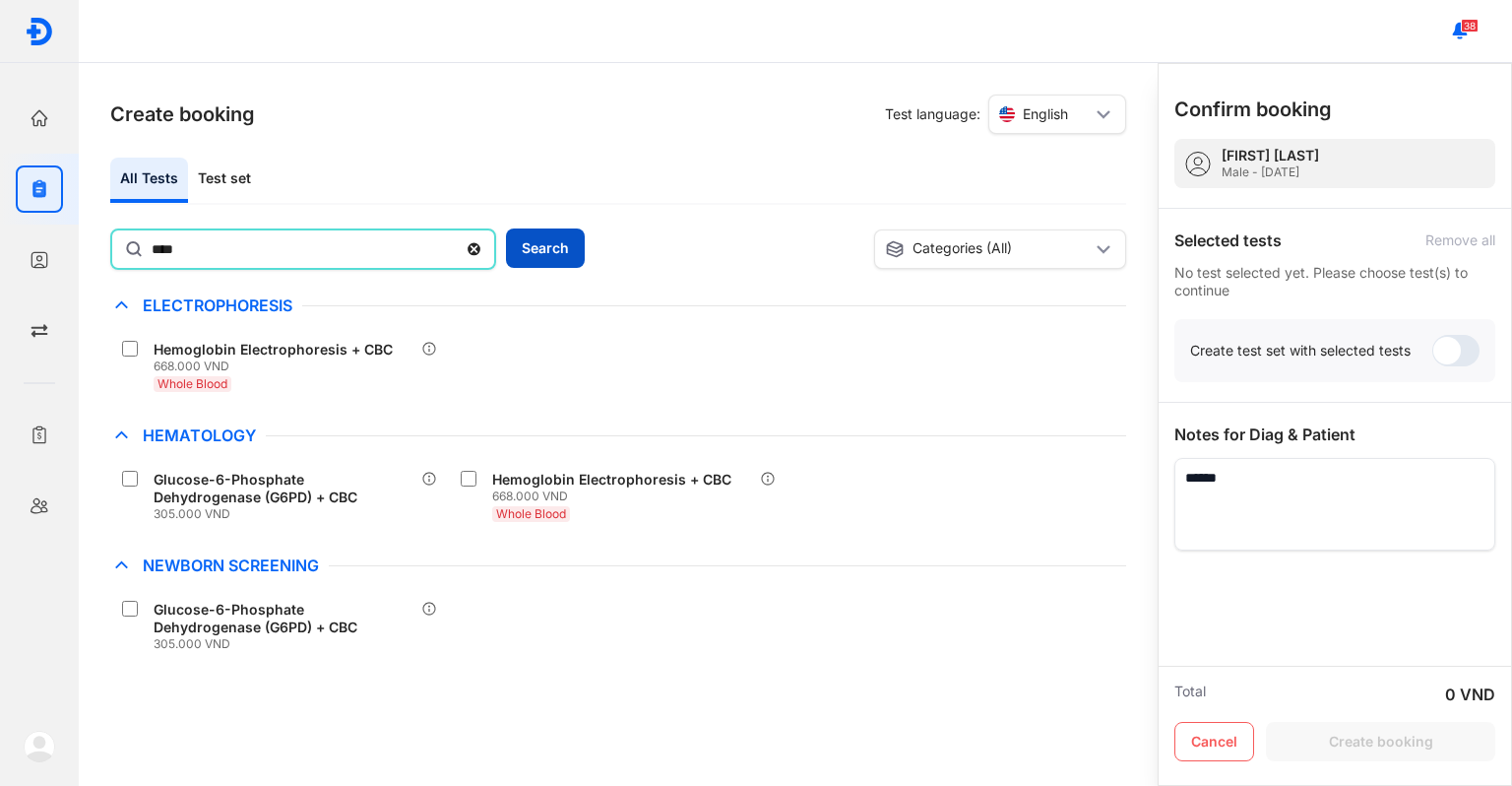 click on "Search" at bounding box center (545, 248) 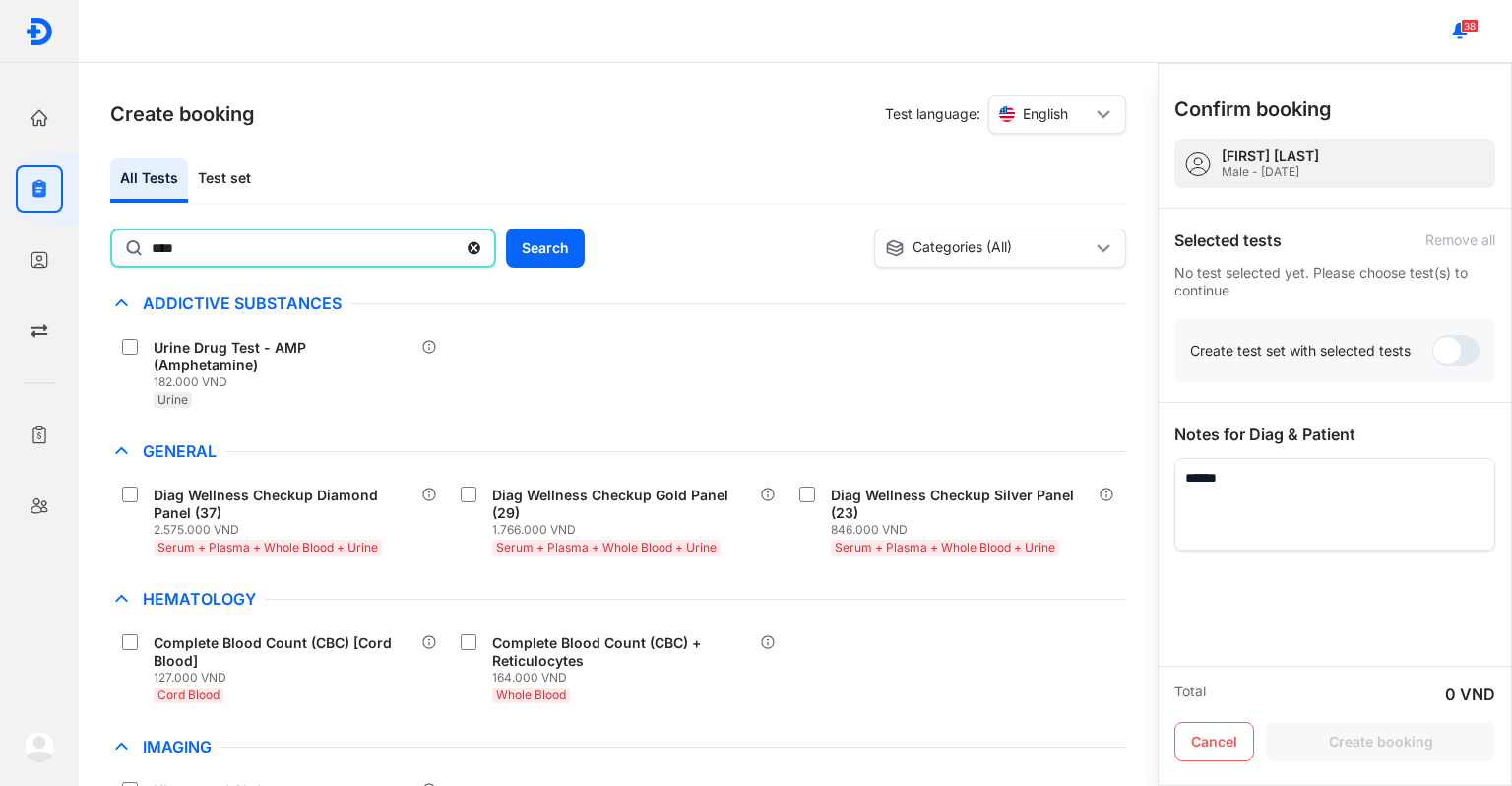 click on "****" 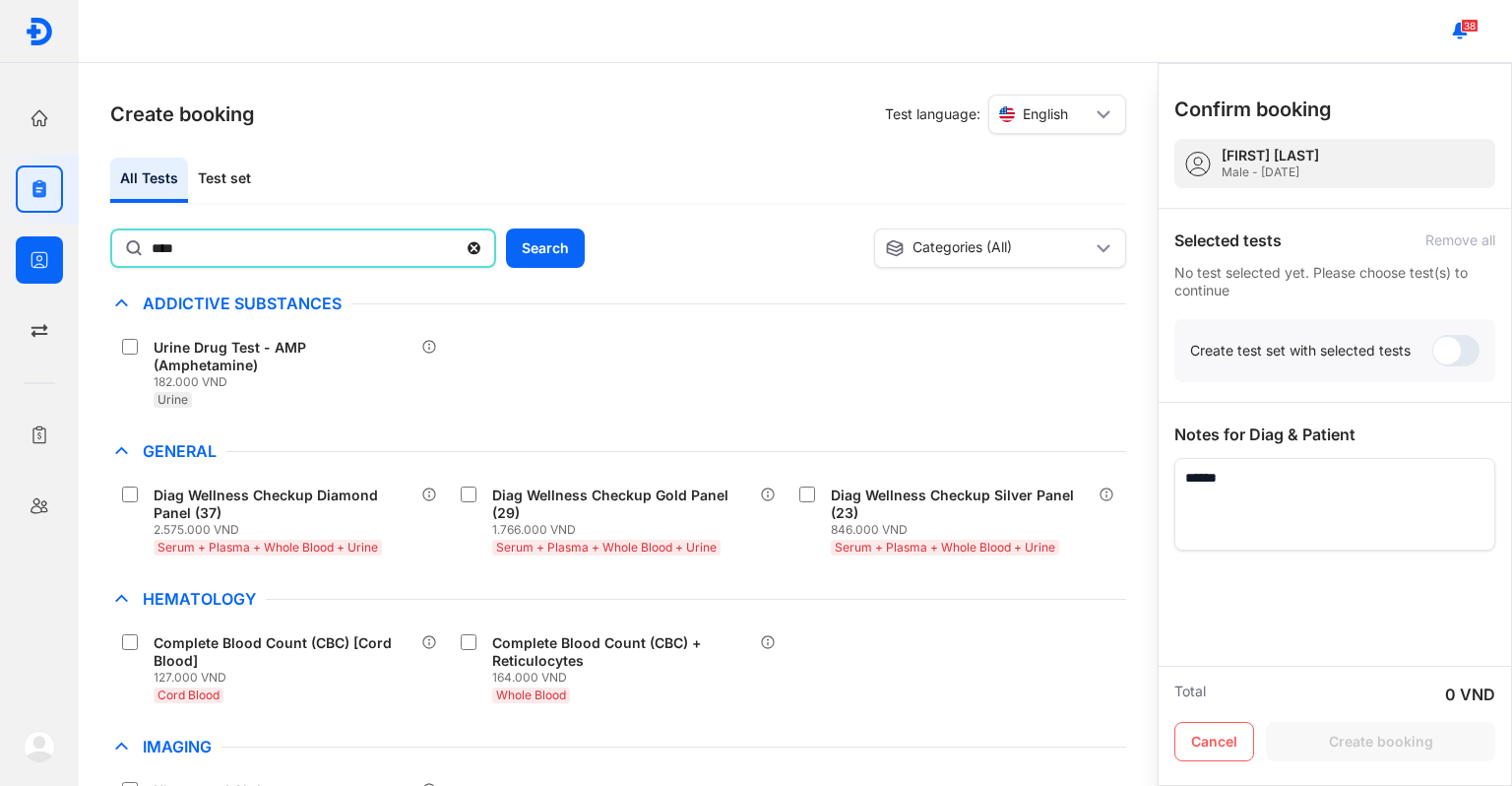drag, startPoint x: 234, startPoint y: 246, endPoint x: 0, endPoint y: 282, distance: 236.75304 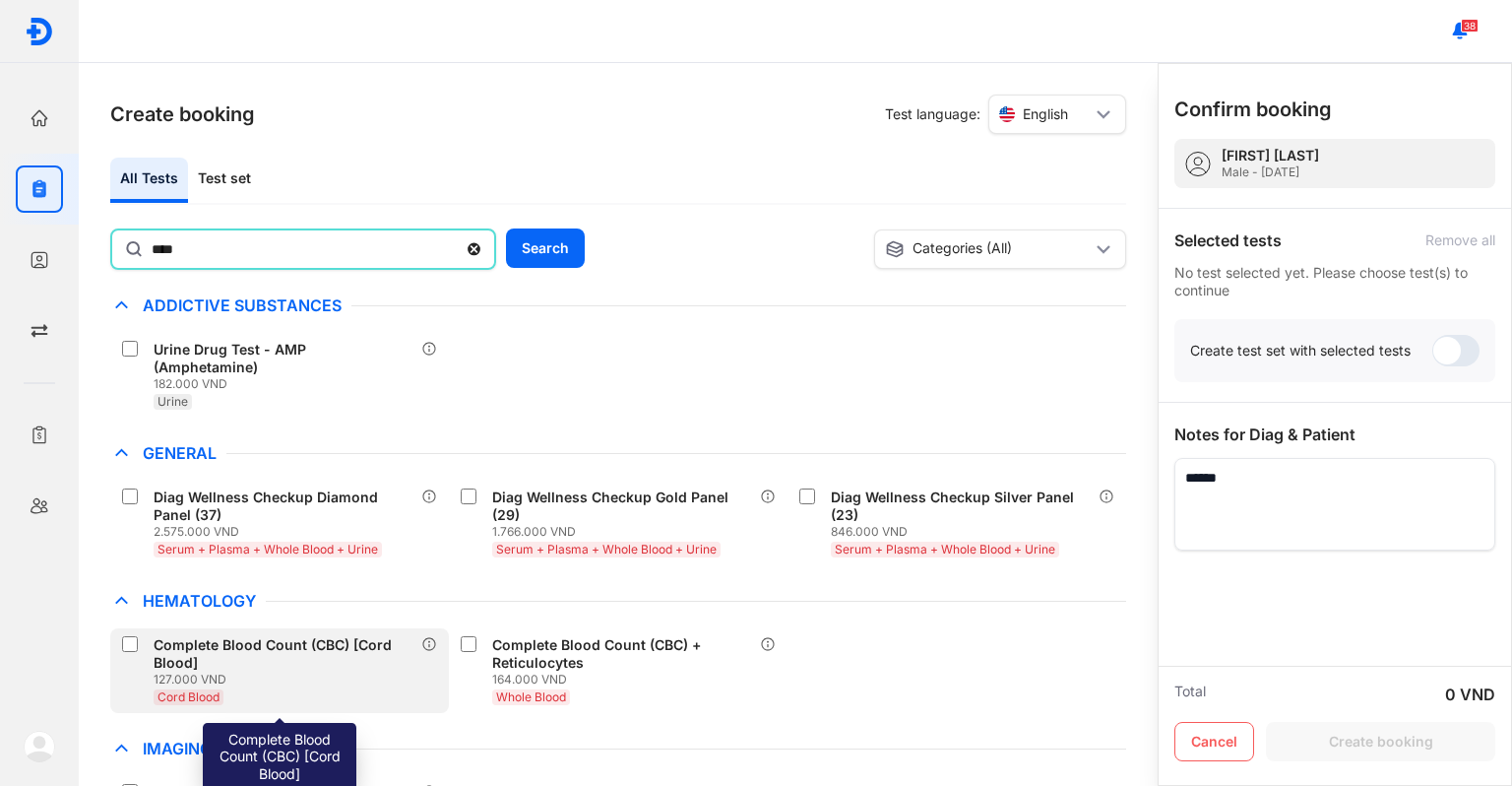 click on "Complete Blood Count (CBC) [Cord Blood]" at bounding box center [284, 654] 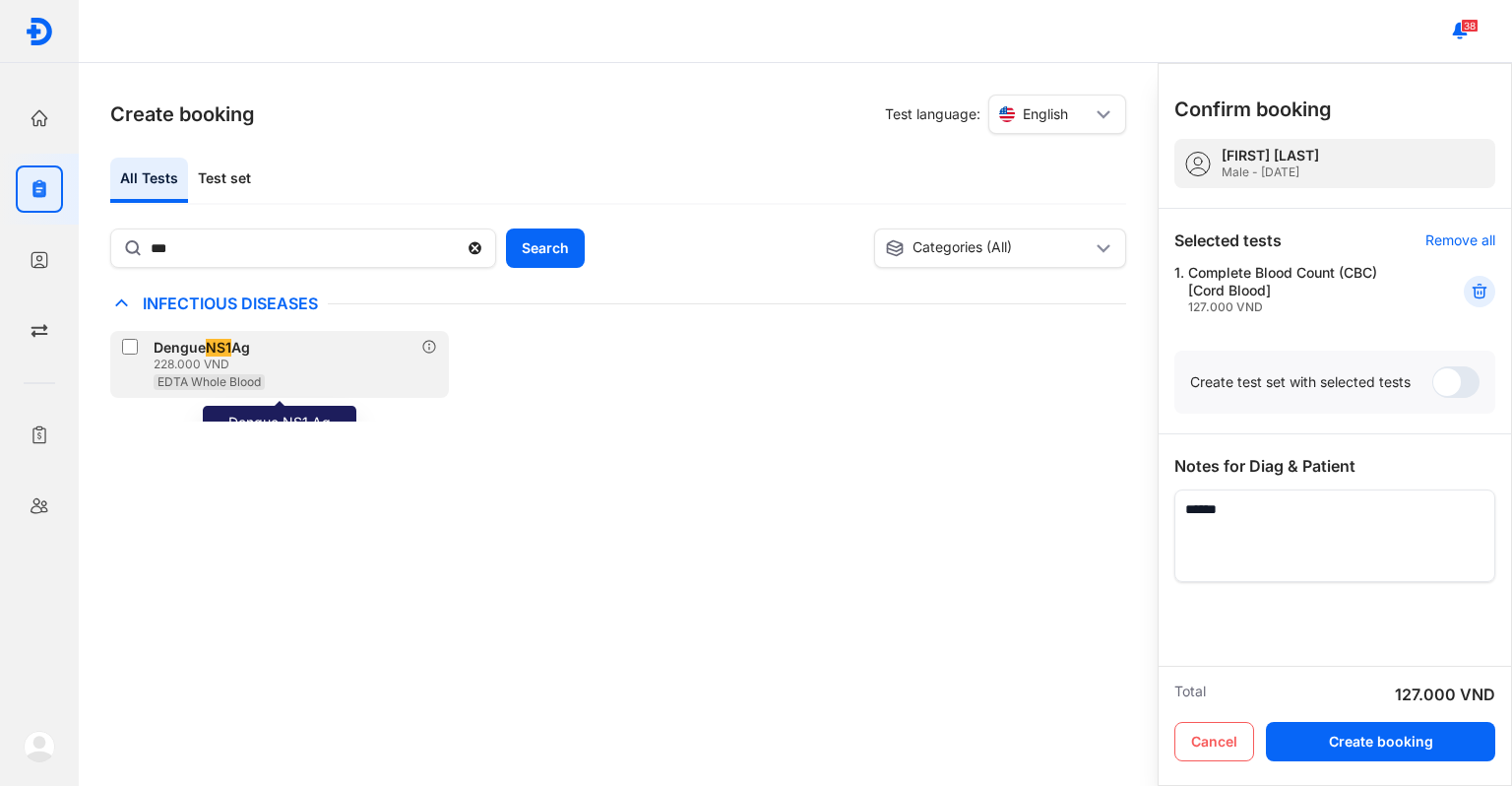 click on "EDTA Whole Blood" at bounding box center [209, 381] 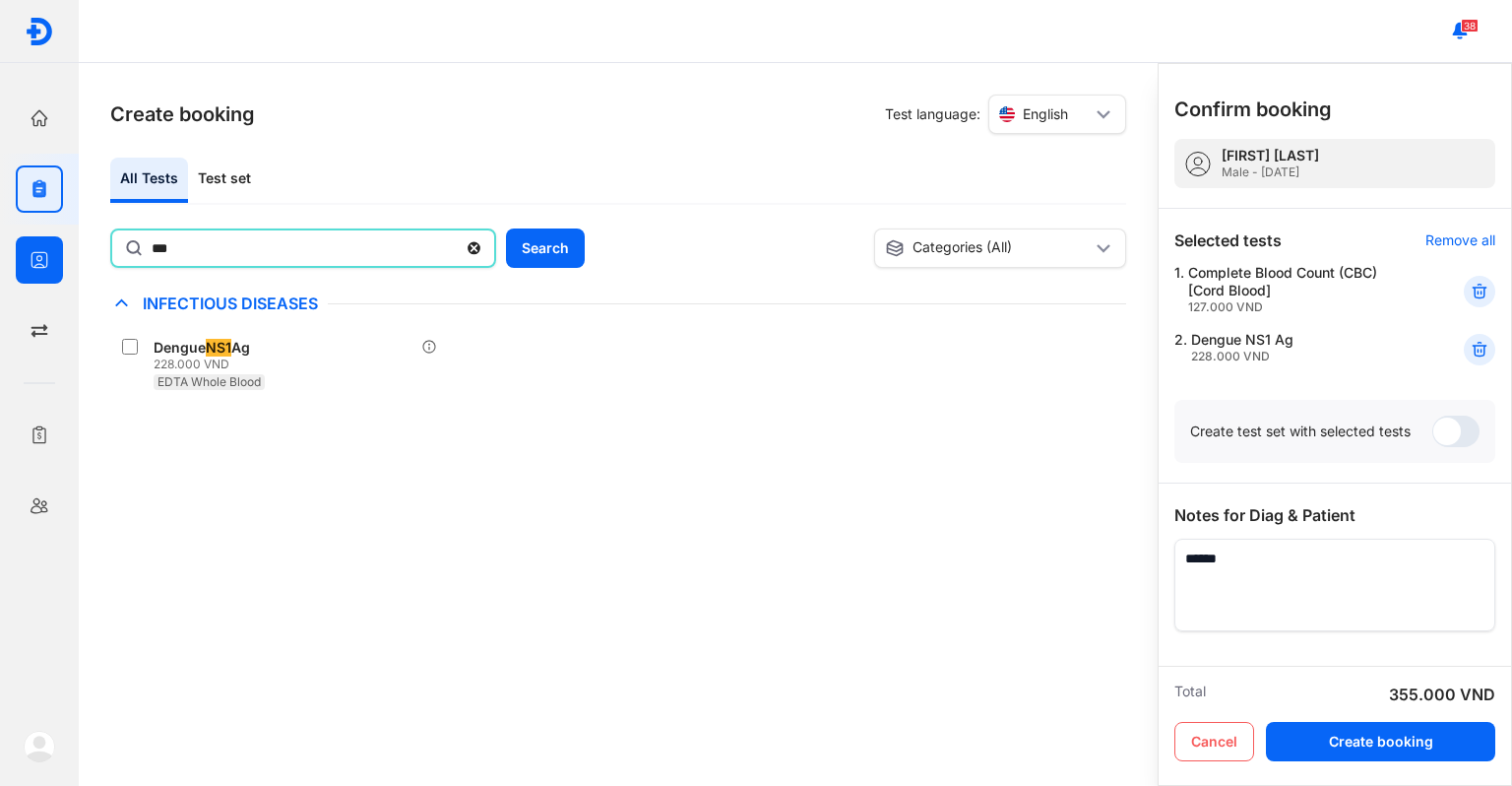 drag, startPoint x: 211, startPoint y: 232, endPoint x: 0, endPoint y: 230, distance: 211.00948 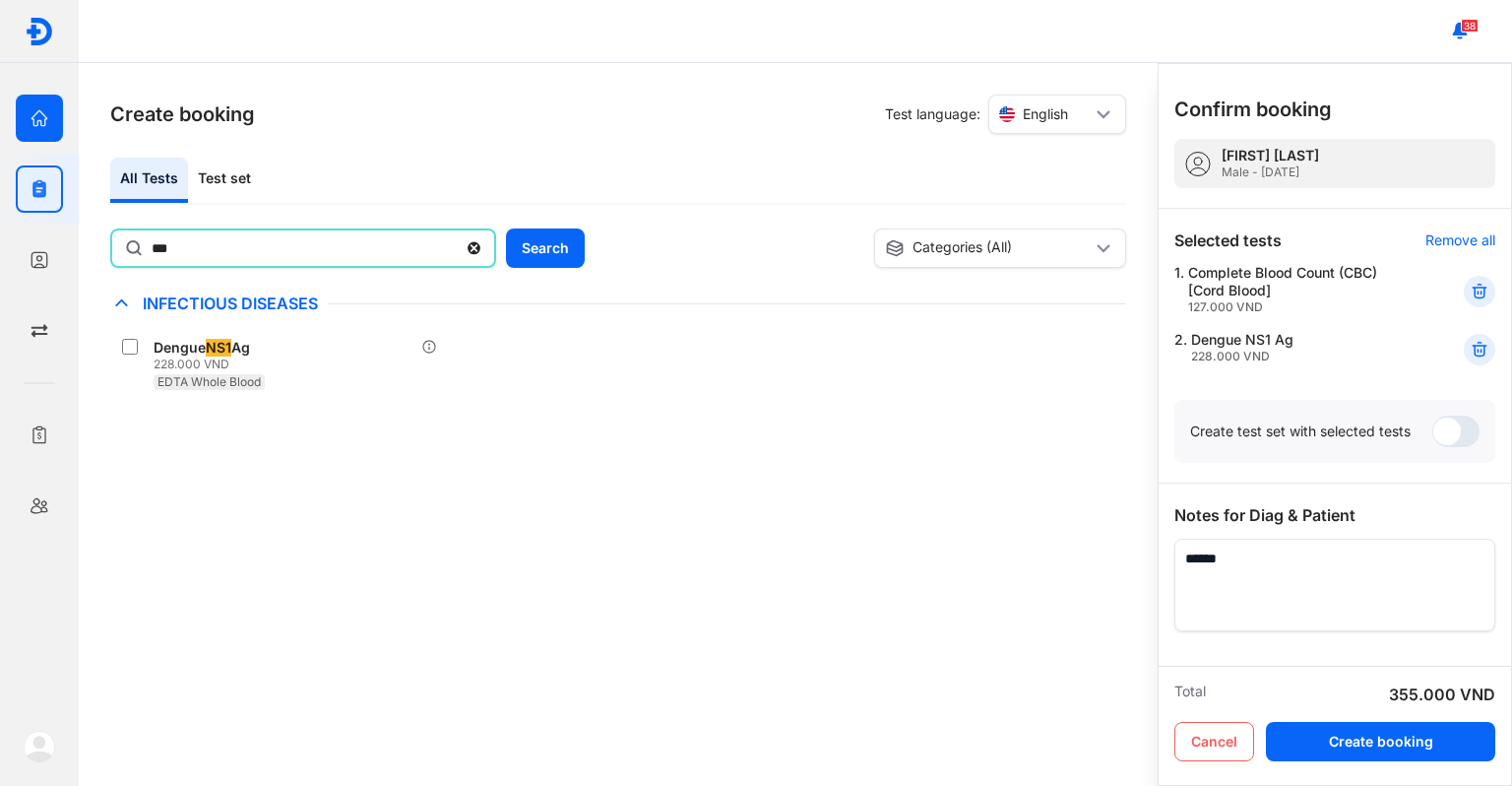 type on "***" 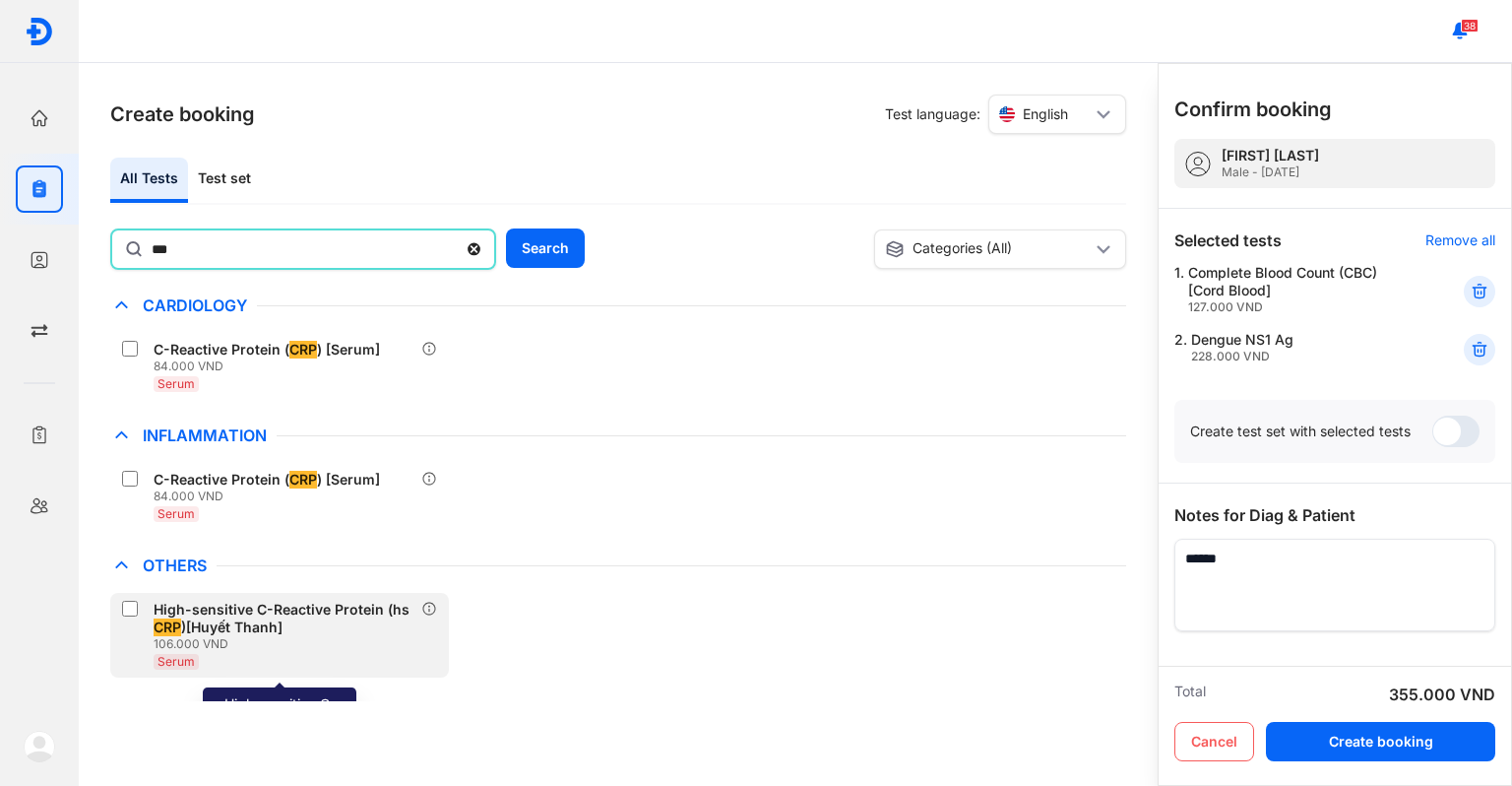click on "106.000 VND" at bounding box center (287, 644) 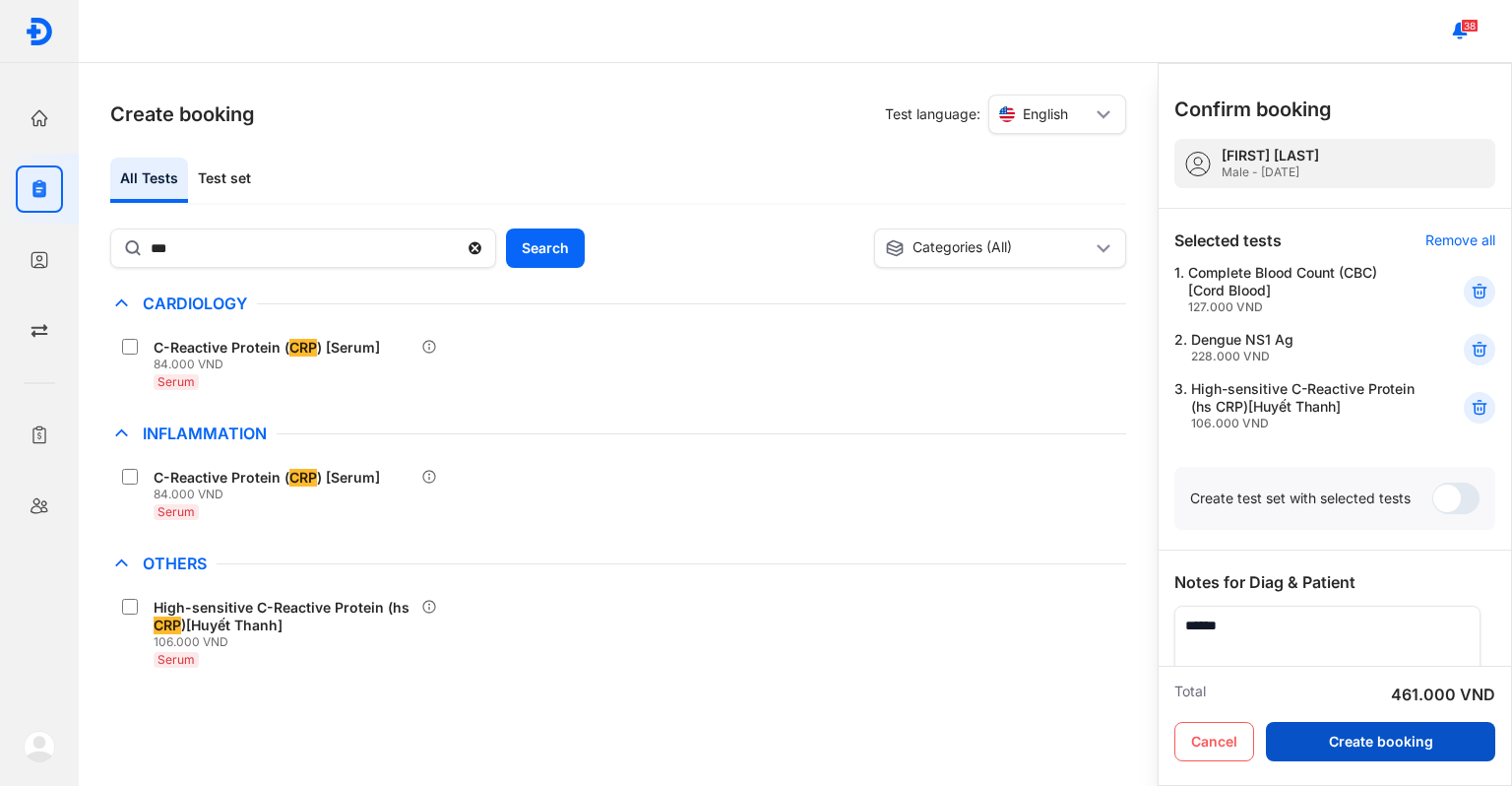click on "Create booking" at bounding box center (1380, 742) 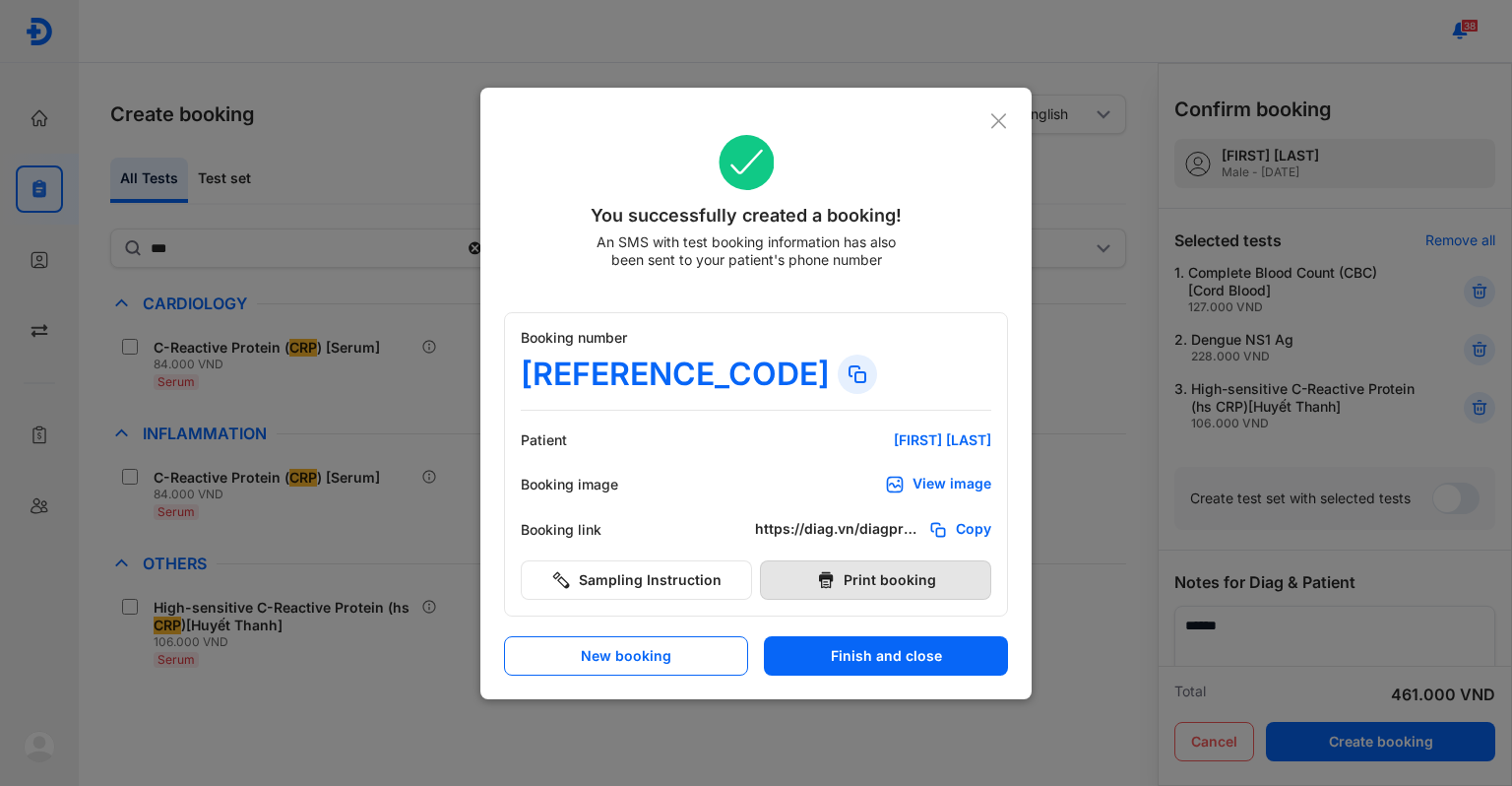 click on "Print booking" at bounding box center [875, 580] 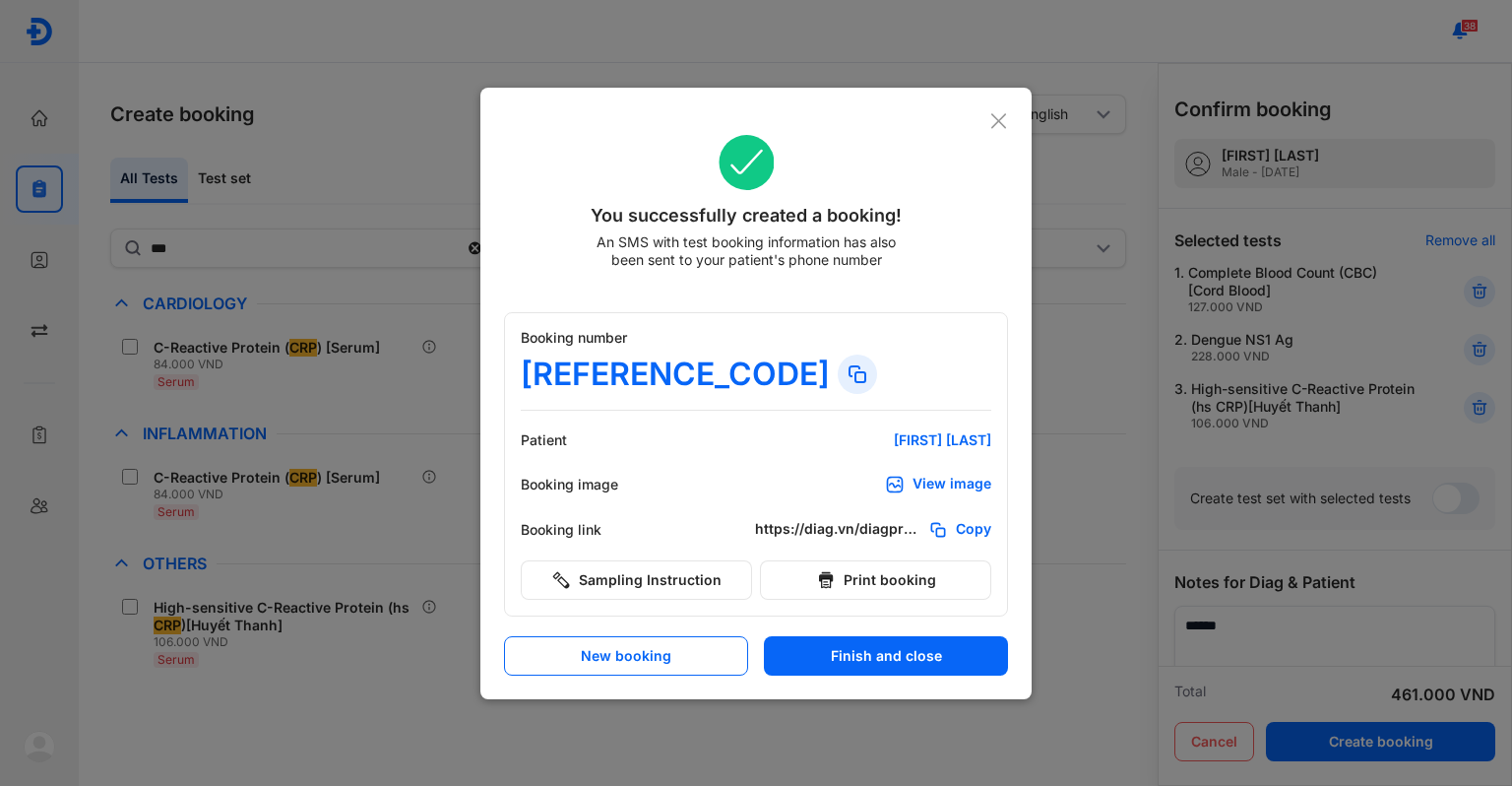 type 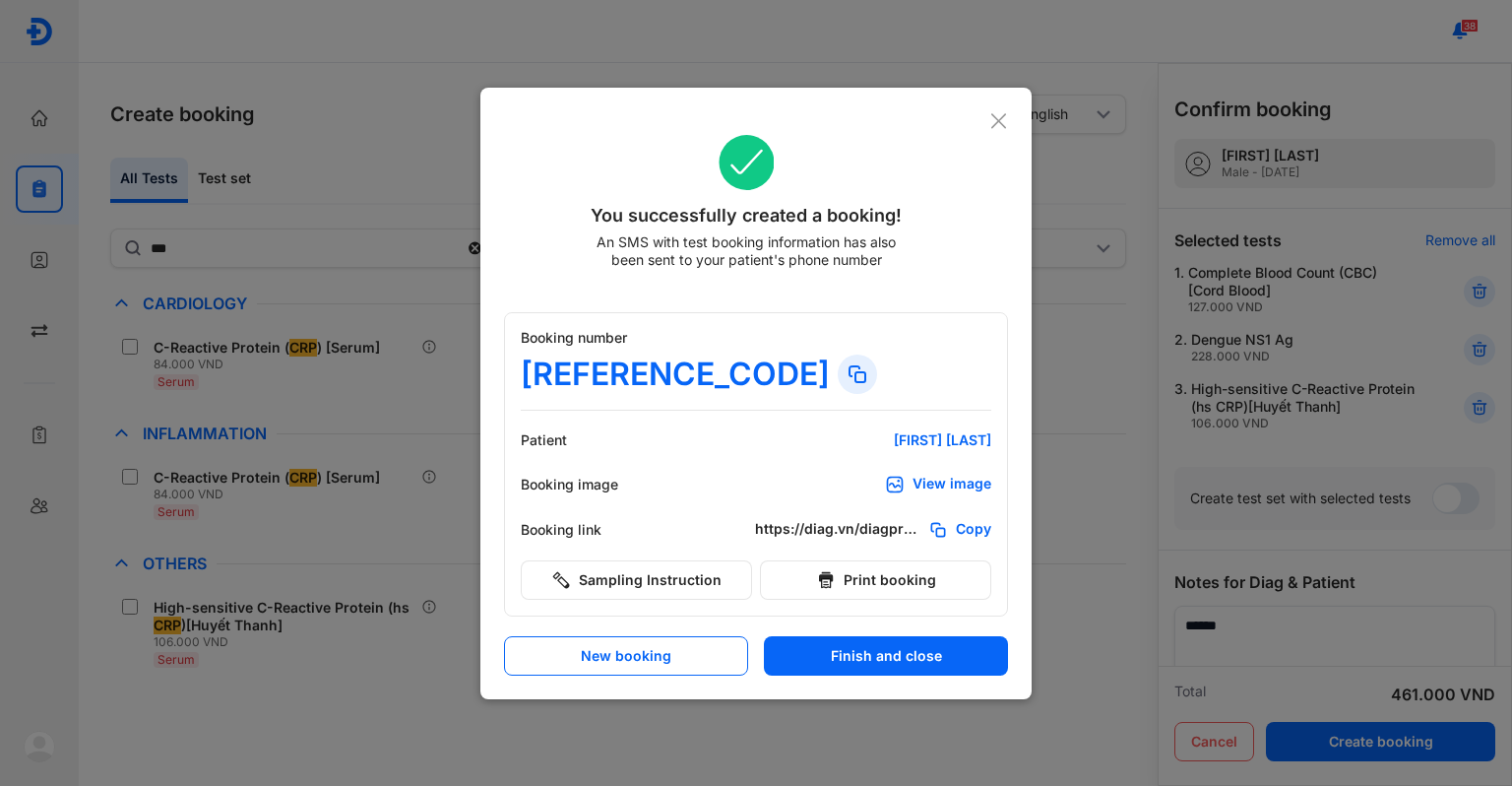 click 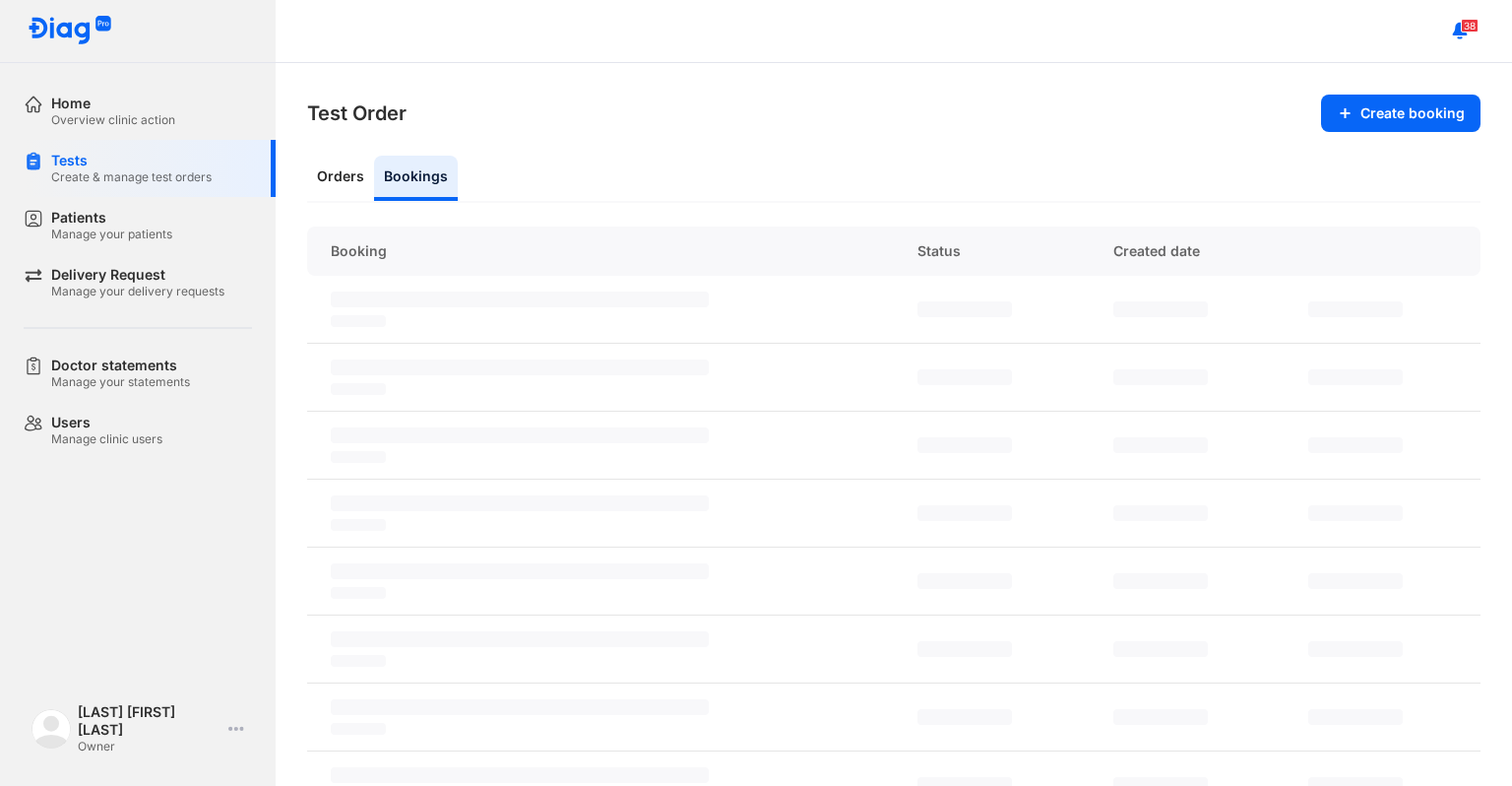 scroll, scrollTop: 0, scrollLeft: 0, axis: both 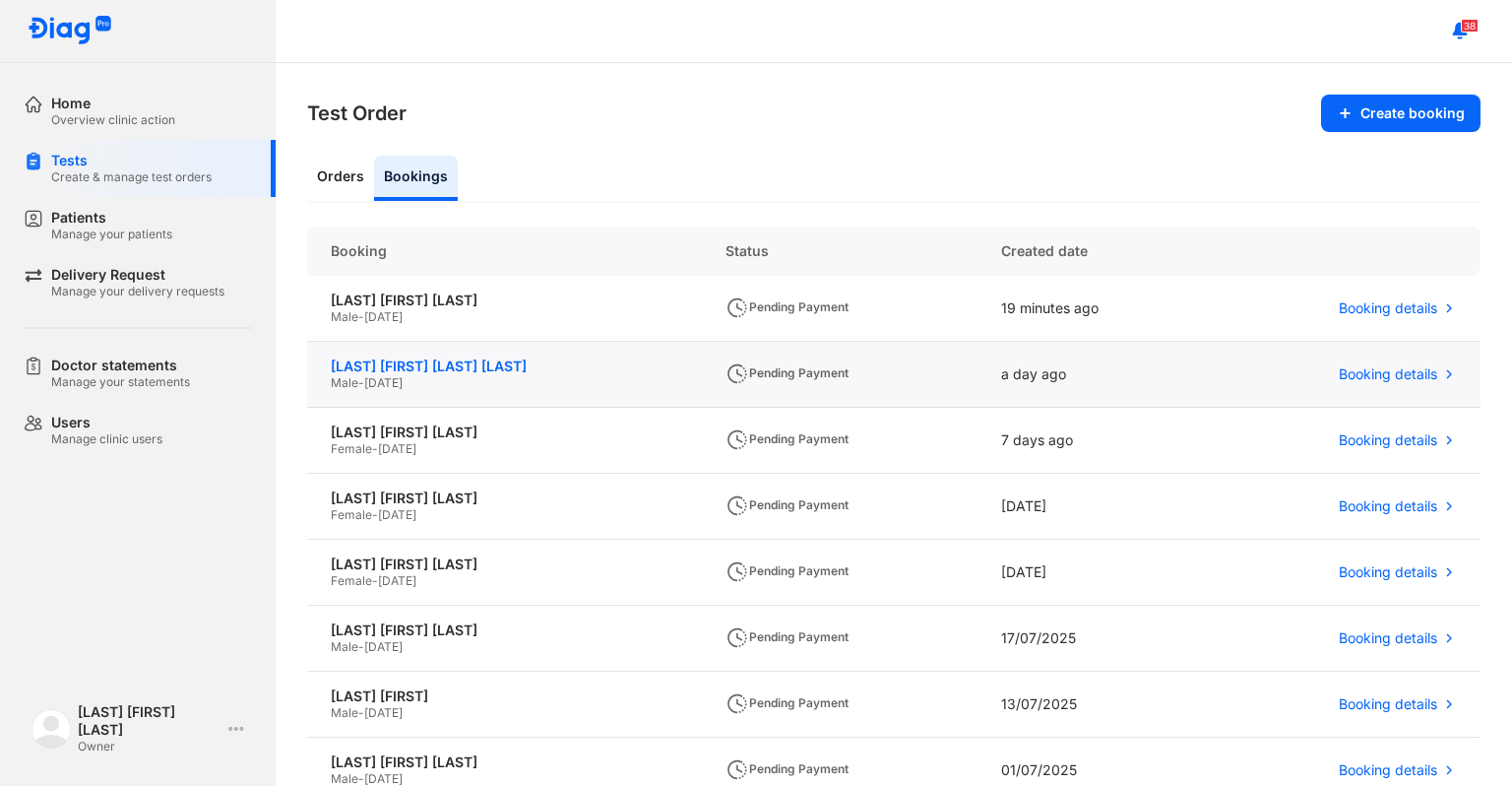 click on "[LAST] [FIRST] [LAST] [LAST]" 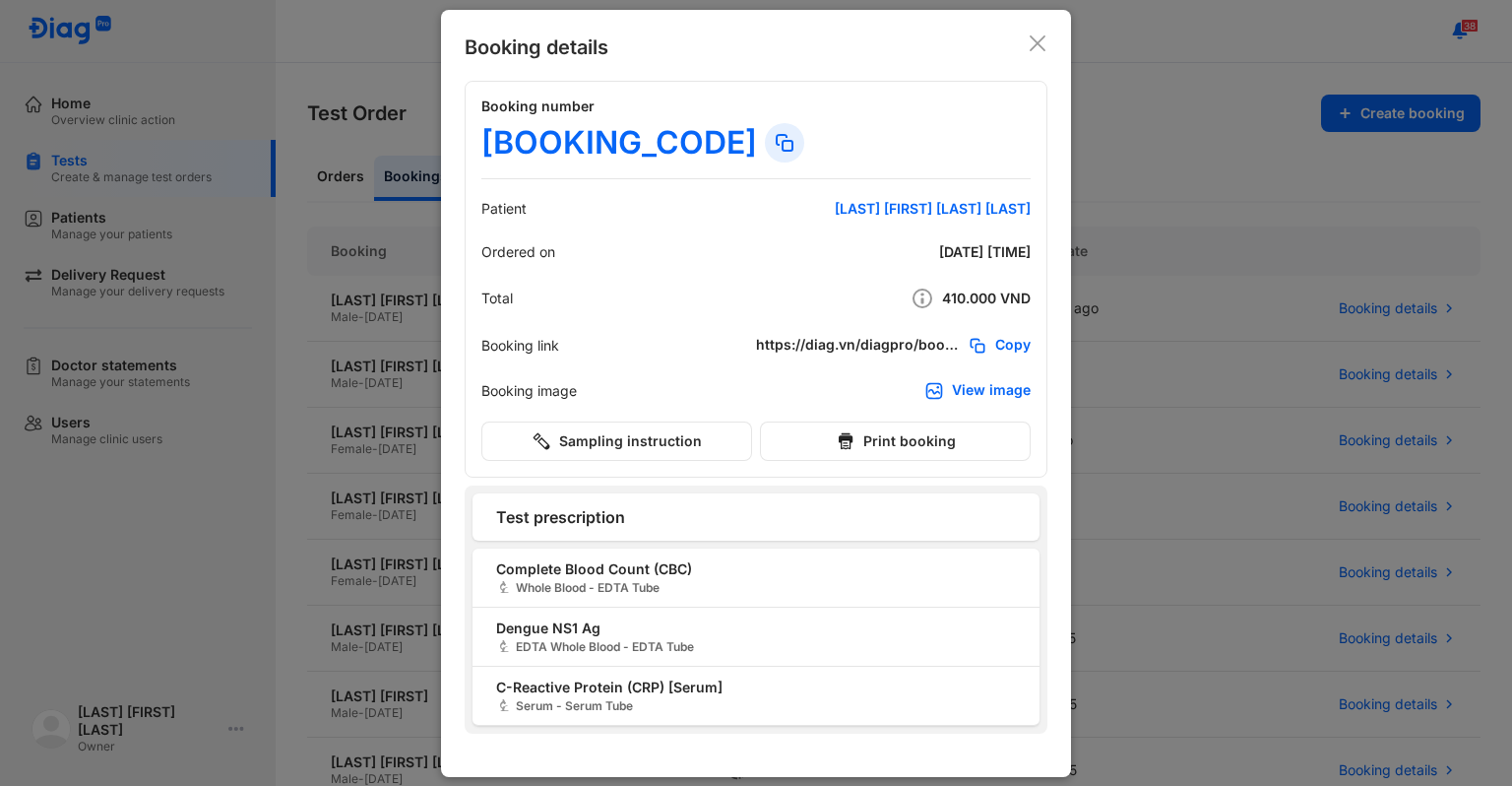 click on "Booking details Booking number AV88737 Patient DƯƠNG MINH HẢI ĐĂNG Ordered on 02/08/2025 18:27 Total  410.000 VND Booking link https://diag.vn/diagpro/booking?reference_code=AV88737 Copy Booking image View image Sampling instruction Print booking Test prescription Complete Blood Count (CBC) Whole Blood - EDTA Tube Dengue NS1 Ag EDTA Whole Blood - EDTA Tube C-Reactive Protein (CRP) [Serum] Serum - Serum Tube Patient DƯƠNG MINH HẢI ĐĂNG M • 09/09/2015 +84936832286 Doctor Lưu Hồ Thanh Lâm Account code: 15993 1900 1717 Your booking number AV88737 Give this number to receptionist when visiting the lab Prescription Test Dengue NS1 Ag C-Reactive Protein (CRP) [Serum] Packages Complete Blood Count (CBC) If your lab blood test requires fasting, please refrain from eating or drinking for at least 8 hours before your appointment. However, drinking water is allowed during this fasting period. Get to Diag Find the nearest Diag branches at  diag.vn/en/find-branch or visit Diag head office at:" at bounding box center [756, 393] 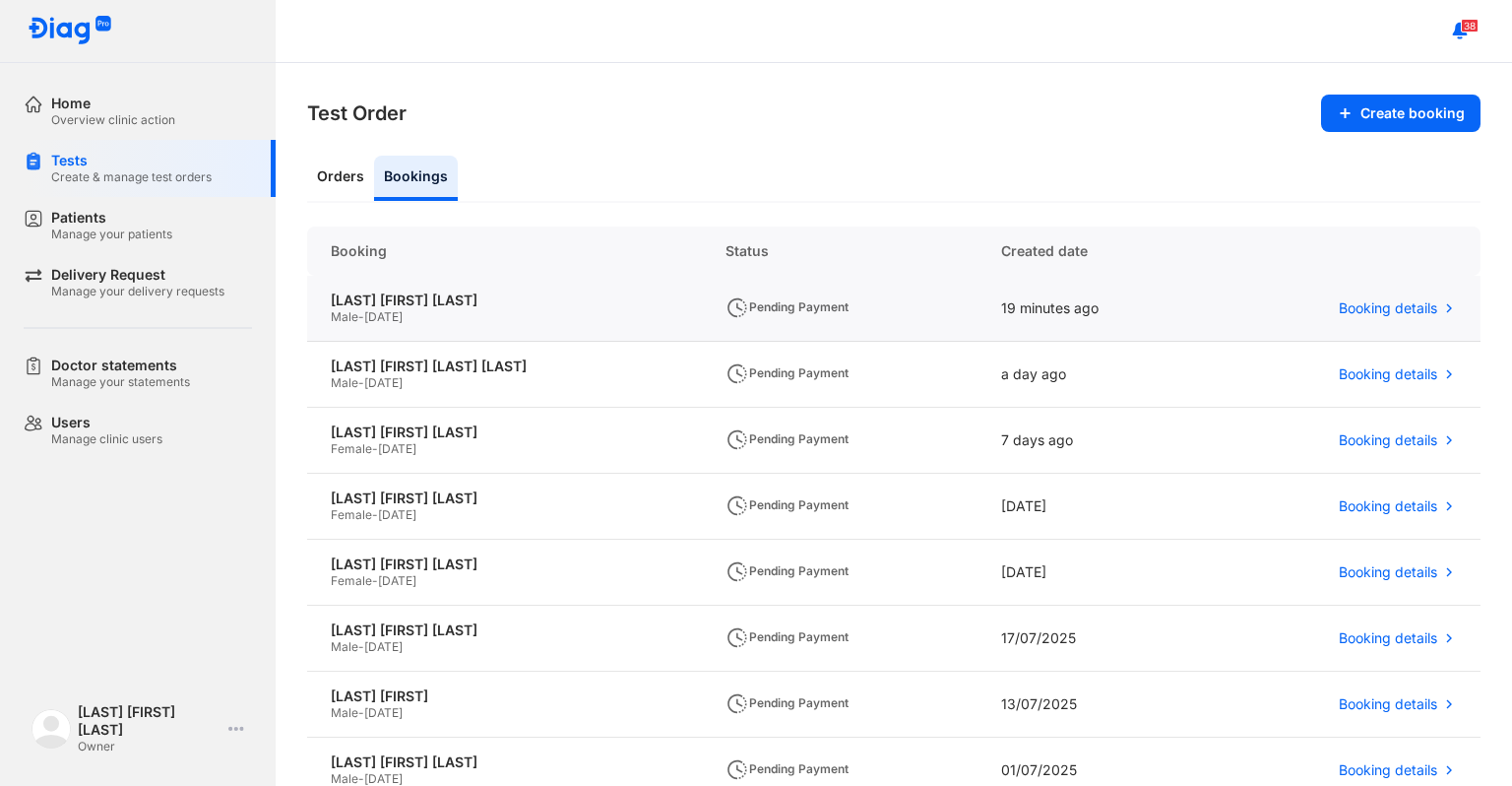click on "Pending Payment" 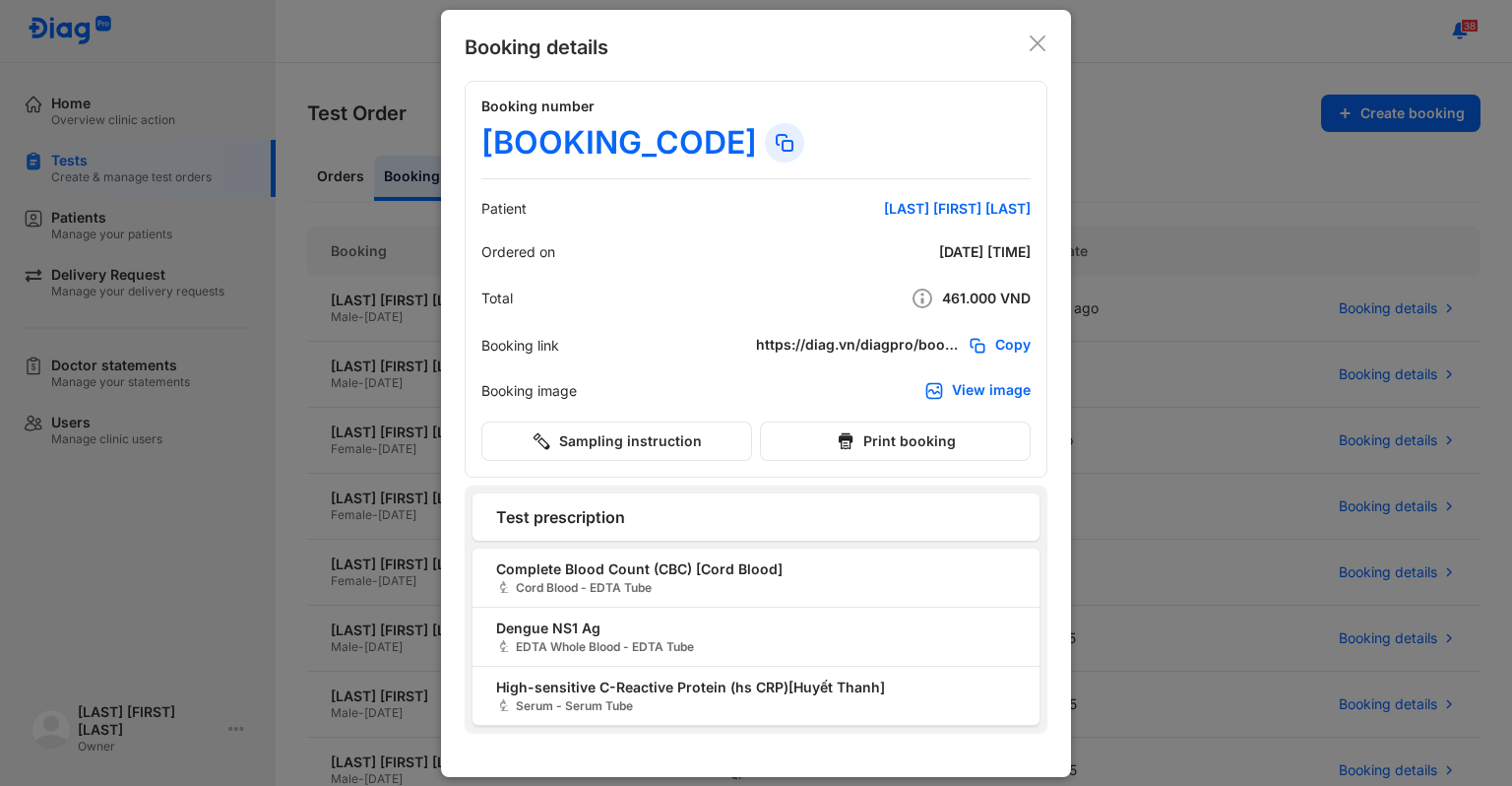 click 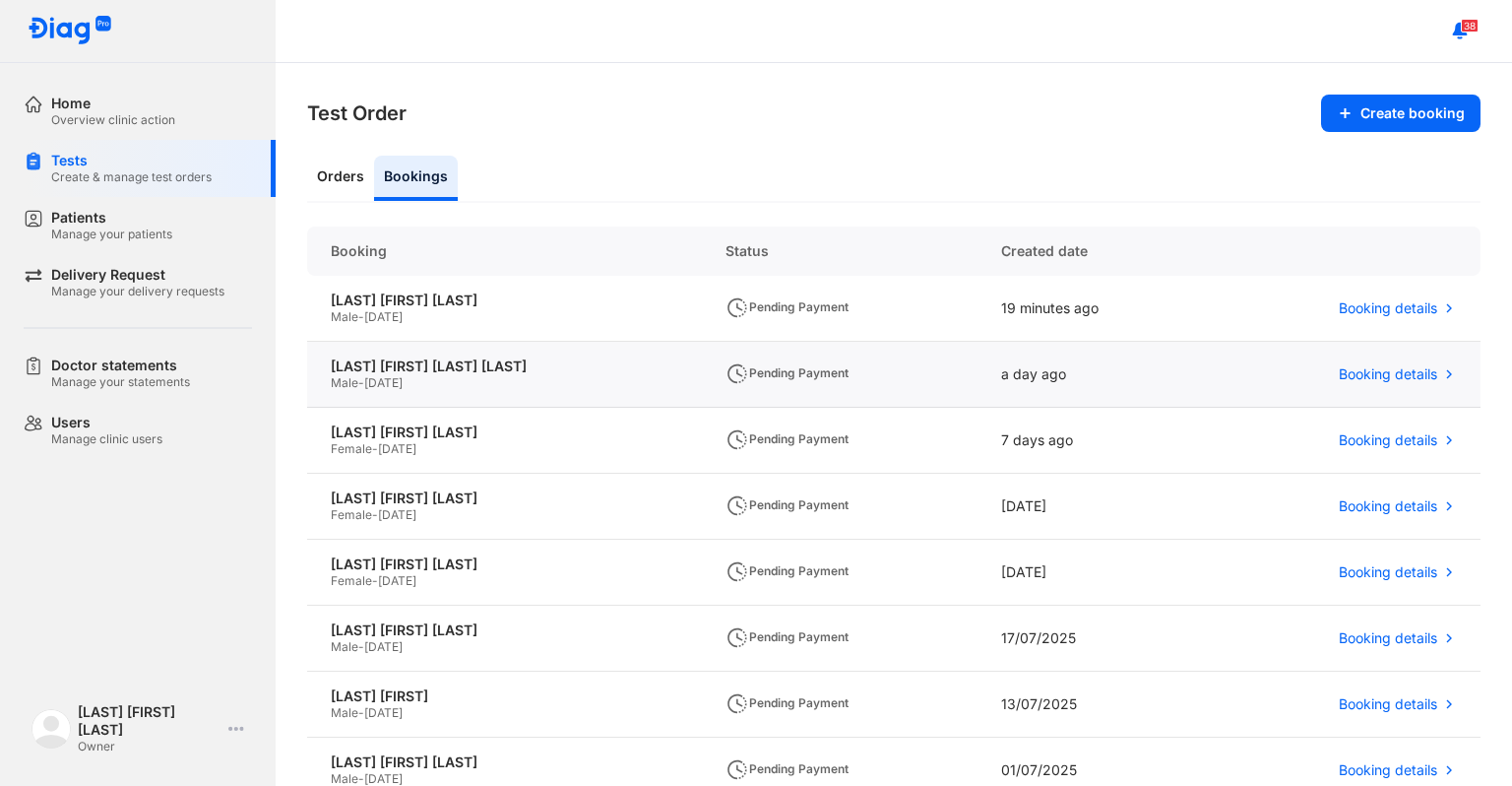 click on "Pending Payment" 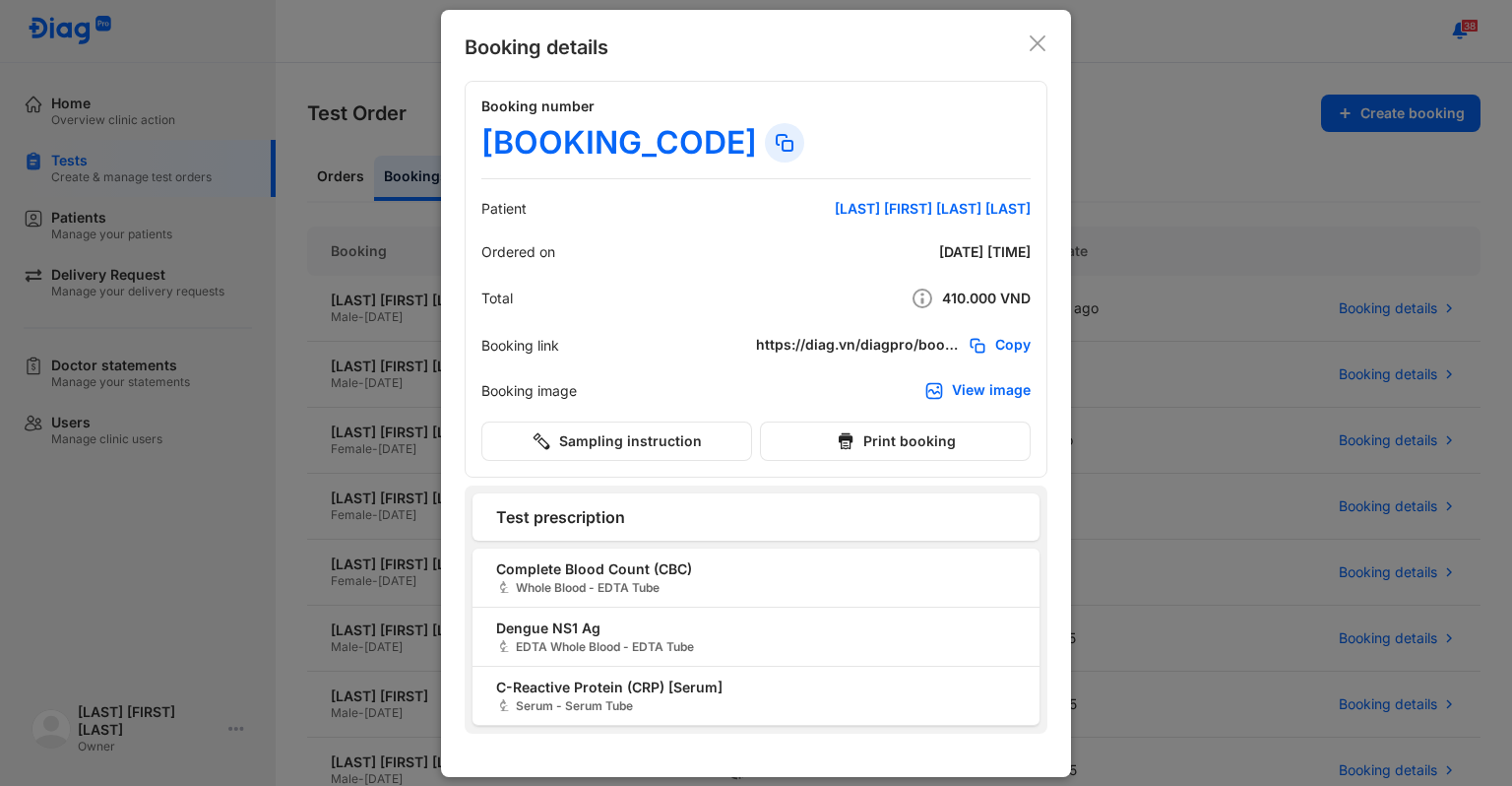 click at bounding box center [756, 393] 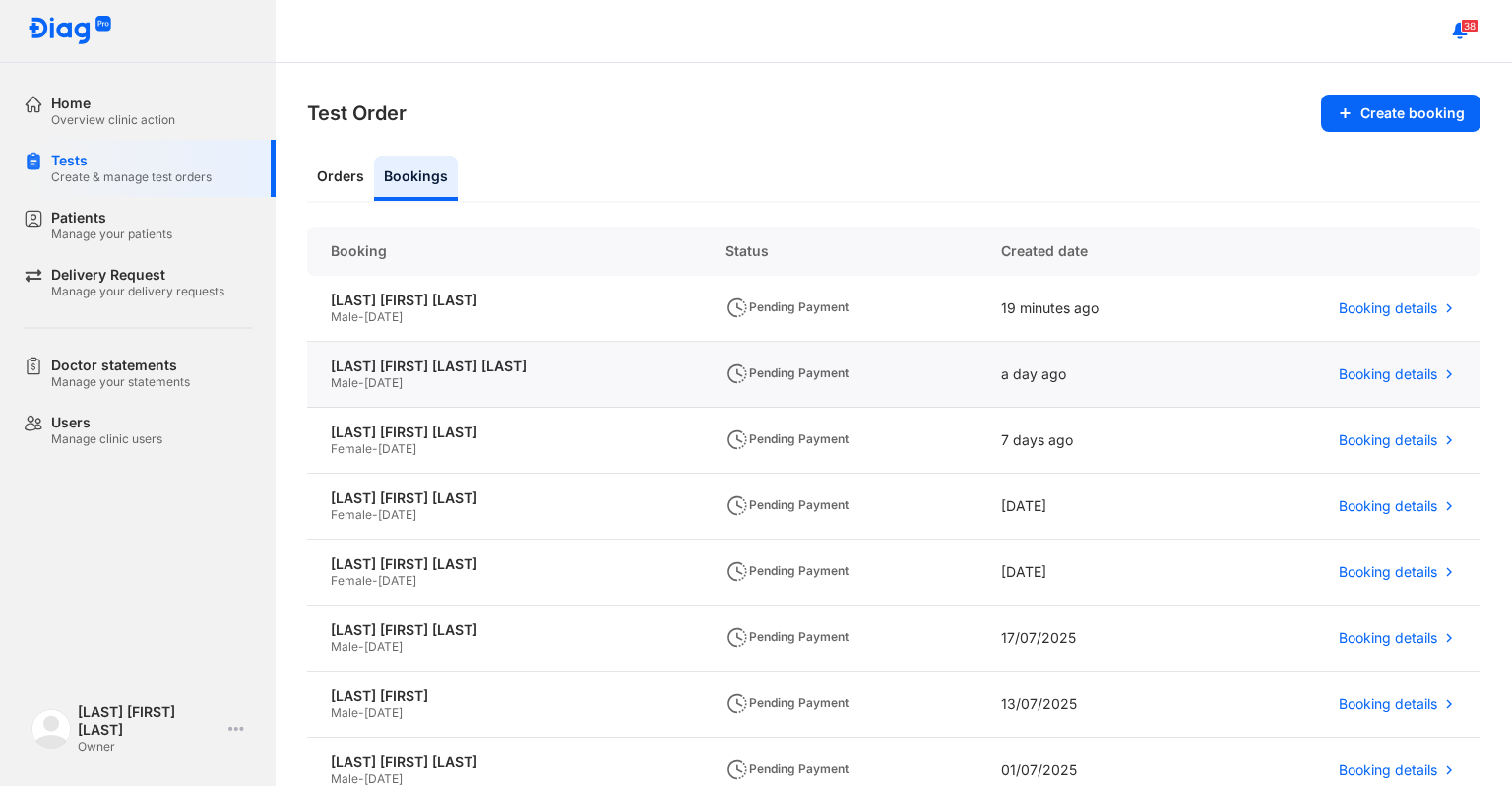click on "a day ago" 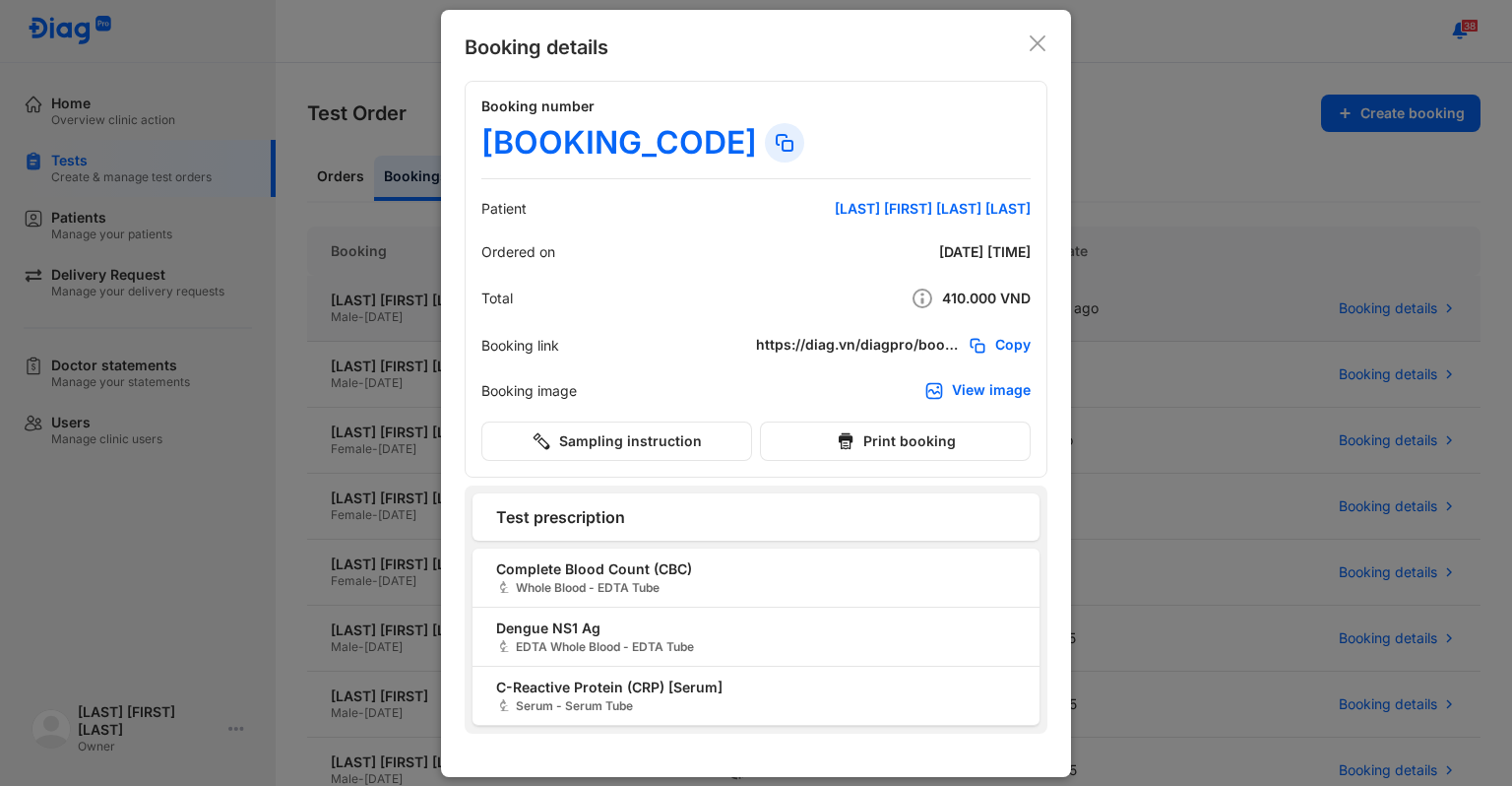 click at bounding box center (756, 393) 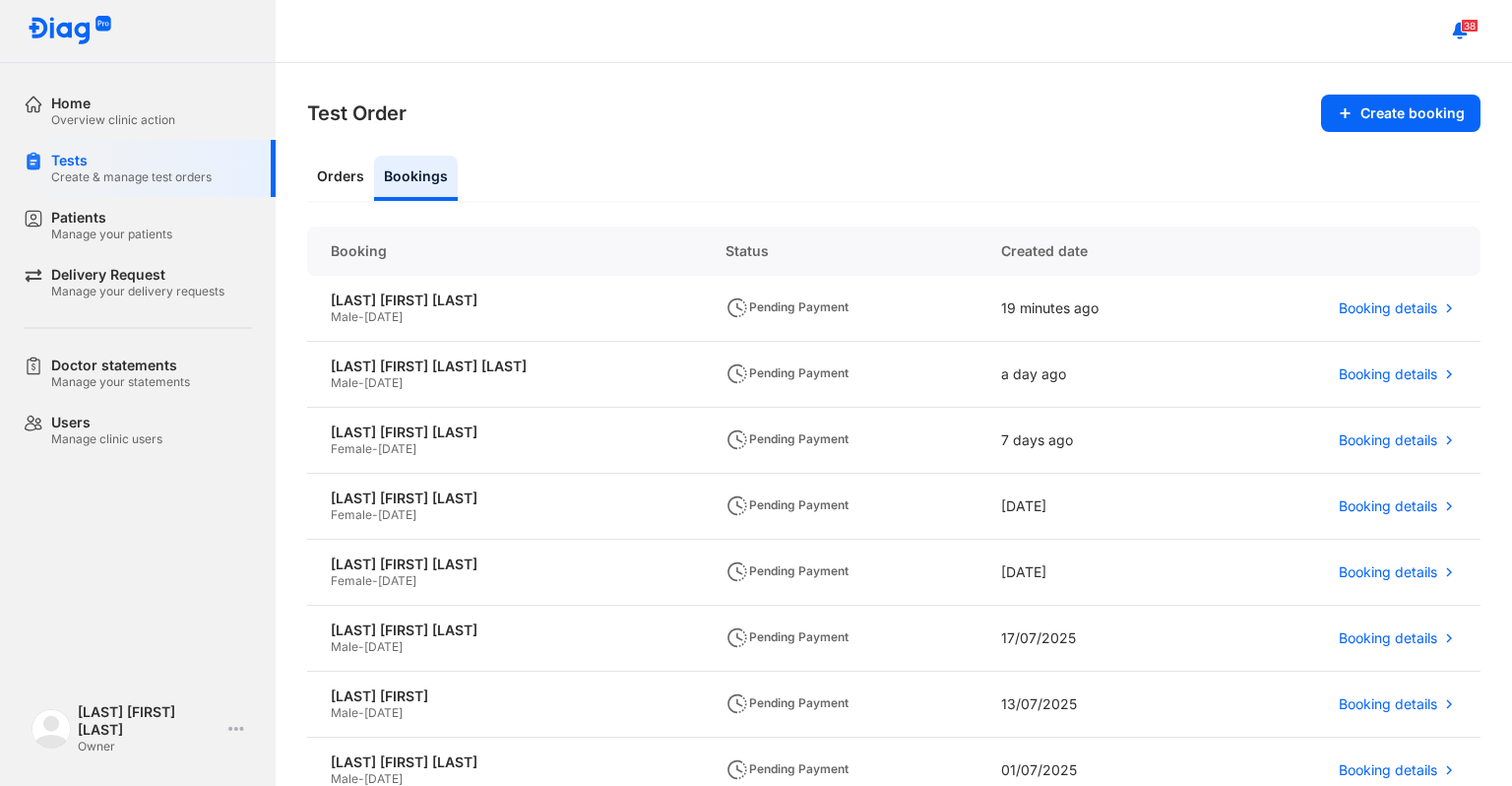 click on "Test Order  Create booking Orders Bookings Booking Status Created date NGUYỄN TUẤN PHÁT Male  -  21/10/2023    Pending Payment 19 minutes ago Booking details DƯƠNG MINH HẢI ĐĂNG Male  -  09/09/2015    Pending Payment a day ago Booking details LÂM THỊ NGỌC PHỤNG Female  -  06/05/2024    Pending Payment 7 days ago Booking details NGUYỄN NGỌC QUỲNH LAM Female  -  15/10/2023    Pending Payment 24/07/2025 Booking details HOÀNG DIỆP CHI Female  -  28/08/2020    Pending Payment 24/07/2025 Booking details TRƯƠNG TIẾN DŨNG Male  -  14/05/2015    Pending Payment 17/07/2025 Booking details PHAN ANH QUÂN Male  -  23/11/2023    Pending Payment 13/07/2025 Booking details LÊ MINH ĐĂNG KHÔI Male  -  12/07/2017    Pending Payment 01/07/2025 Booking details LÊ MINH PHÚC Male  -  28/02/2024    Pending Payment 12/06/2025 Booking details TRẦN THIÊN KIM Female  -  28/11/2023    Pending Payment 16/05/2025 Booking details 1 2 3 4 ... 7" at bounding box center [894, 425] 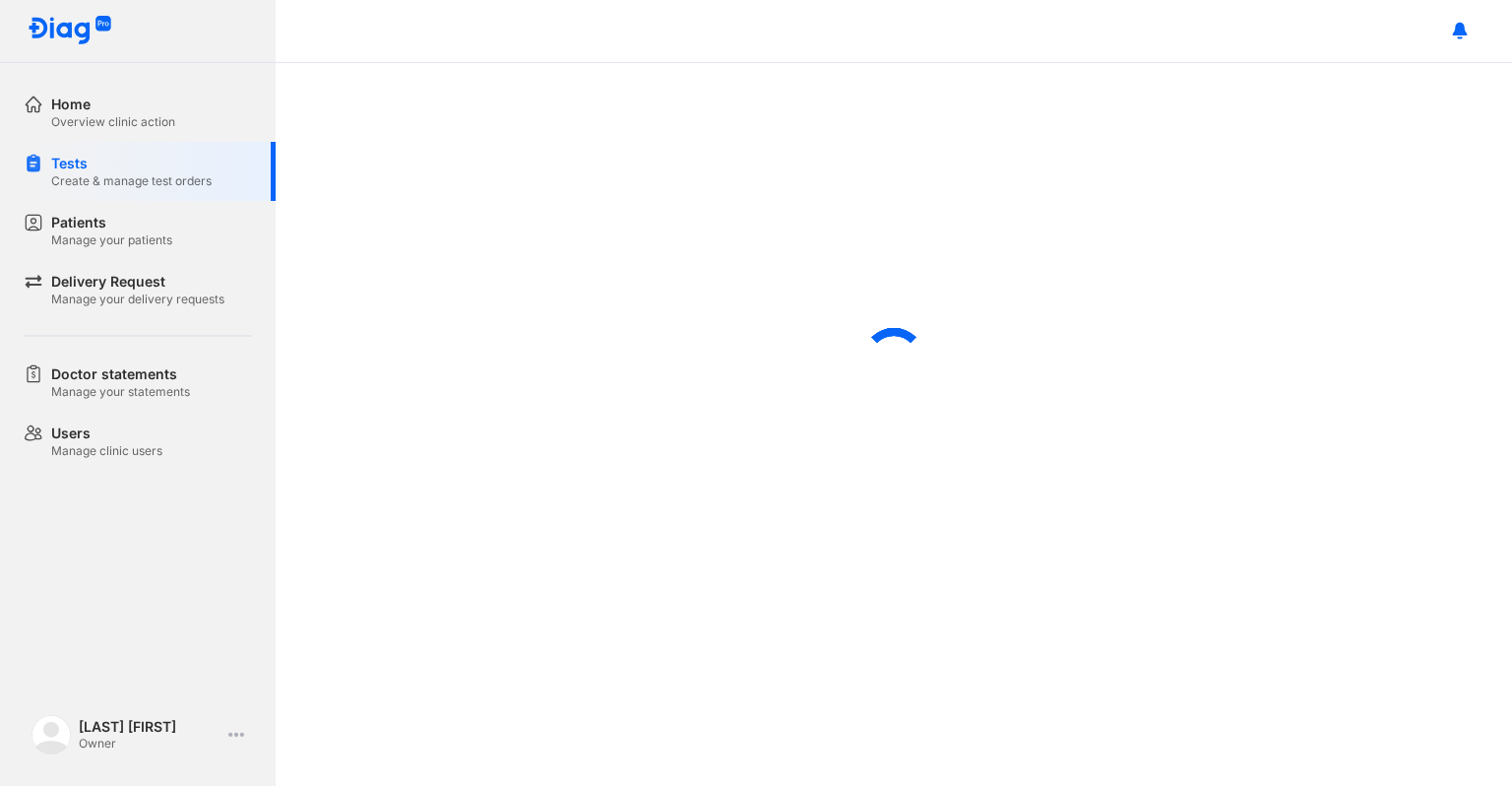 scroll, scrollTop: 0, scrollLeft: 0, axis: both 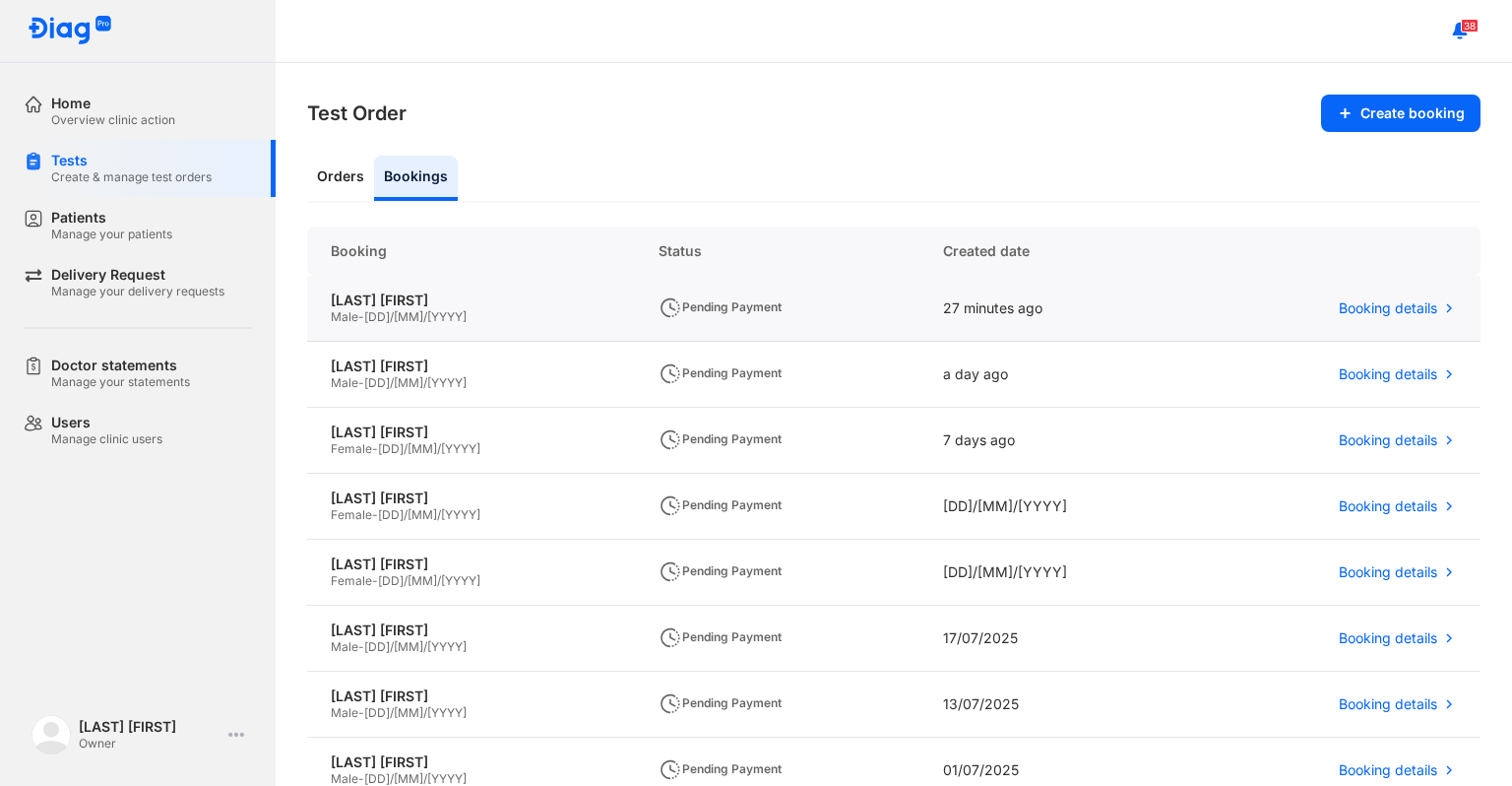 click on "27 minutes ago" 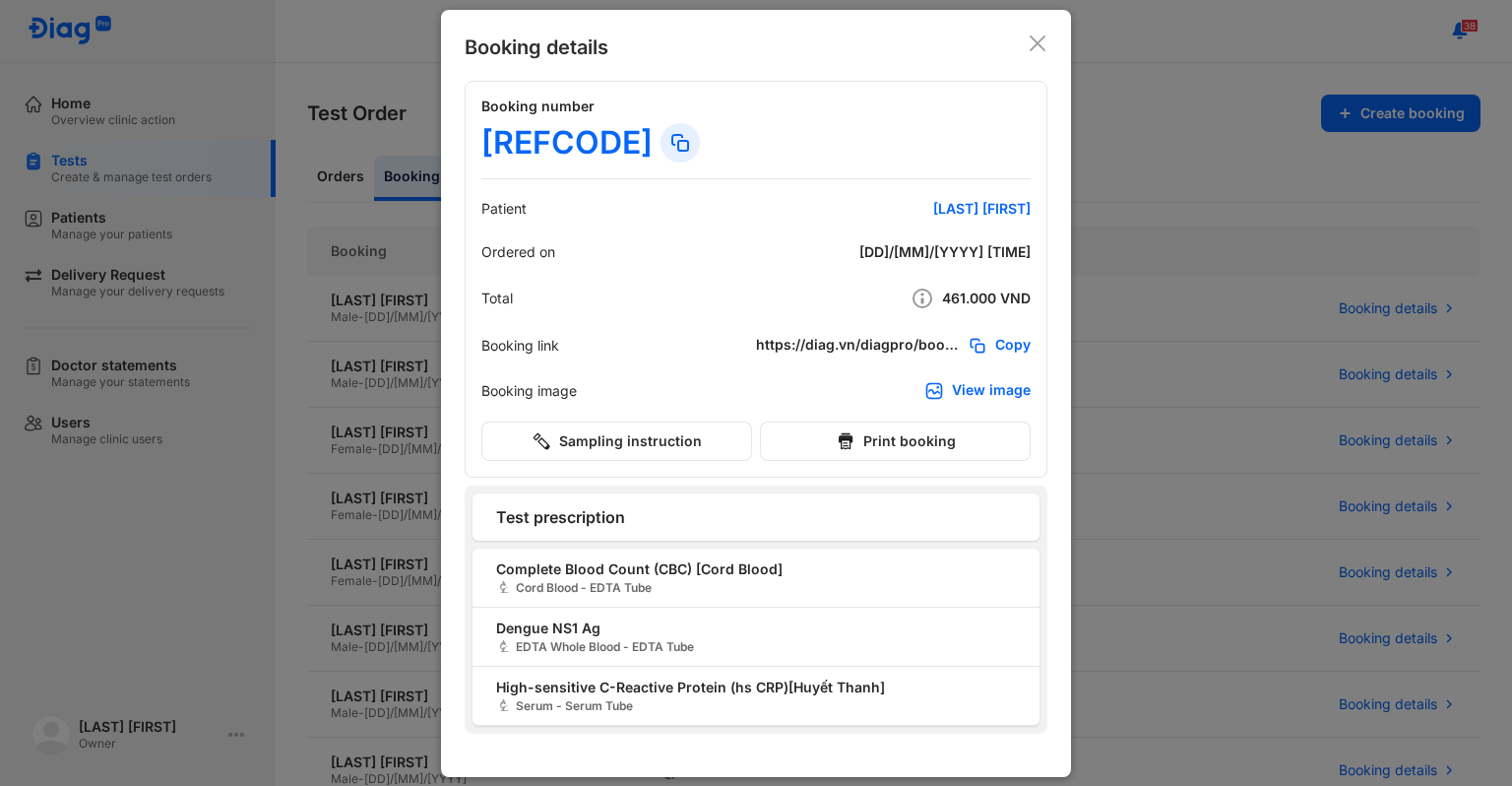 click 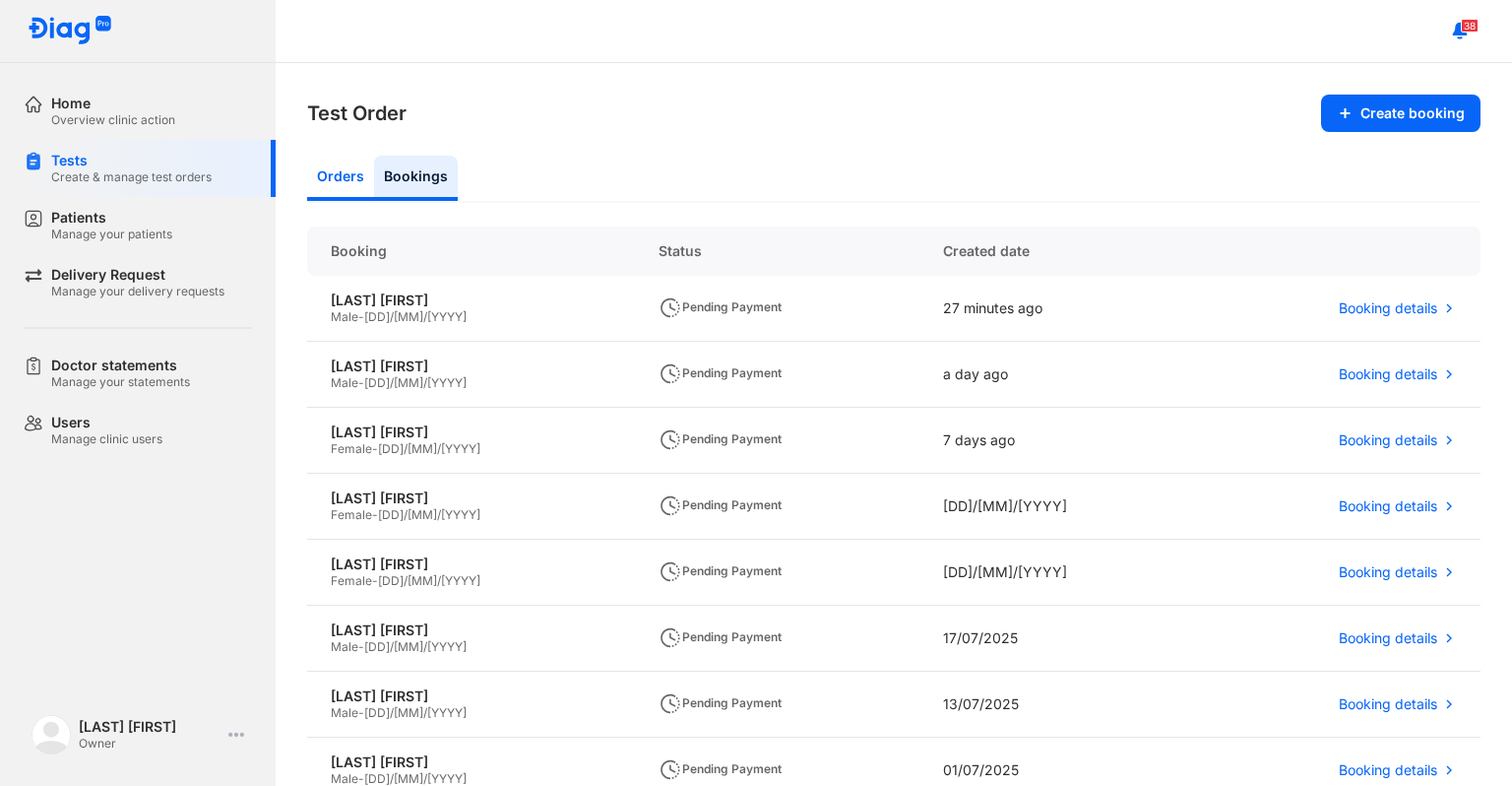 click on "Orders" 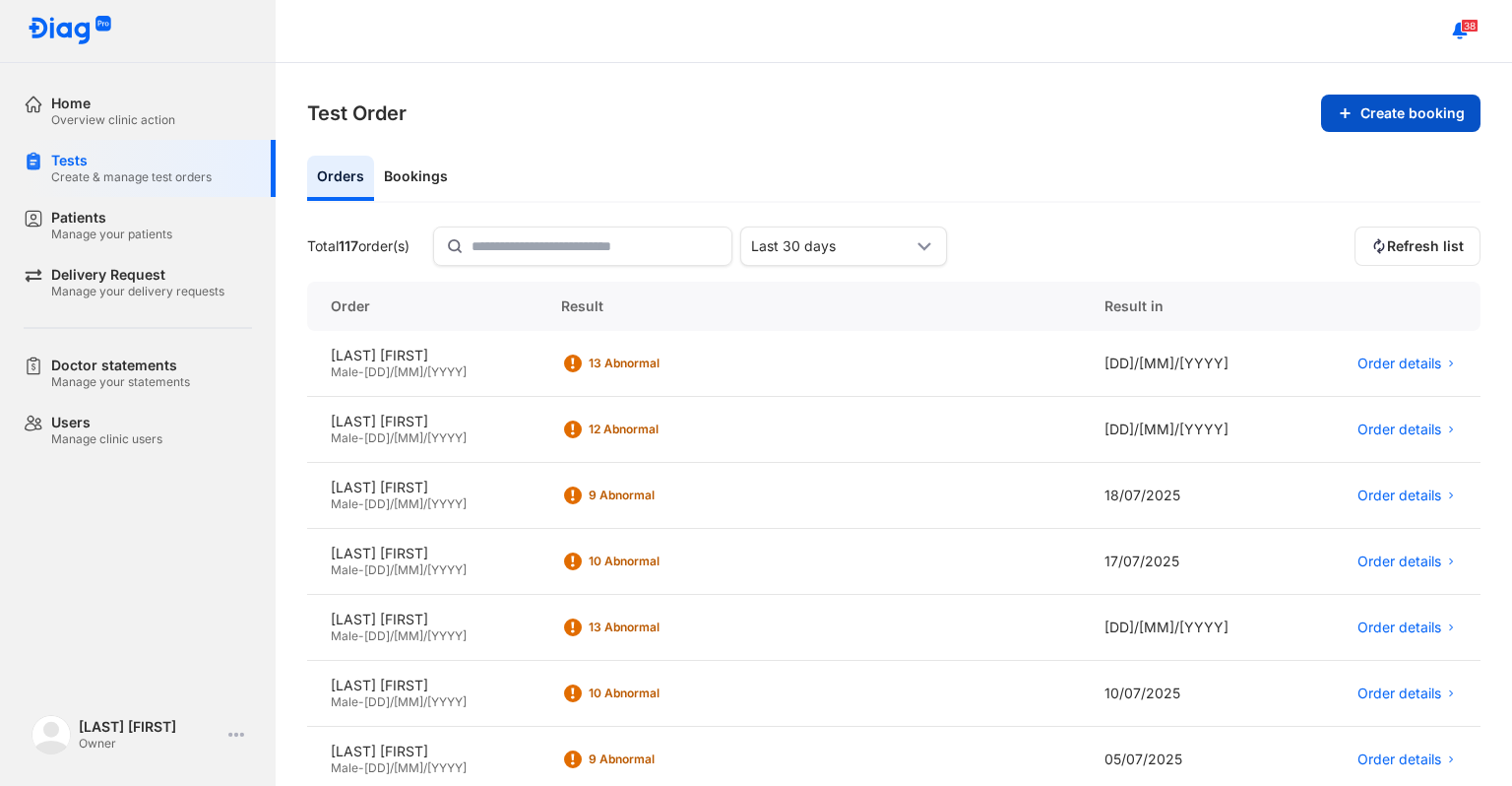 click on "Create booking" at bounding box center (1401, 113) 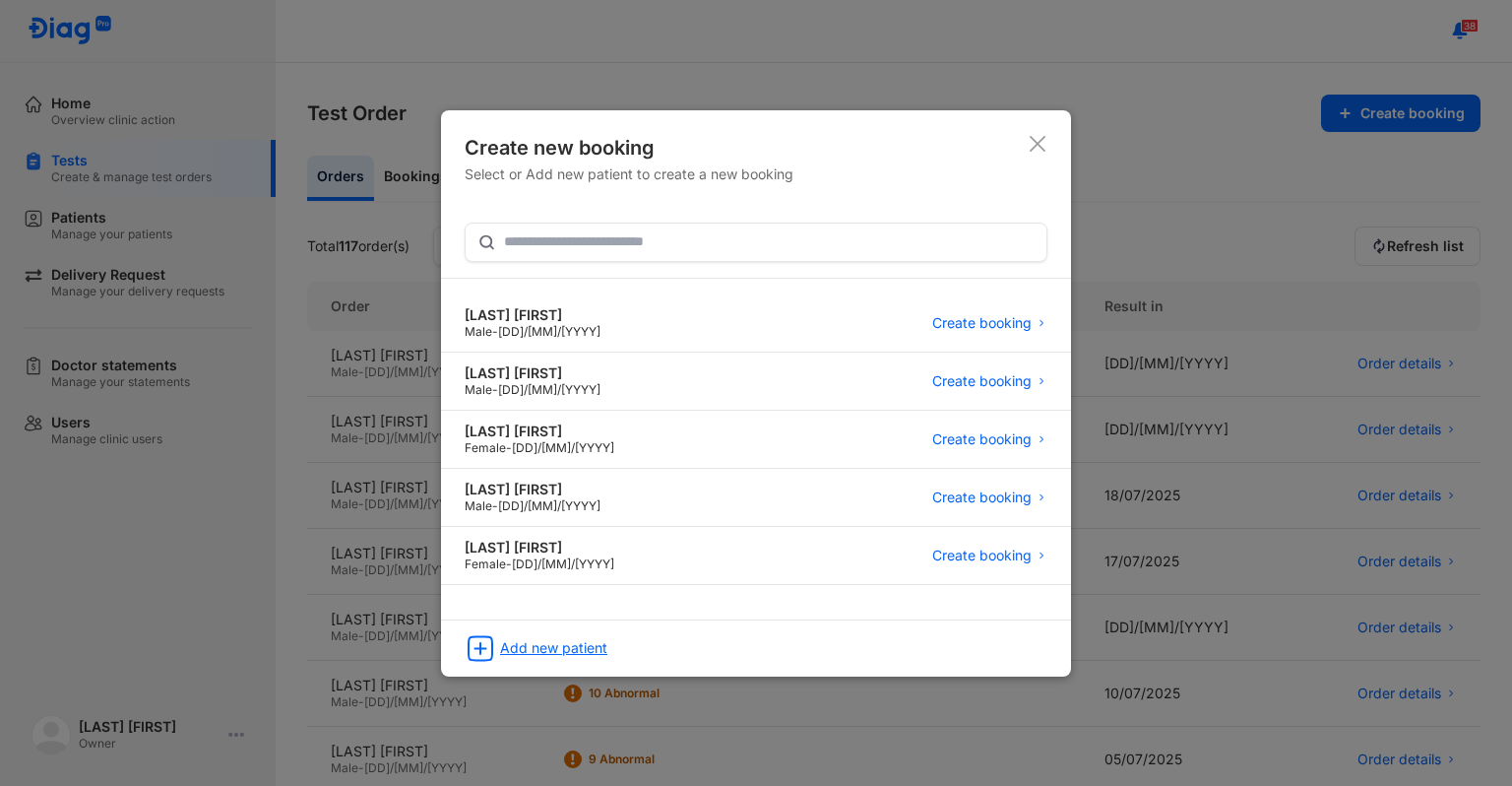 click on "Add new patient" 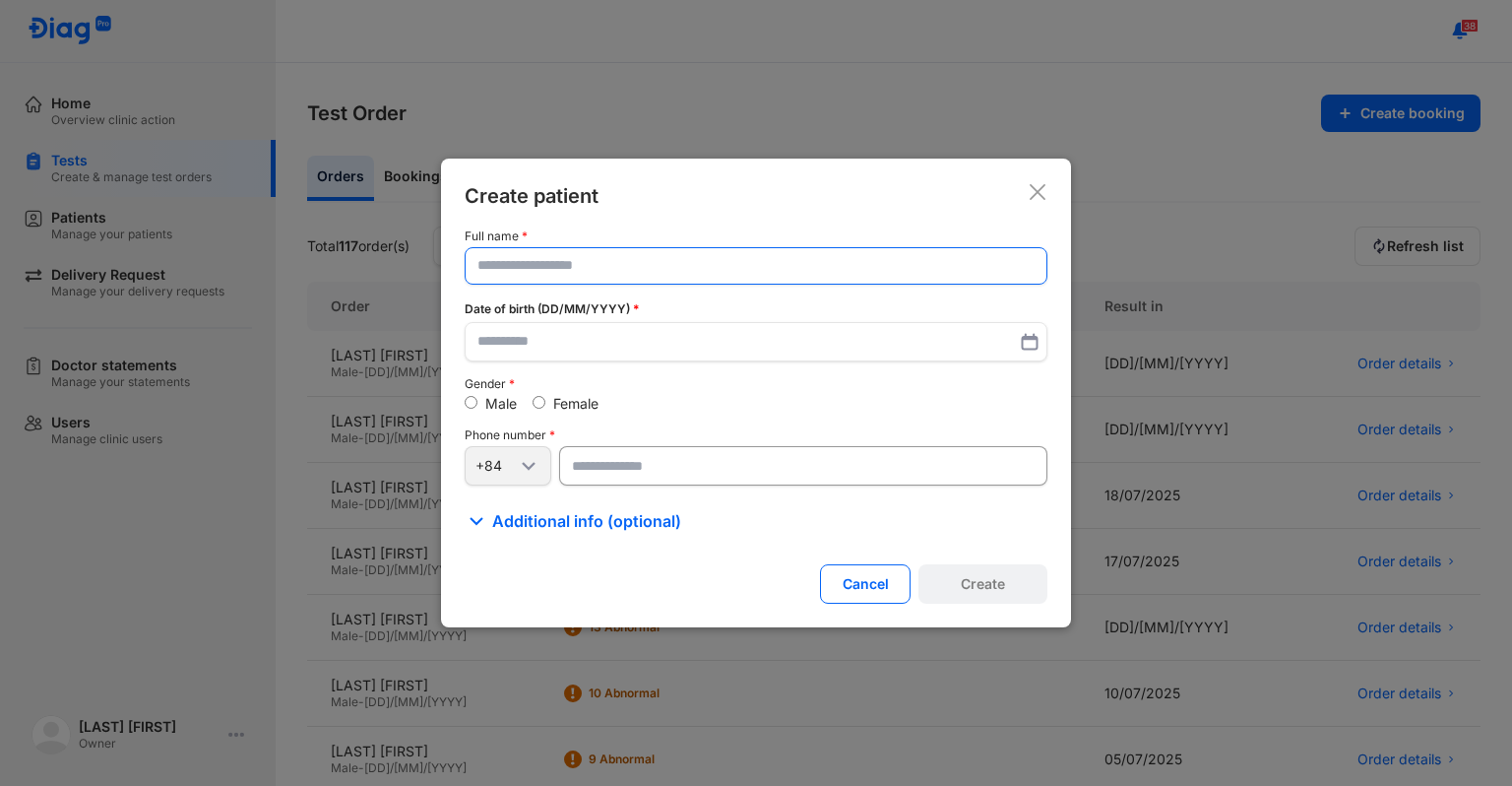click 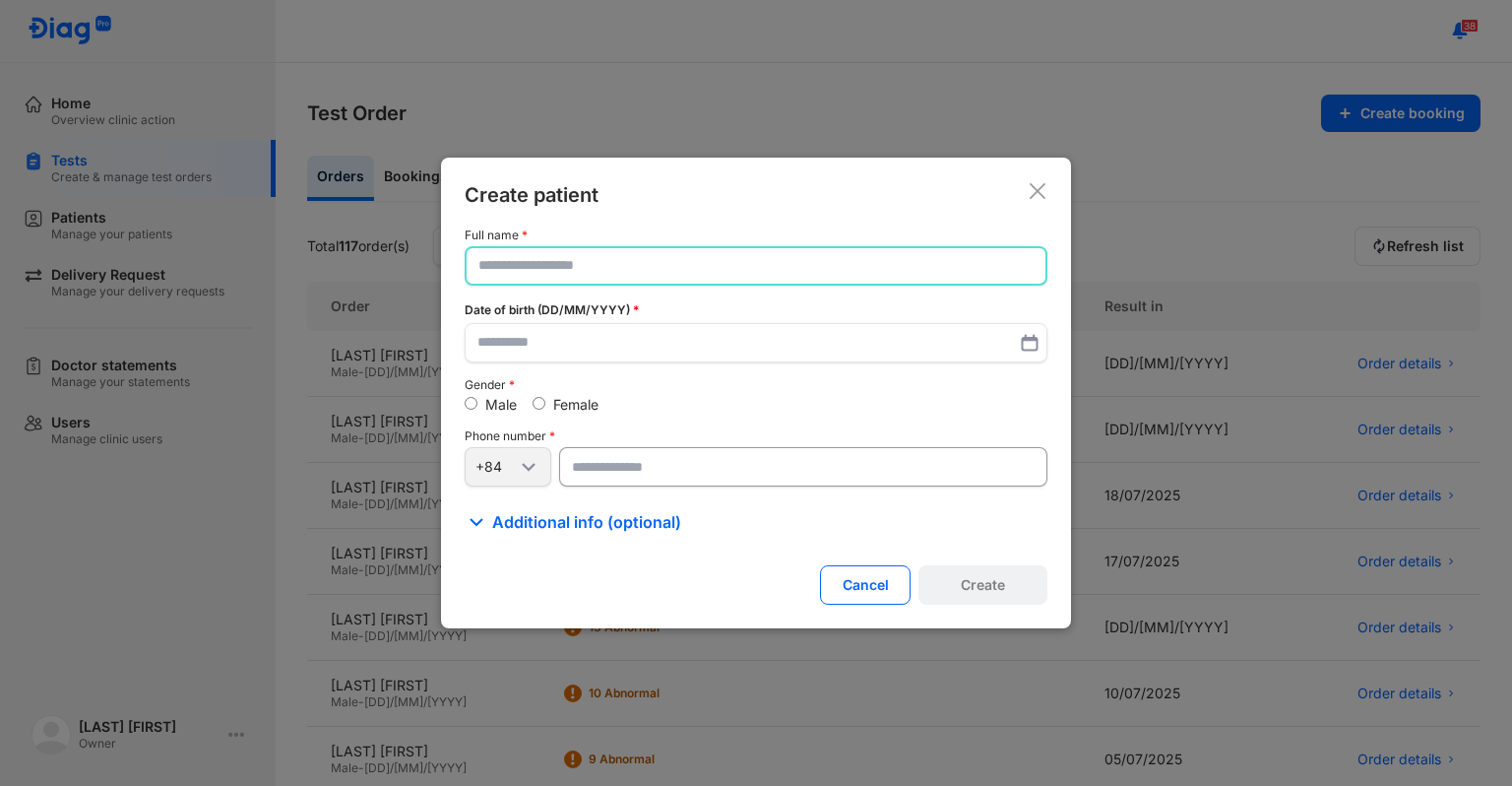 paste on "**********" 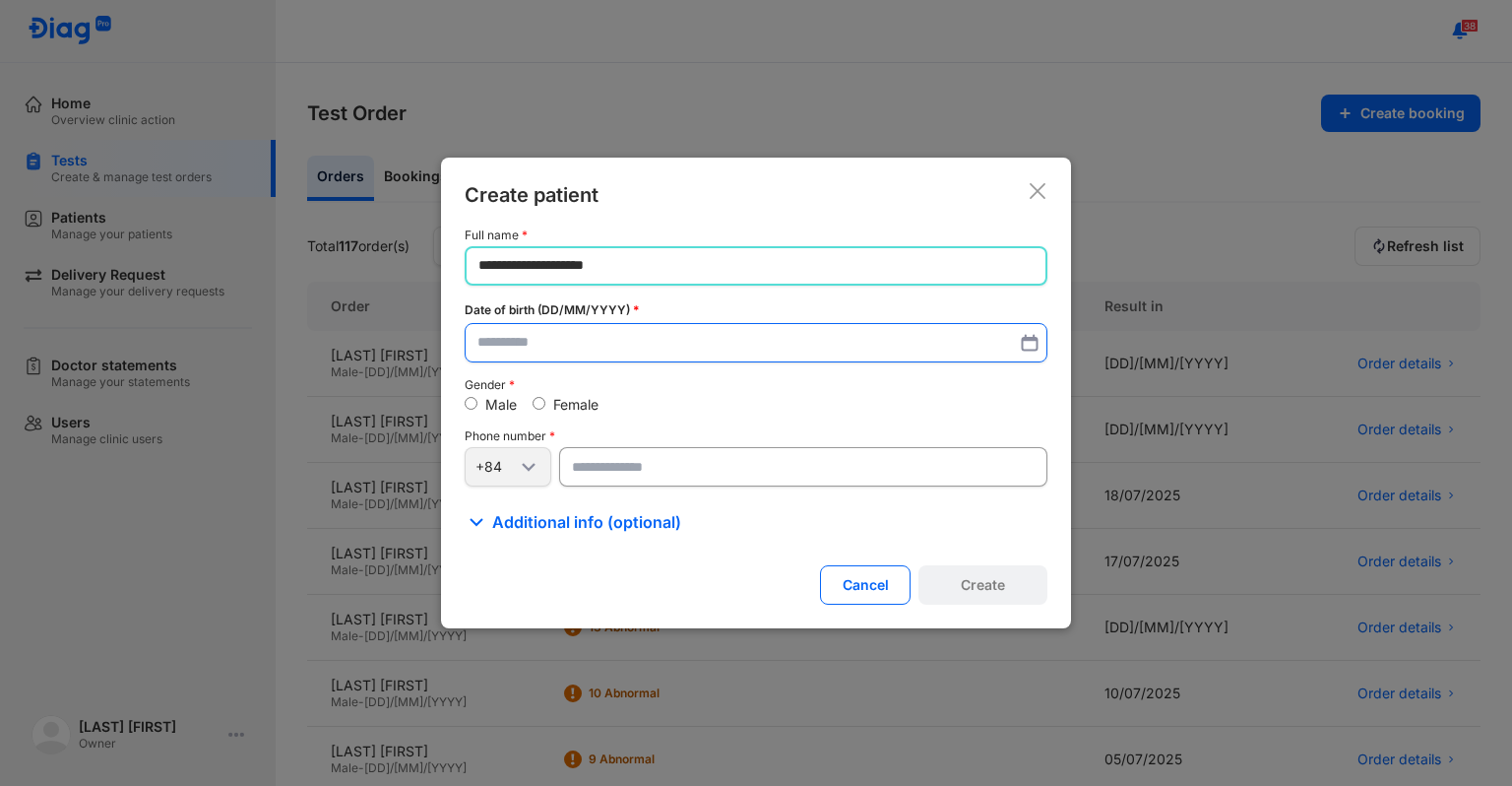 type on "**********" 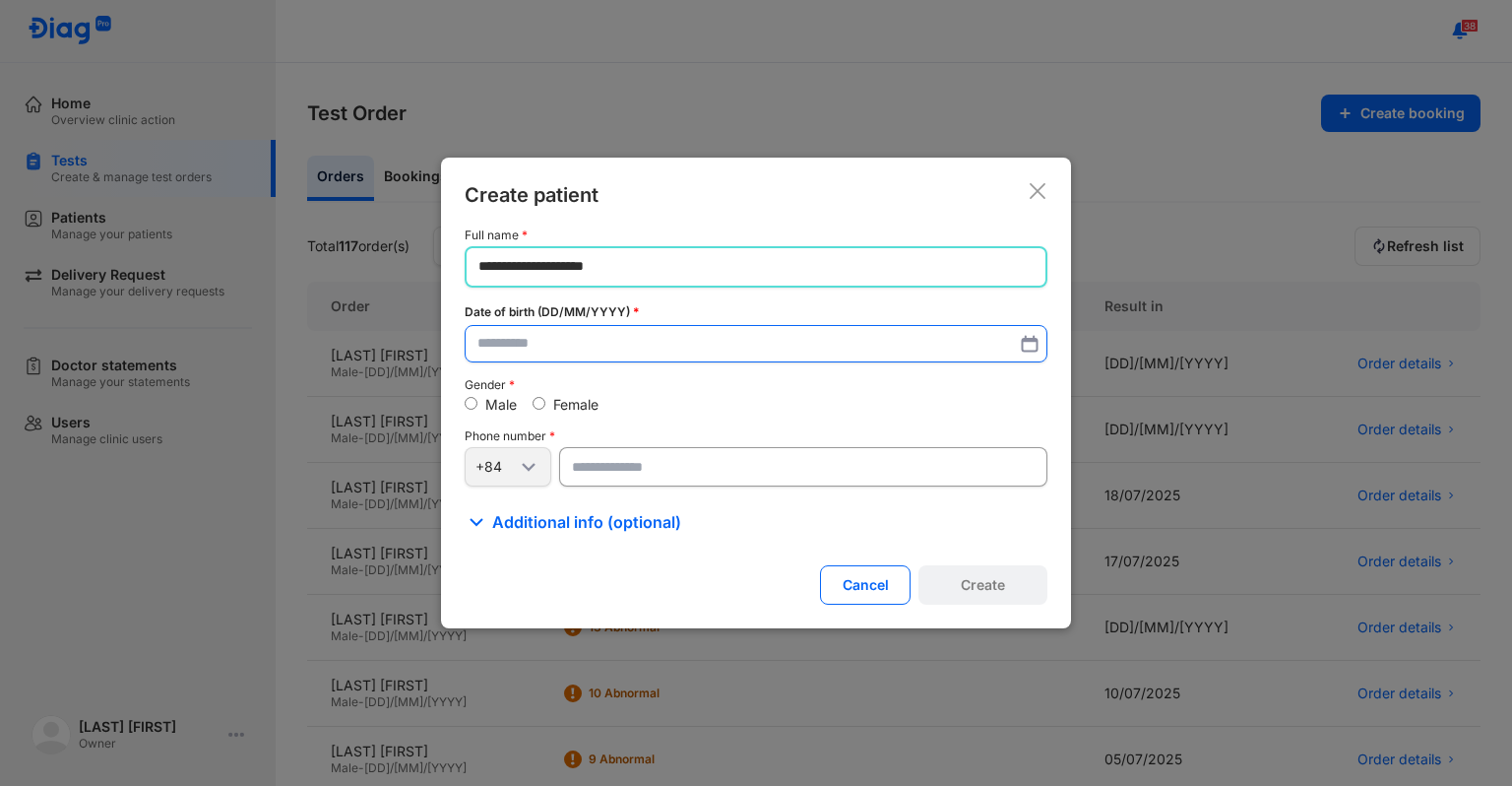 click at bounding box center (756, 344) 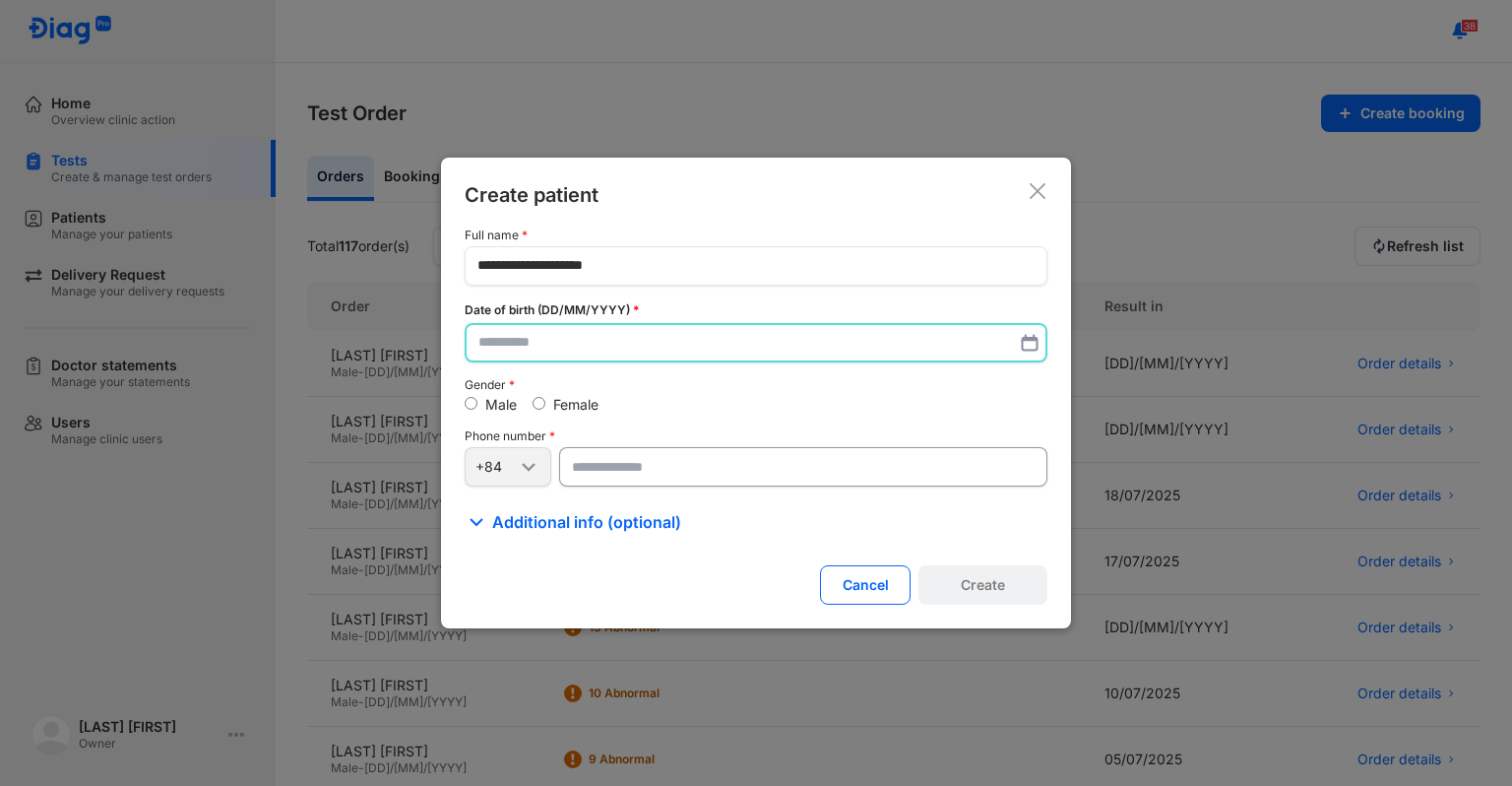 paste on "**********" 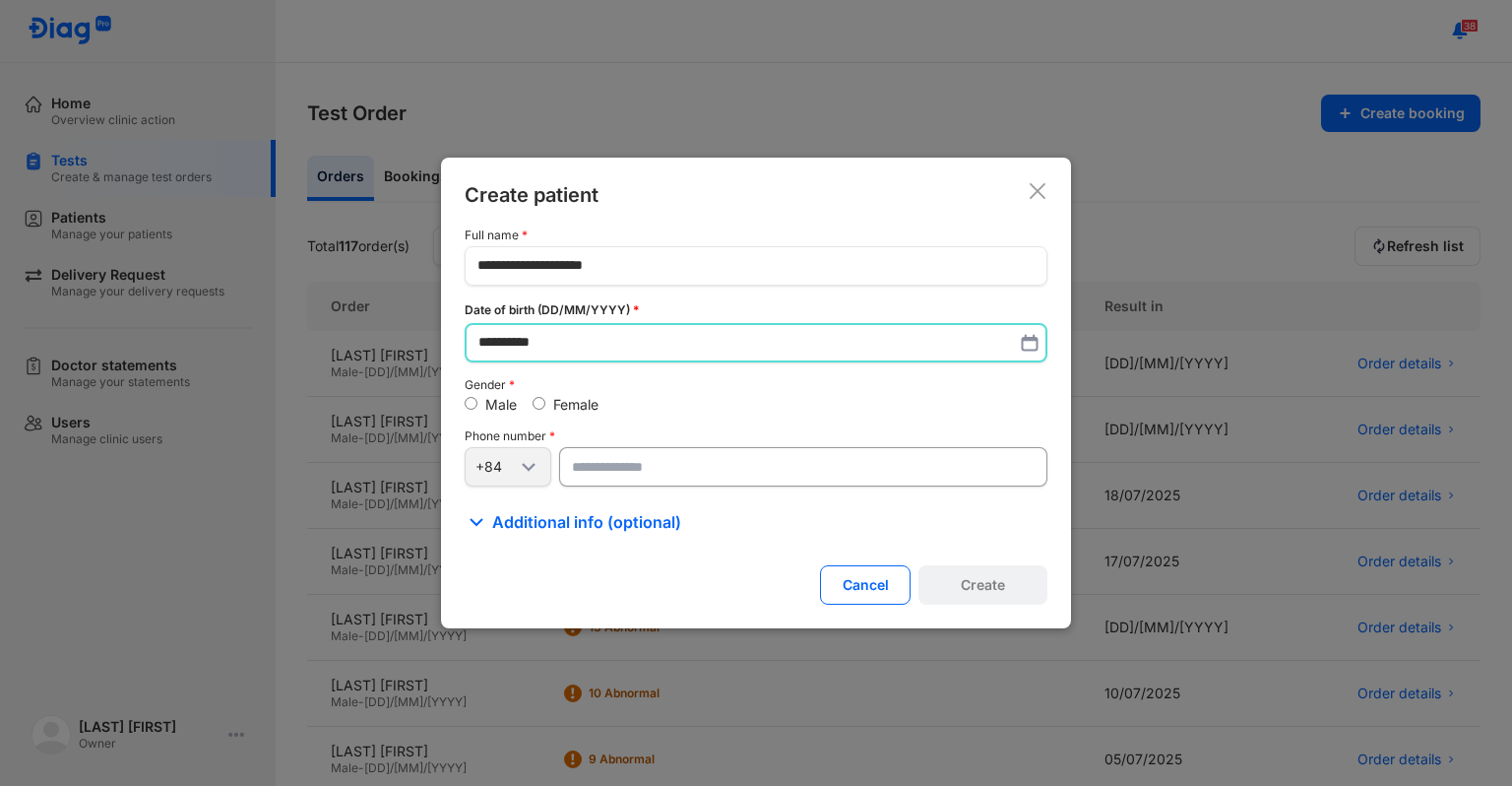 type on "**********" 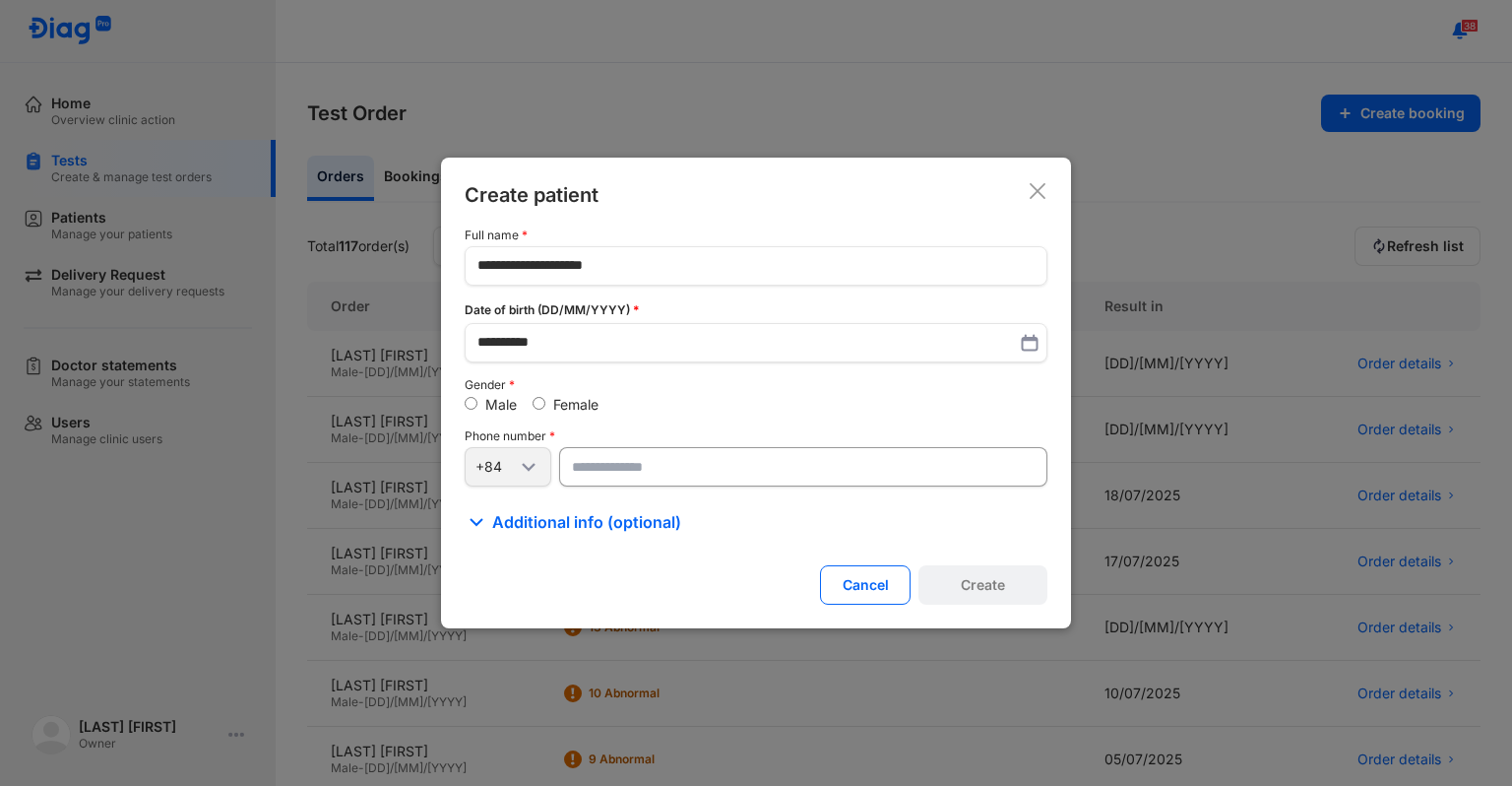 click at bounding box center [803, 467] 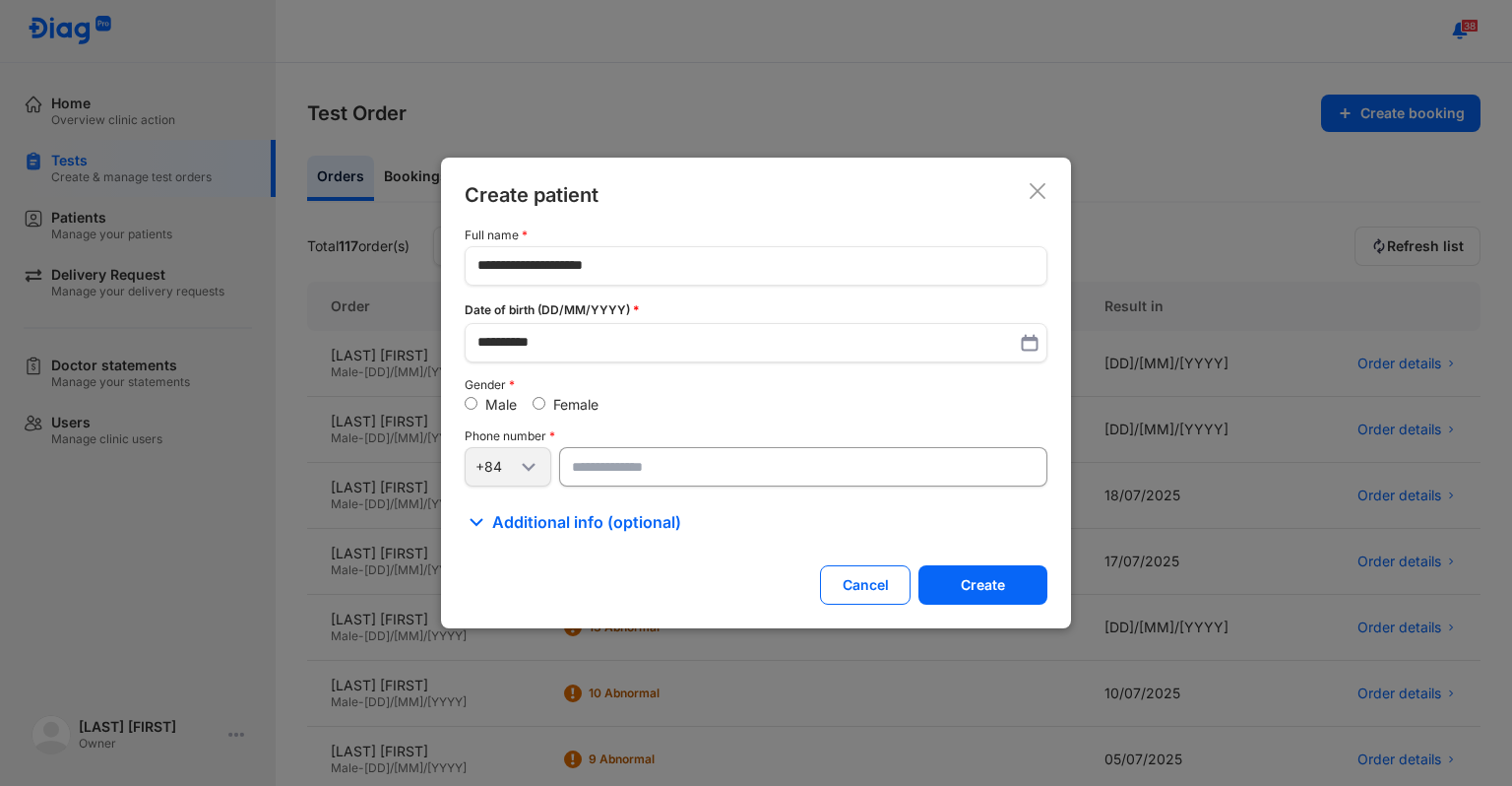 type on "**********" 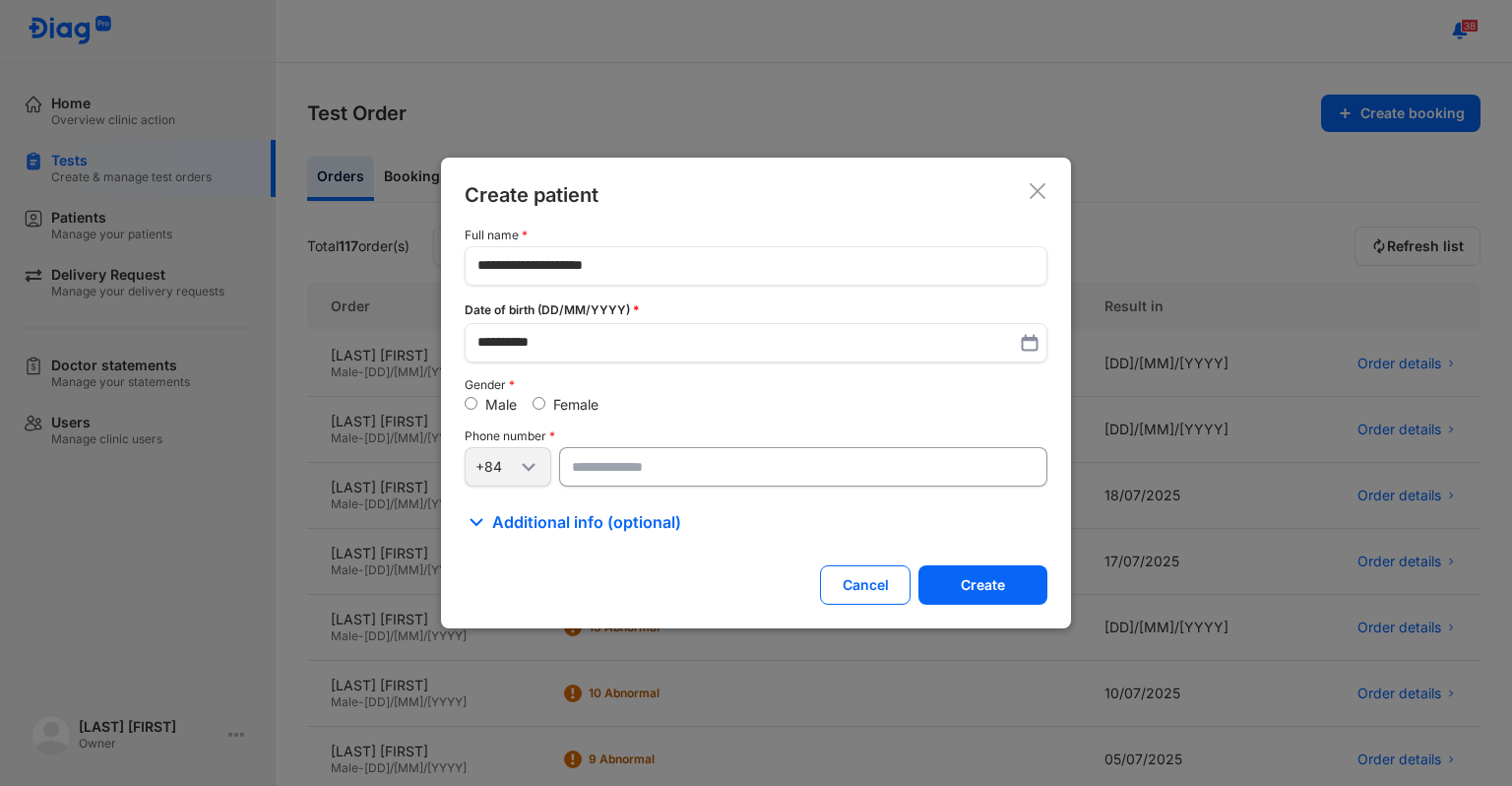 click on "**********" at bounding box center (803, 467) 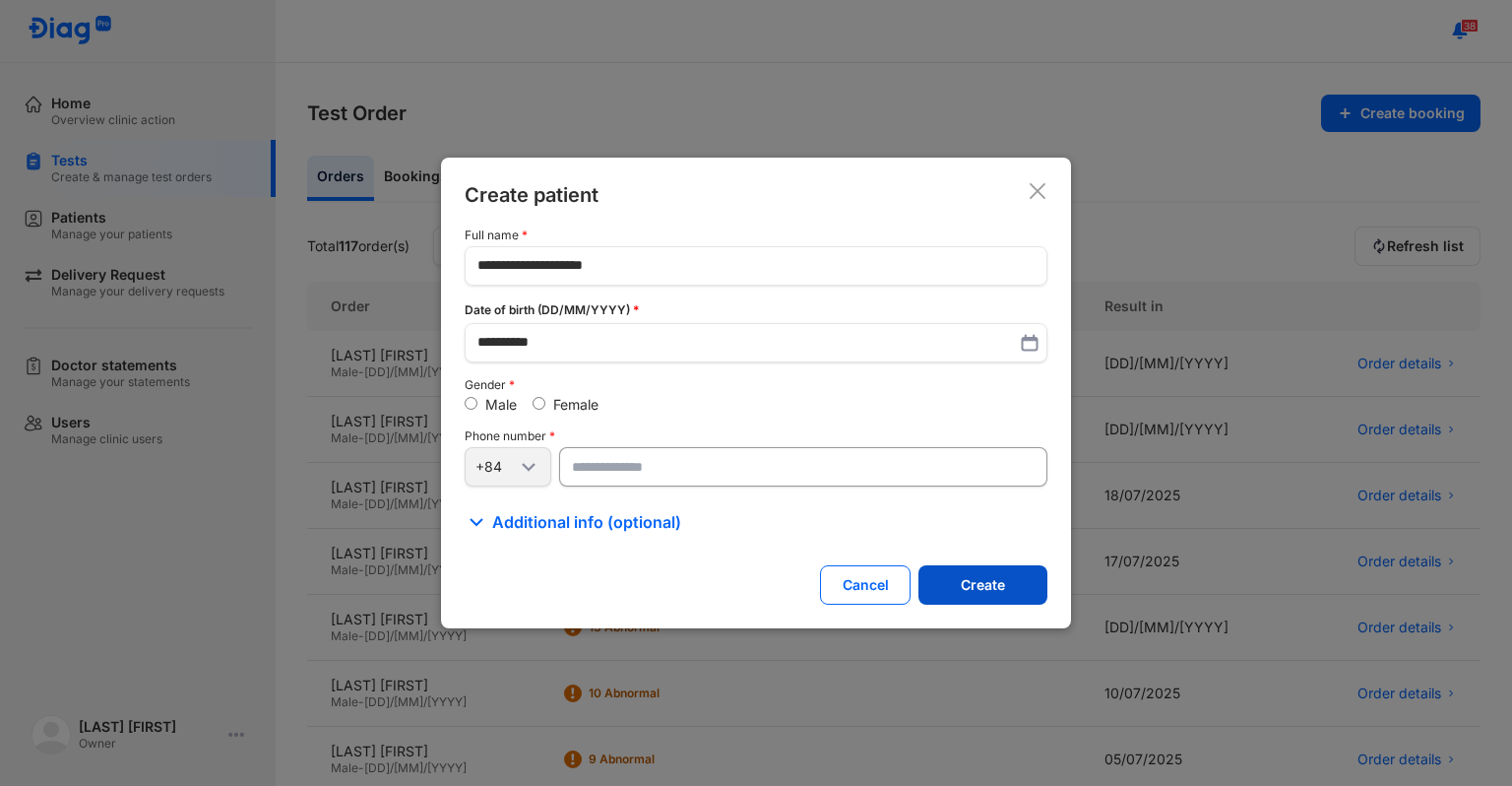 click on "Create" at bounding box center [982, 585] 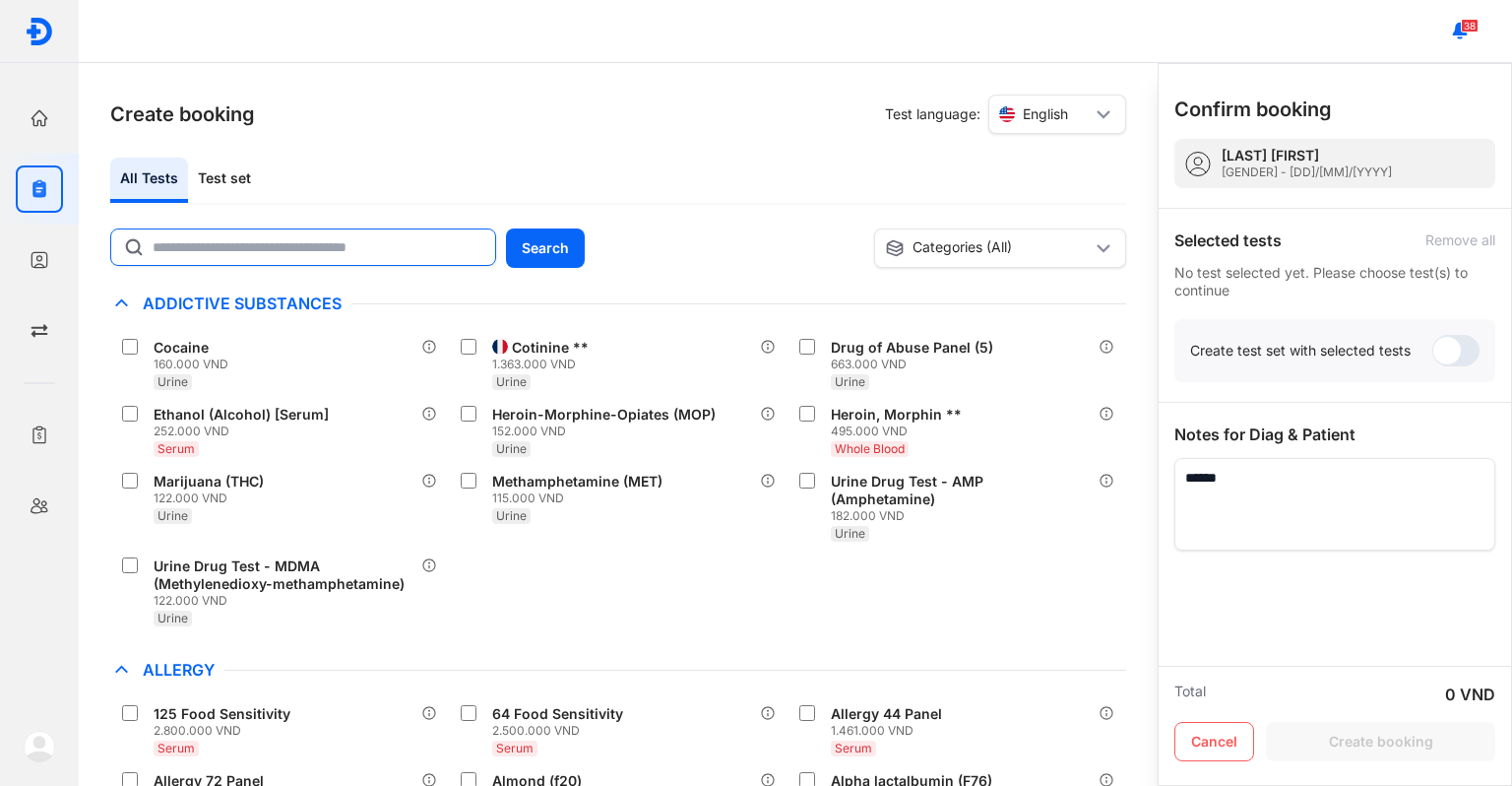 click 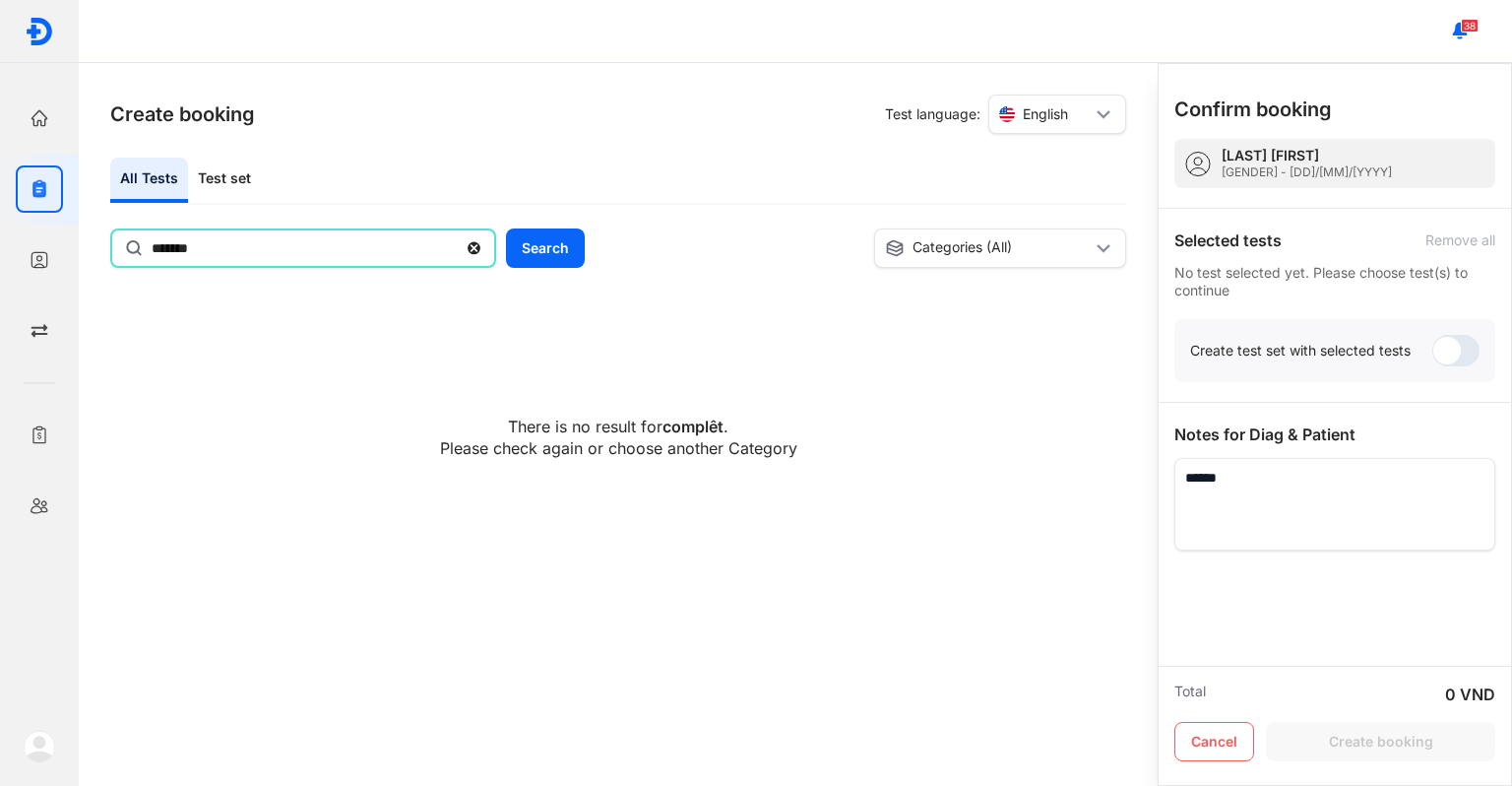 click on "*******" 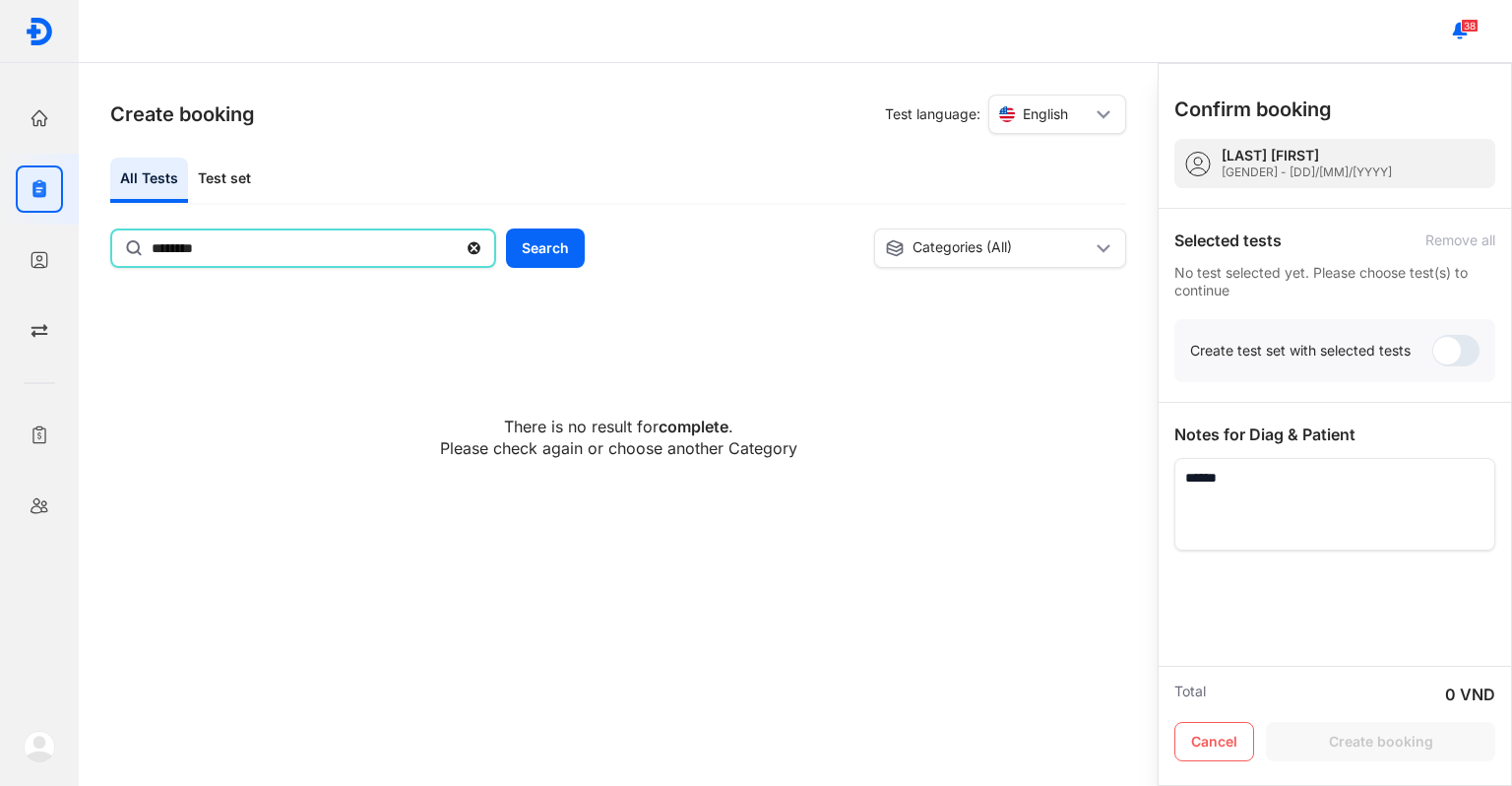 type on "********" 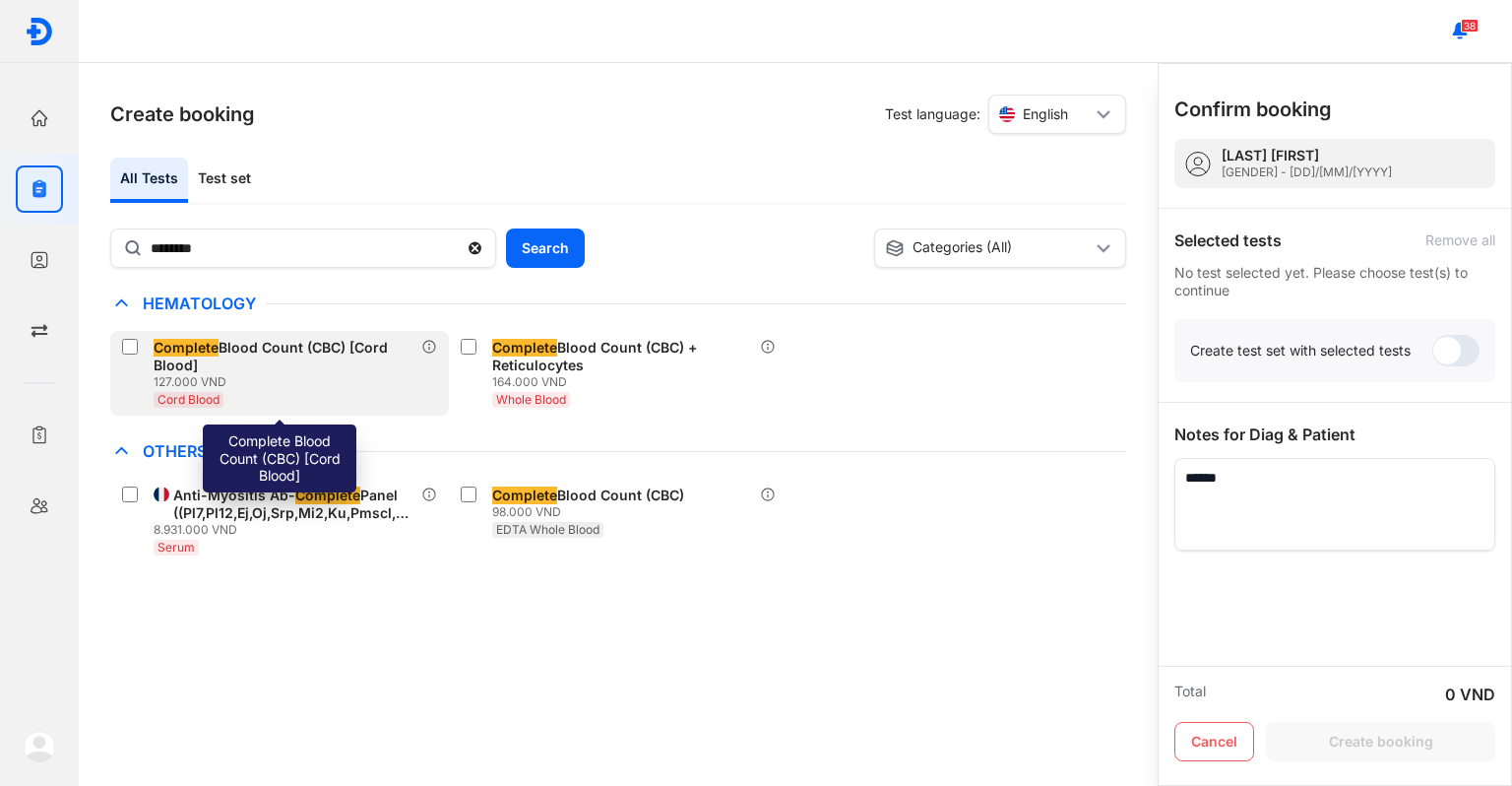 click on "Complete  Blood Count (CBC) [Cord Blood]" at bounding box center [284, 357] 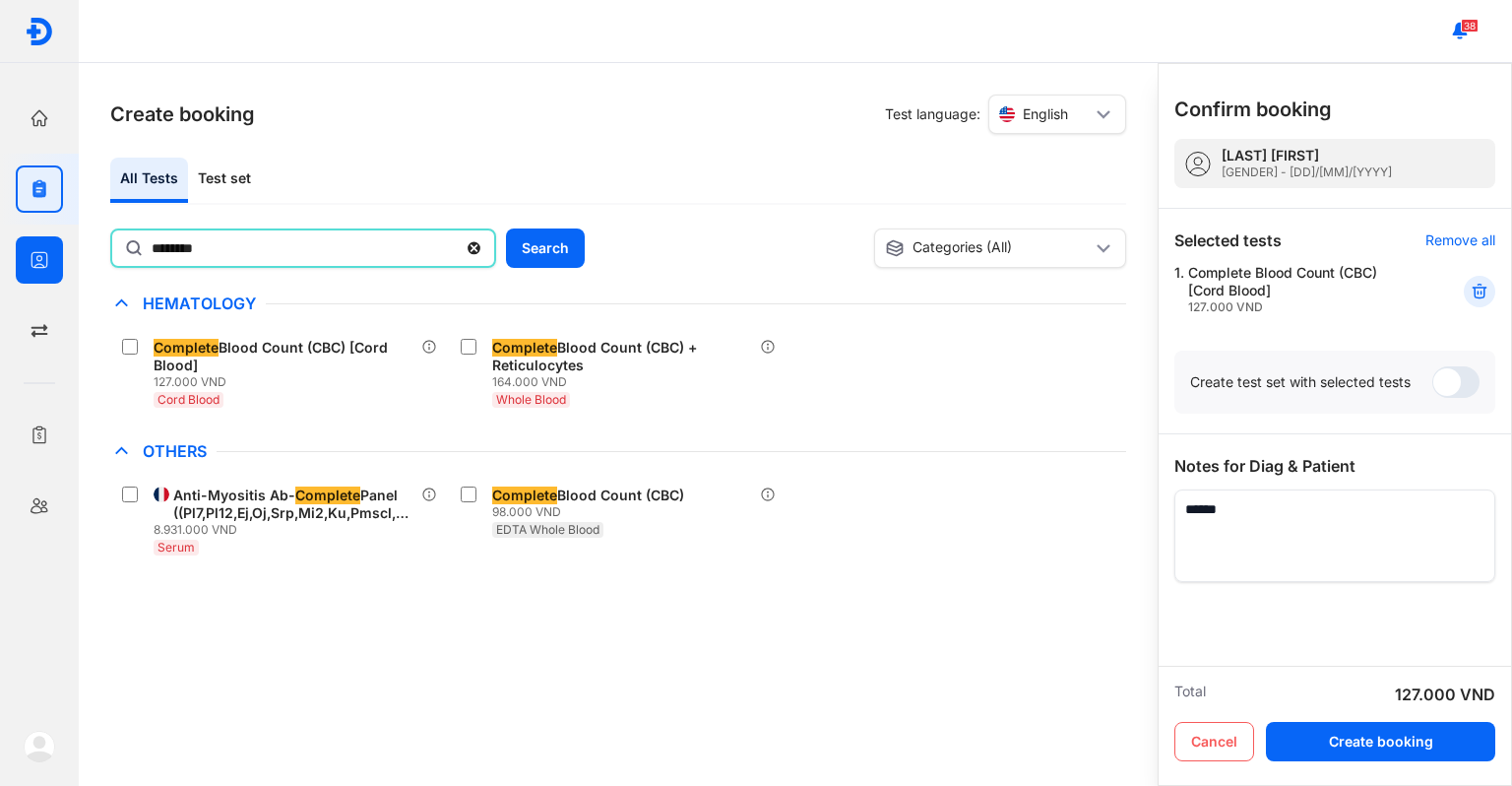 drag, startPoint x: 272, startPoint y: 258, endPoint x: 0, endPoint y: 277, distance: 272.6628 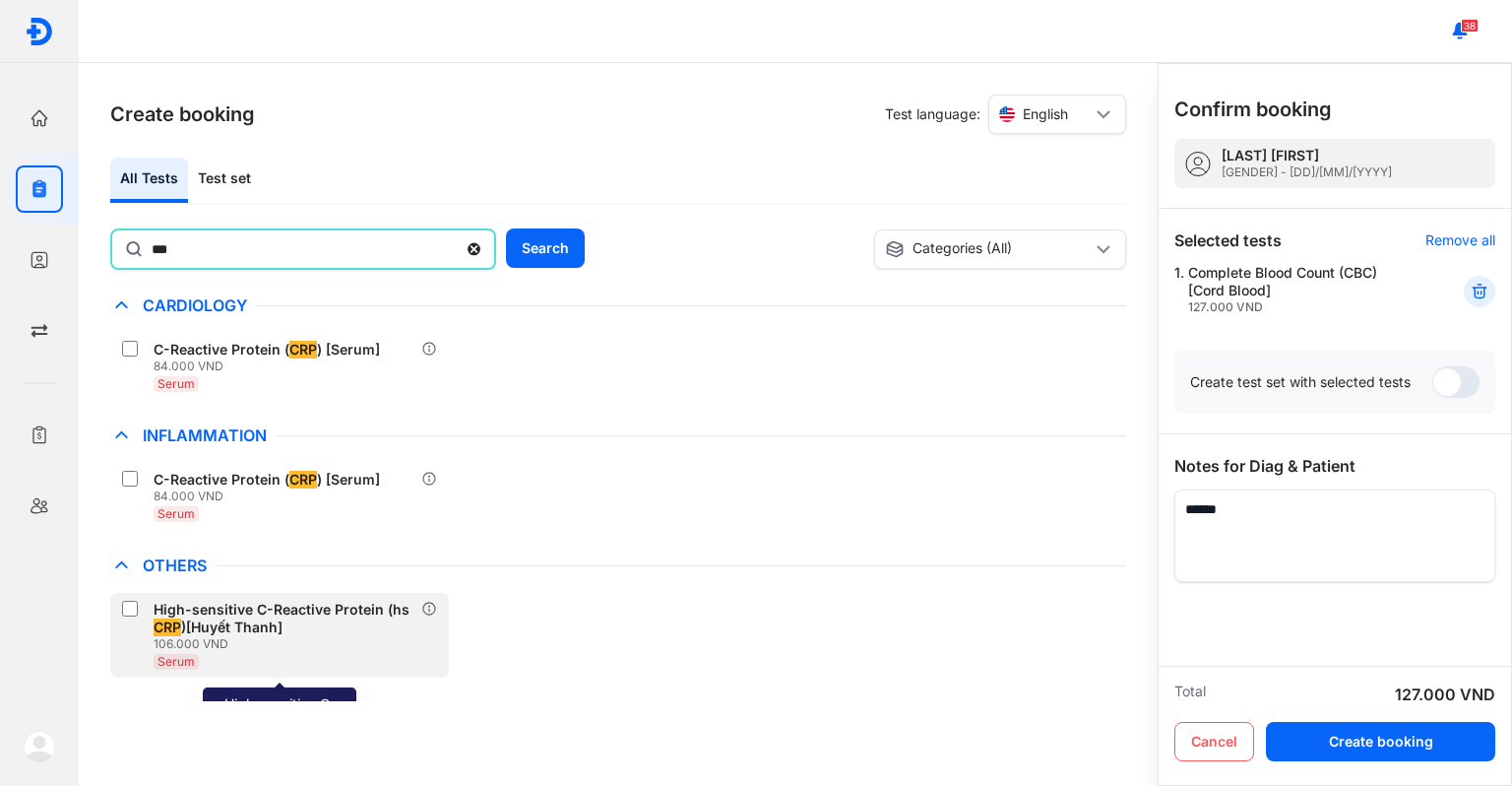 click on "High-sensitive C-Reactive Protein (hs  CRP )[Huyết Thanh]" at bounding box center (284, 619) 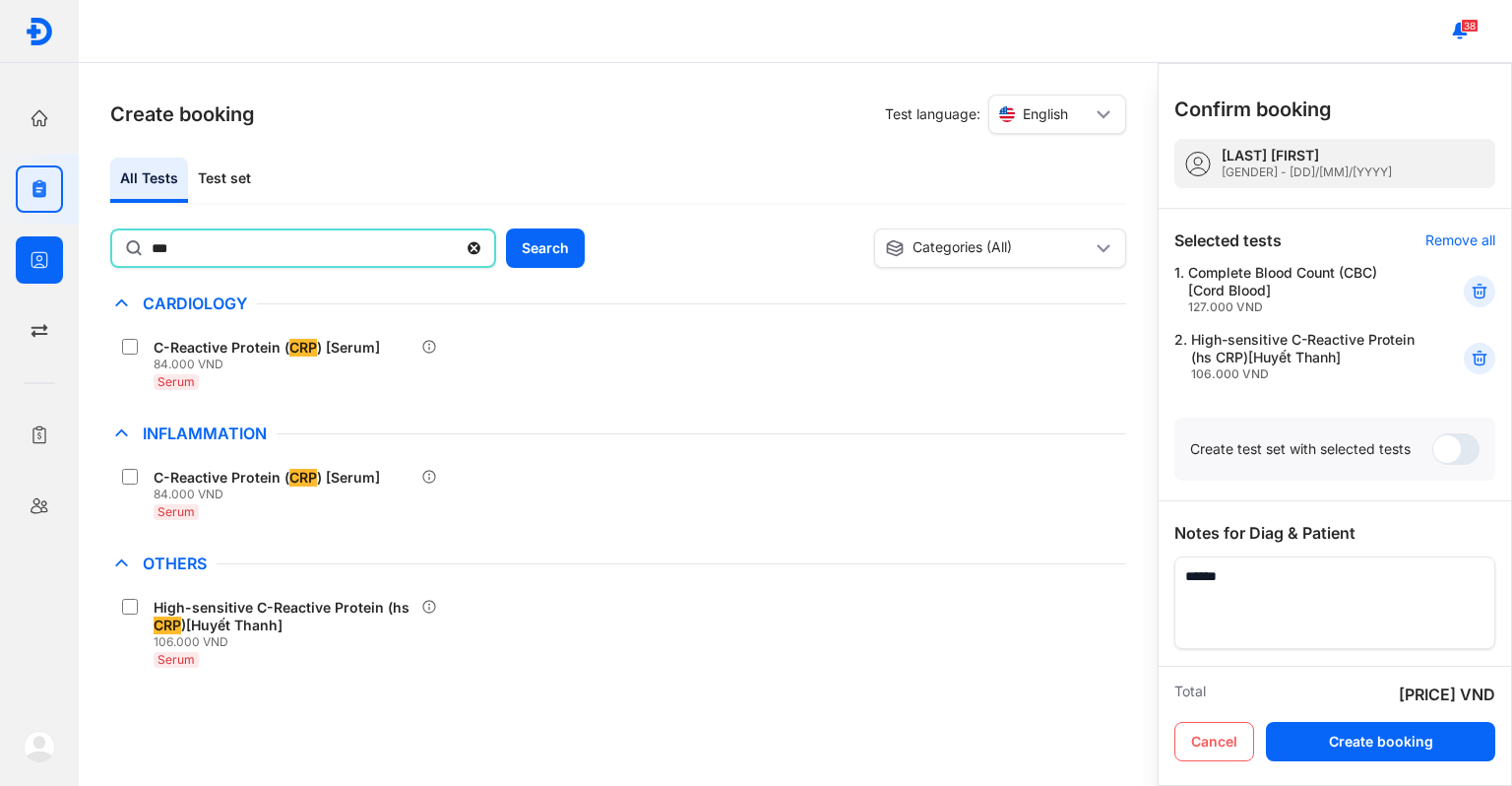 drag, startPoint x: 264, startPoint y: 248, endPoint x: 3, endPoint y: 235, distance: 261.32355 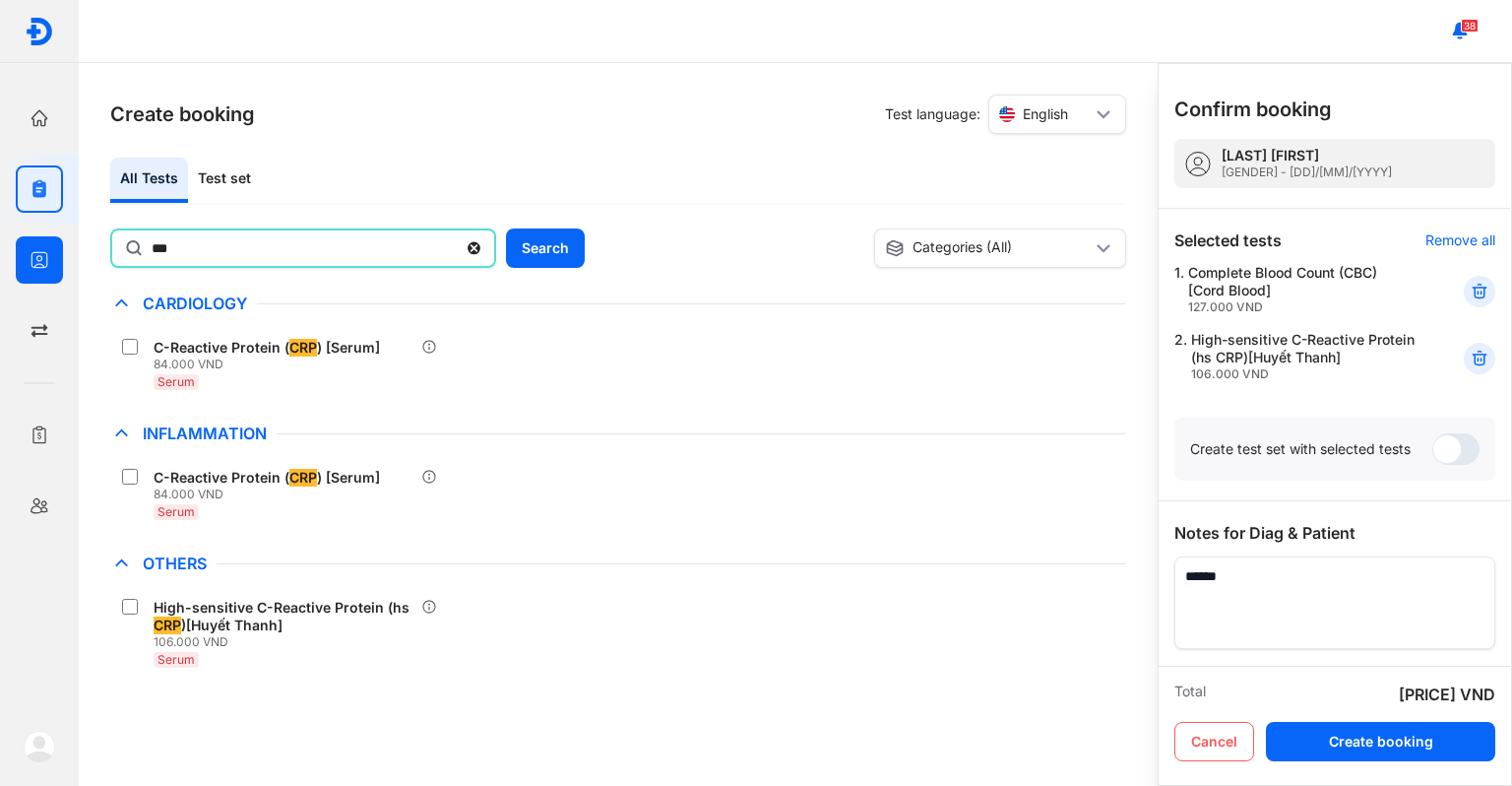 type on "***" 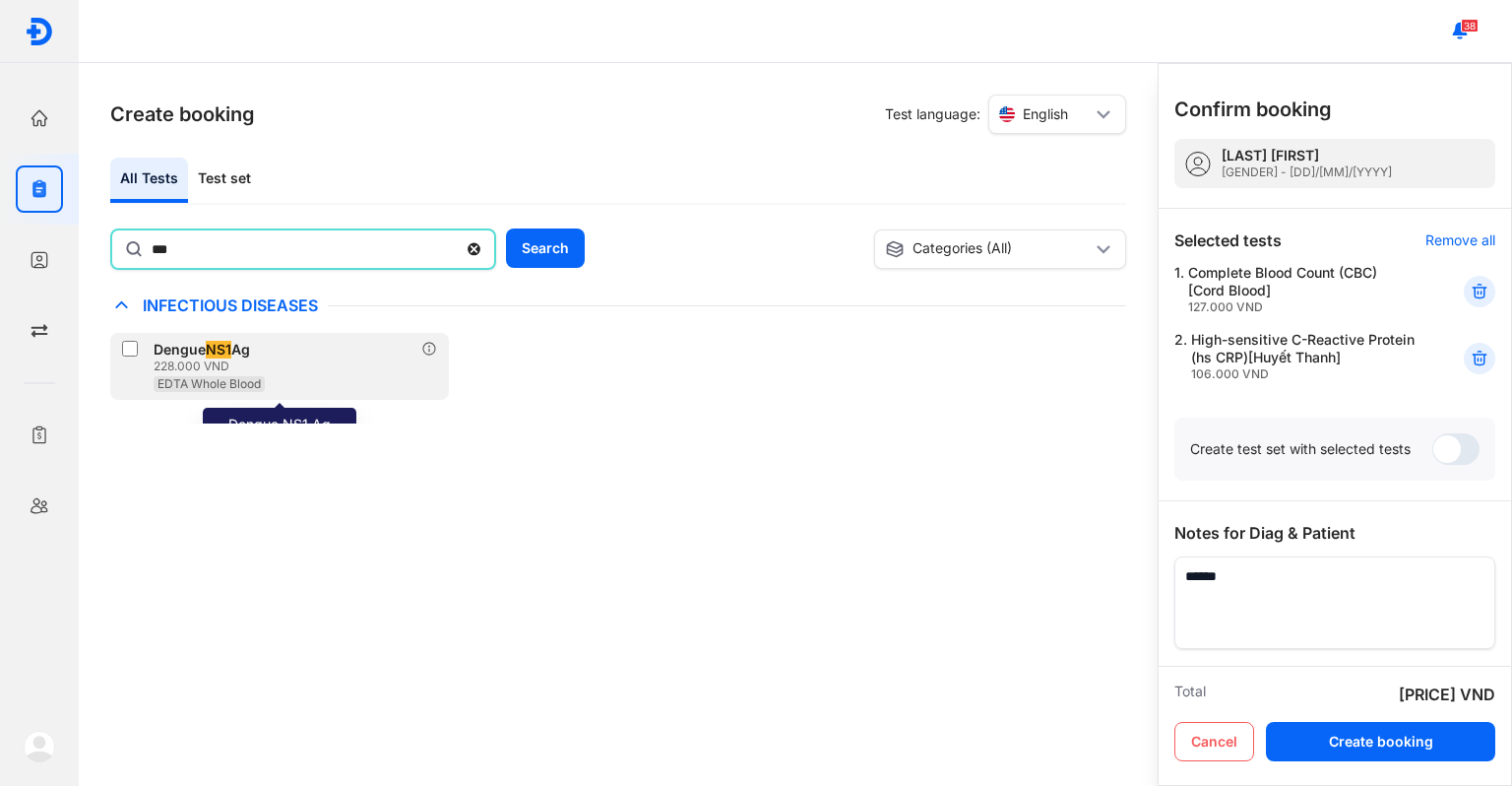 click on "228.000 VND" at bounding box center [211, 366] 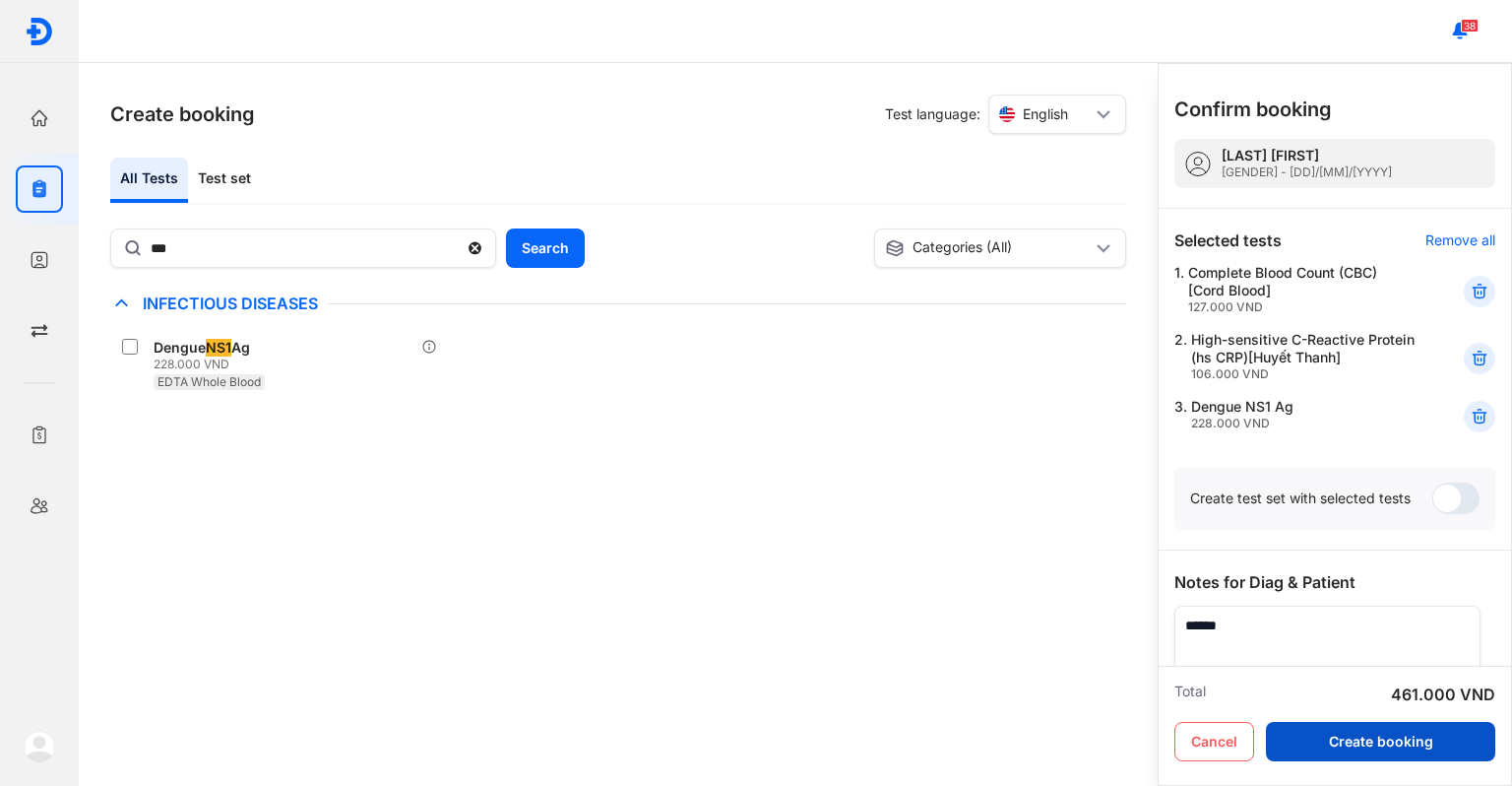 click on "Create booking" at bounding box center [1380, 742] 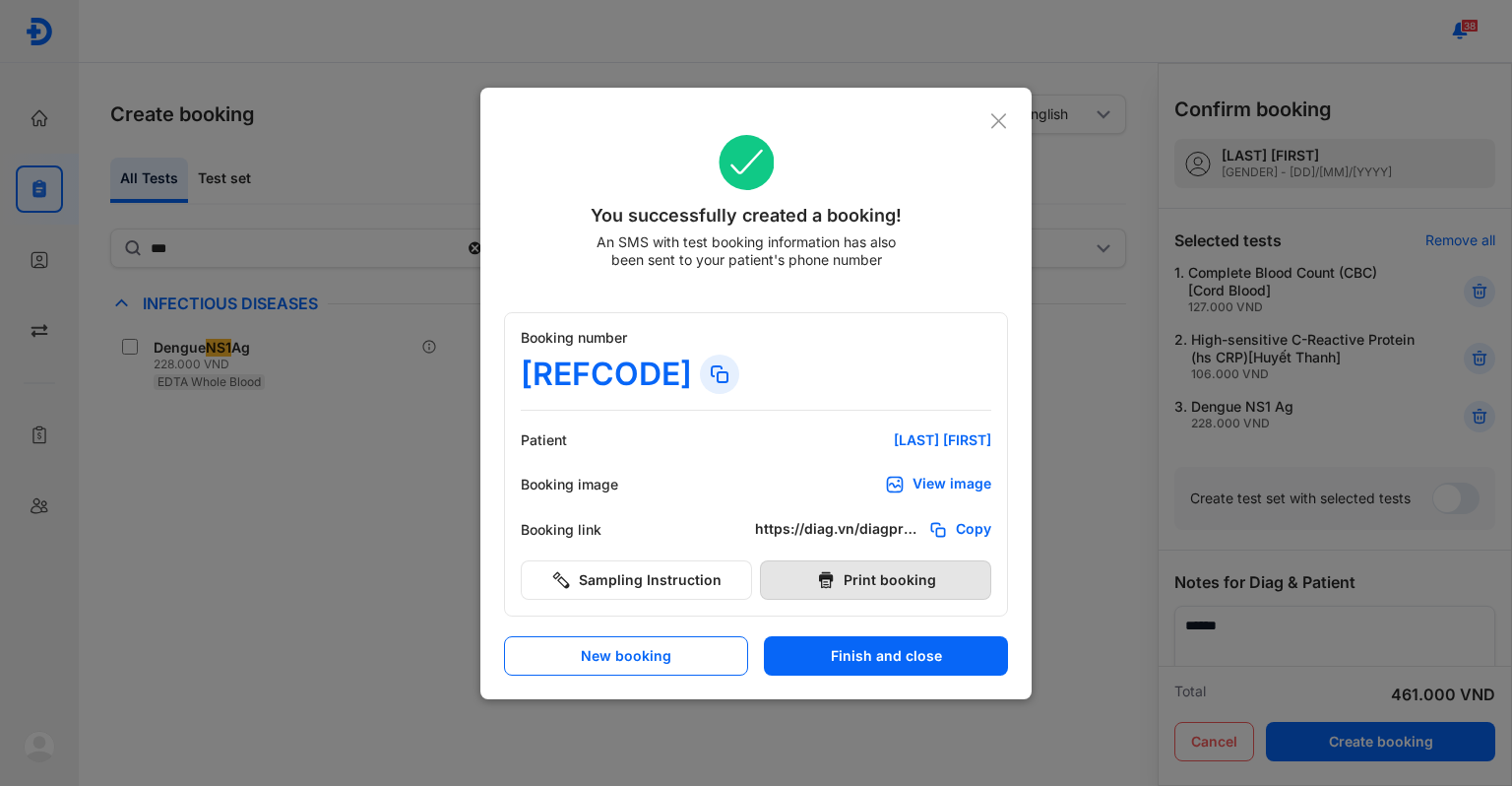 click on "Print booking" at bounding box center (875, 580) 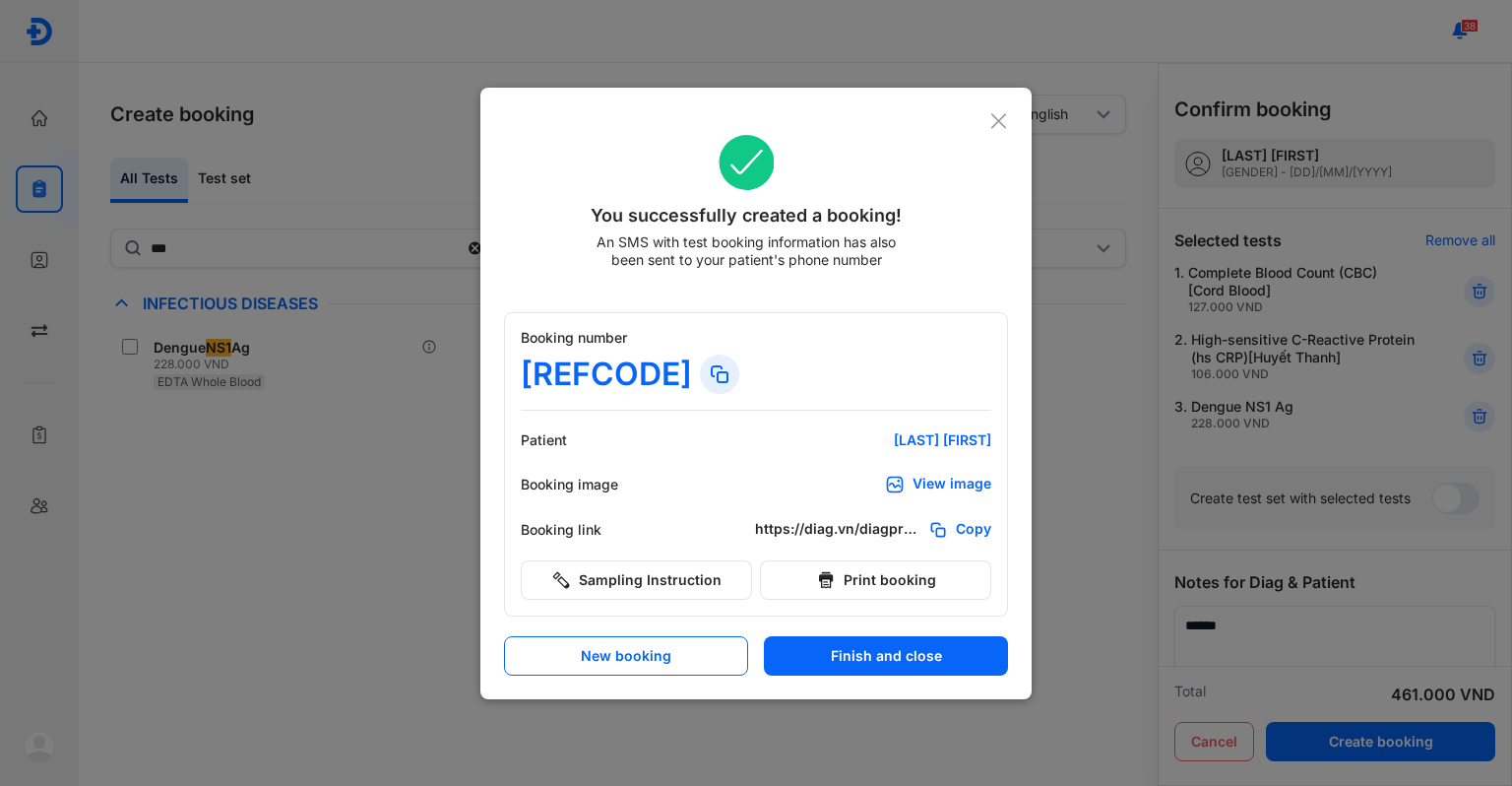 type 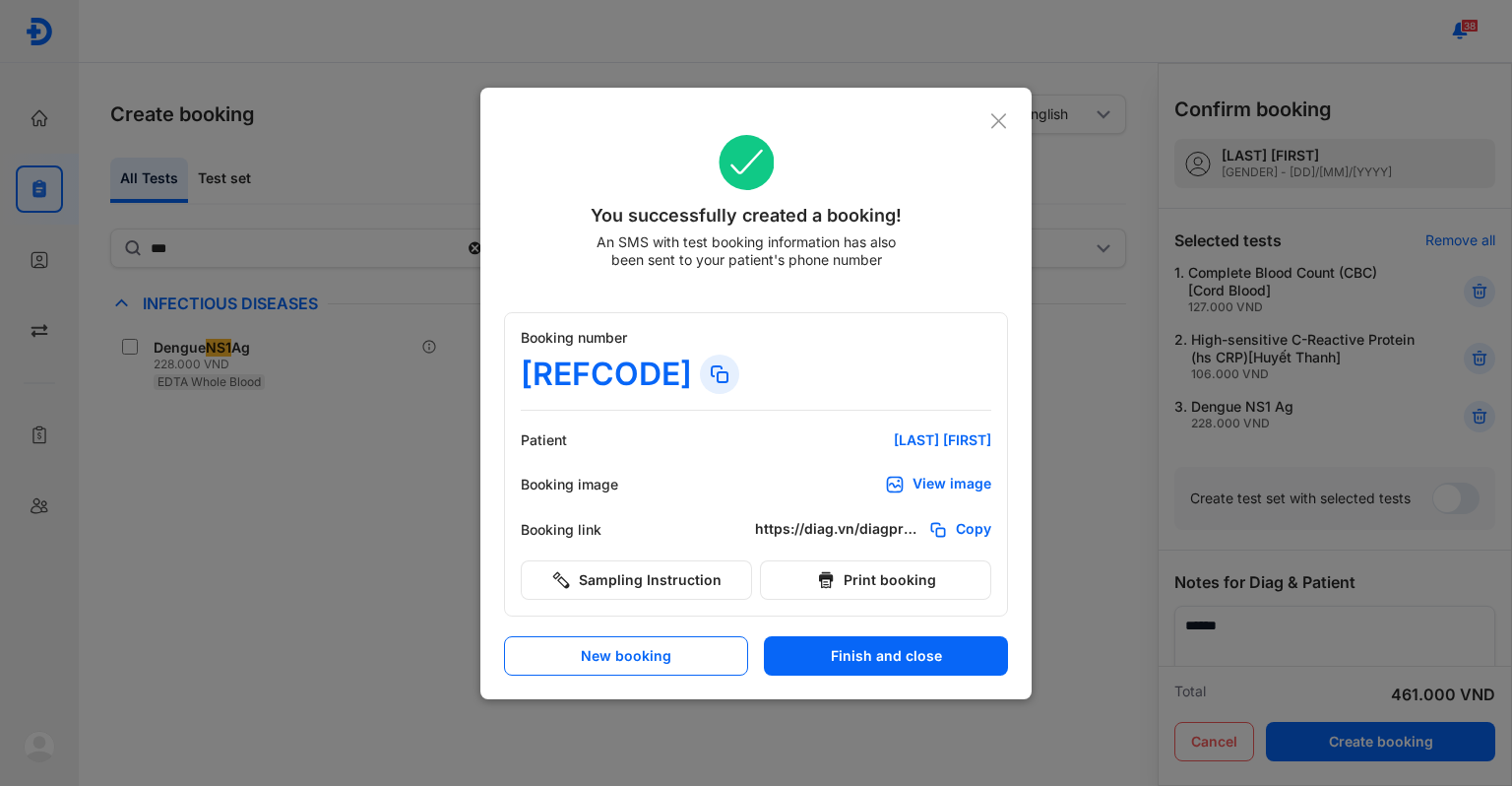 click 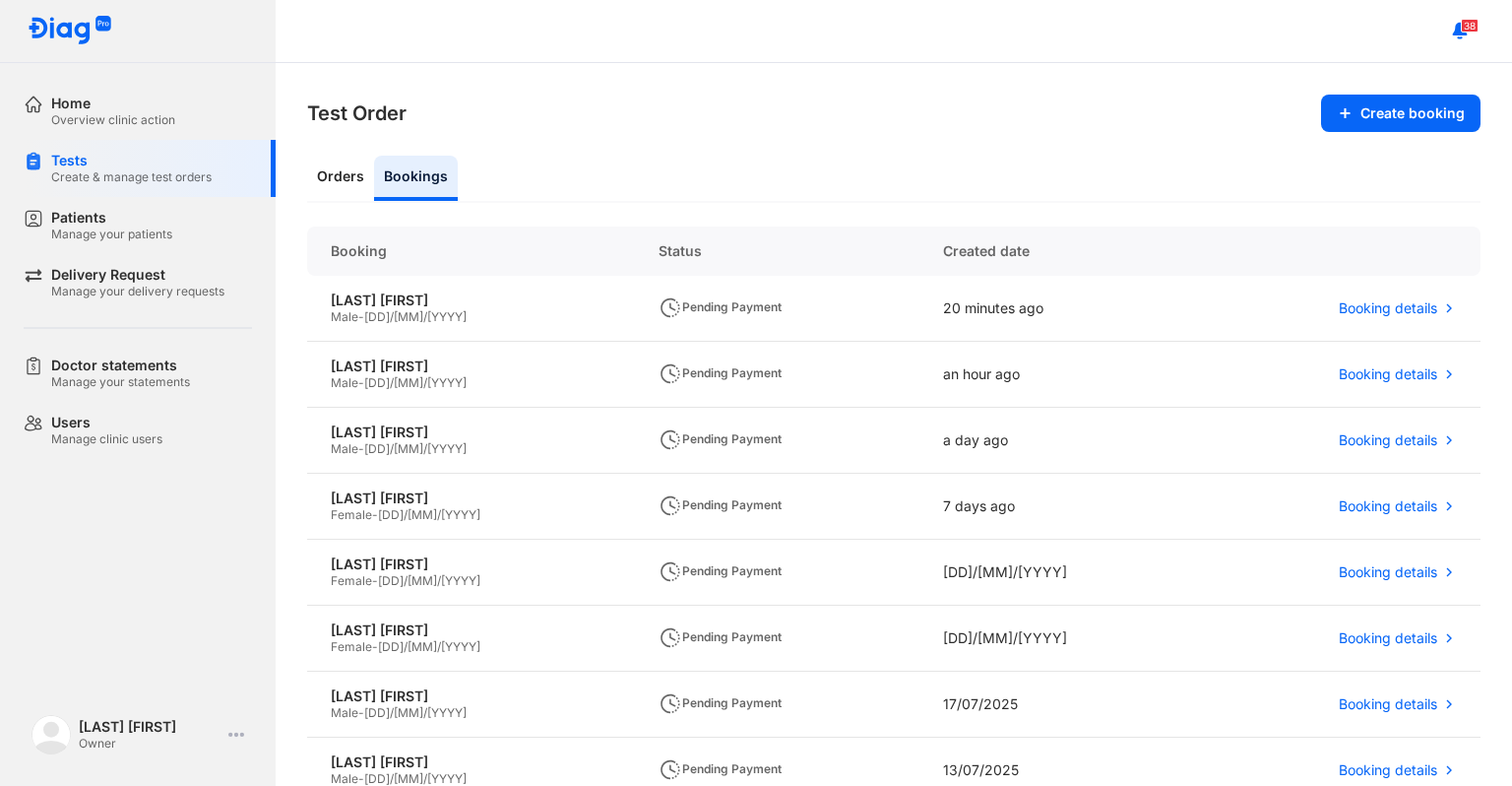 click on "Home Overview clinic action Tests Create & manage test orders Patients Manage your patients Delivery Request Manage your delivery requests Doctor statements Manage your statements Users Manage clinic users Lưu Hồ Thanh Lâm Owner My profile Language change Tiếng Việt Log out" at bounding box center [138, 393] 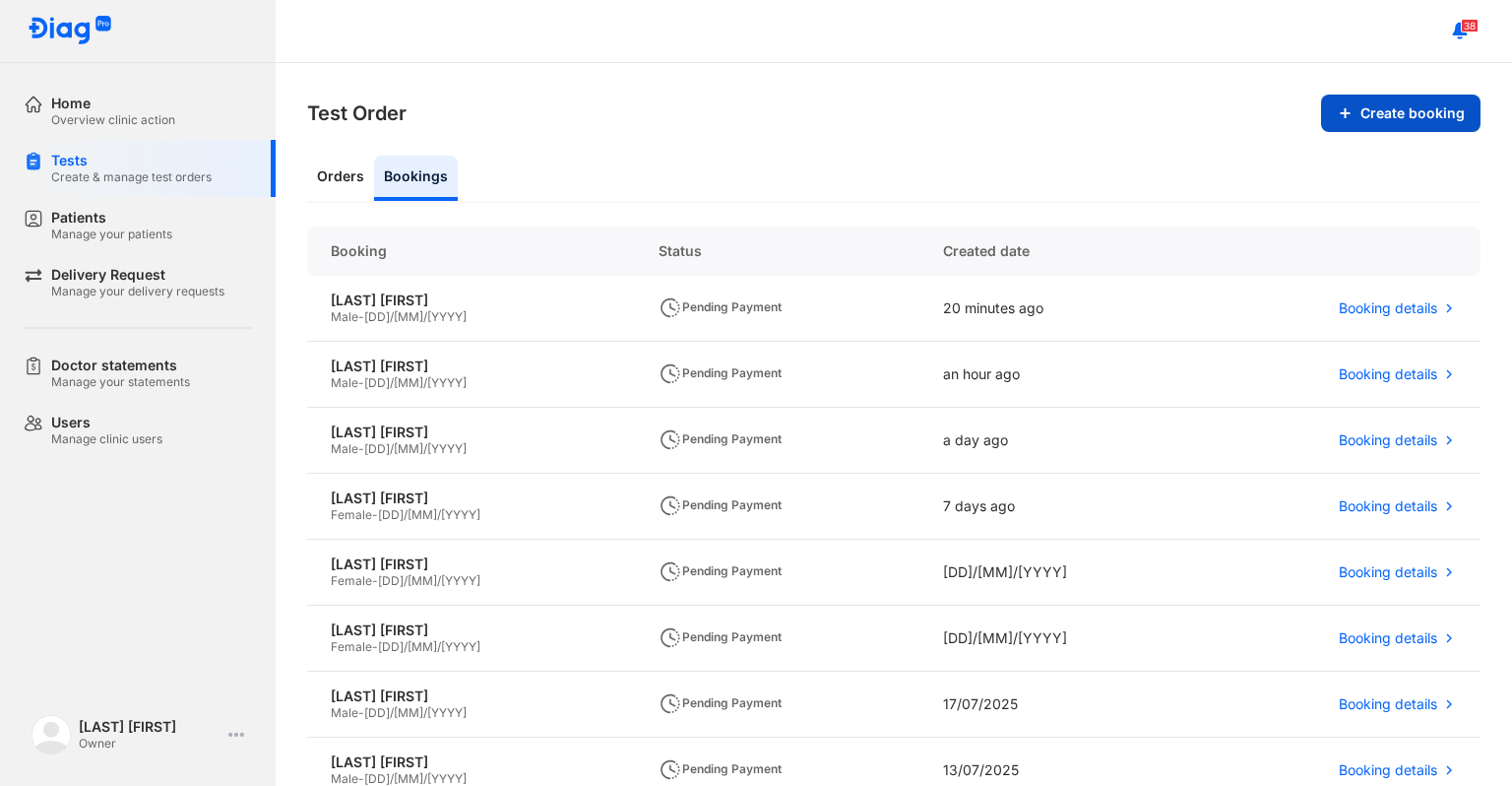 click on "Test Order Create booking Orders Bookings Booking Status Created date [LAST] [FIRST] [GENDER] - [DD]/[MM]/[YYYY] Pending Payment [TIME] ago Booking details [LAST] [FIRST] [GENDER] - [DD]/[MM]/[YYYY] Pending Payment [TIME] ago Booking details [LAST] [FIRST] [GENDER] - [DD]/[MM]/[YYYY] Pending Payment [TIME] ago Booking details [LAST] [FIRST] [GENDER] - [DD]/[MM]/[YYYY] Pending Payment [TIME] ago Booking details [LAST] [FIRST] [GENDER] - [DD]/[MM]/[YYYY] Pending Payment [TIME] ago Booking details [LAST] [FIRST] [GENDER] - [DD]/[MM]/[YYYY] Pending Payment [TIME] ago Booking details [LAST] [FIRST] [GENDER] - [DD]/[MM]/[YYYY] Pending Payment [TIME] ago Booking details [LAST] [FIRST] [GENDER] - [DD]/[MM]/[YYYY] Pending Payment [TIME] ago Booking details [LAST] [FIRST] [GENDER] - [DD]/[MM]/[YYYY] Pending Payment [TIME] ago Booking details [LAST] [FIRST] [GENDER] - [DD]/[MM]/[YYYY] Pending Payment [TIME] ago Booking details [NUMBER] [NUMBER] [NUMBER] ... [NUMBER]" at bounding box center (894, 425) 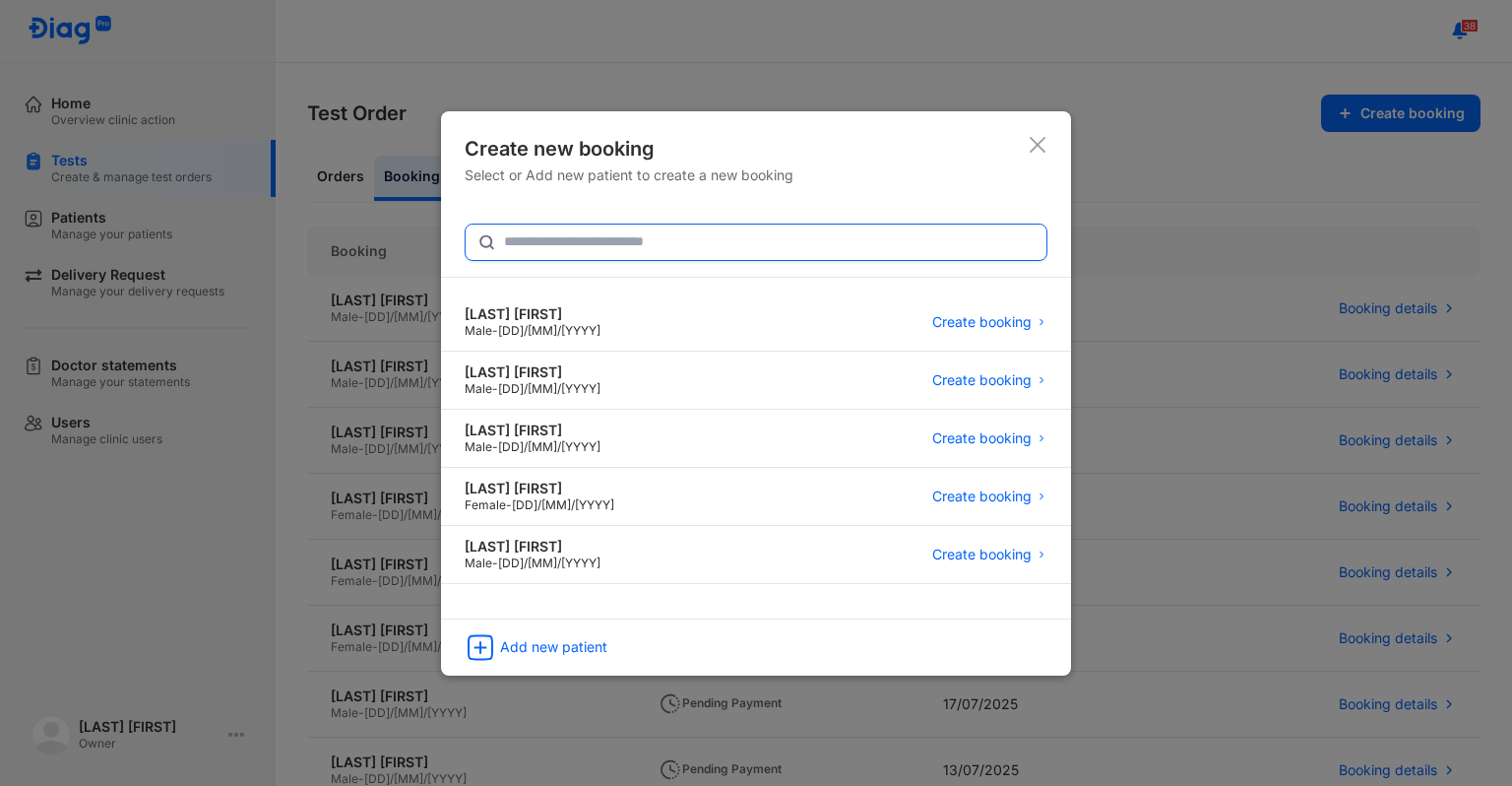 click 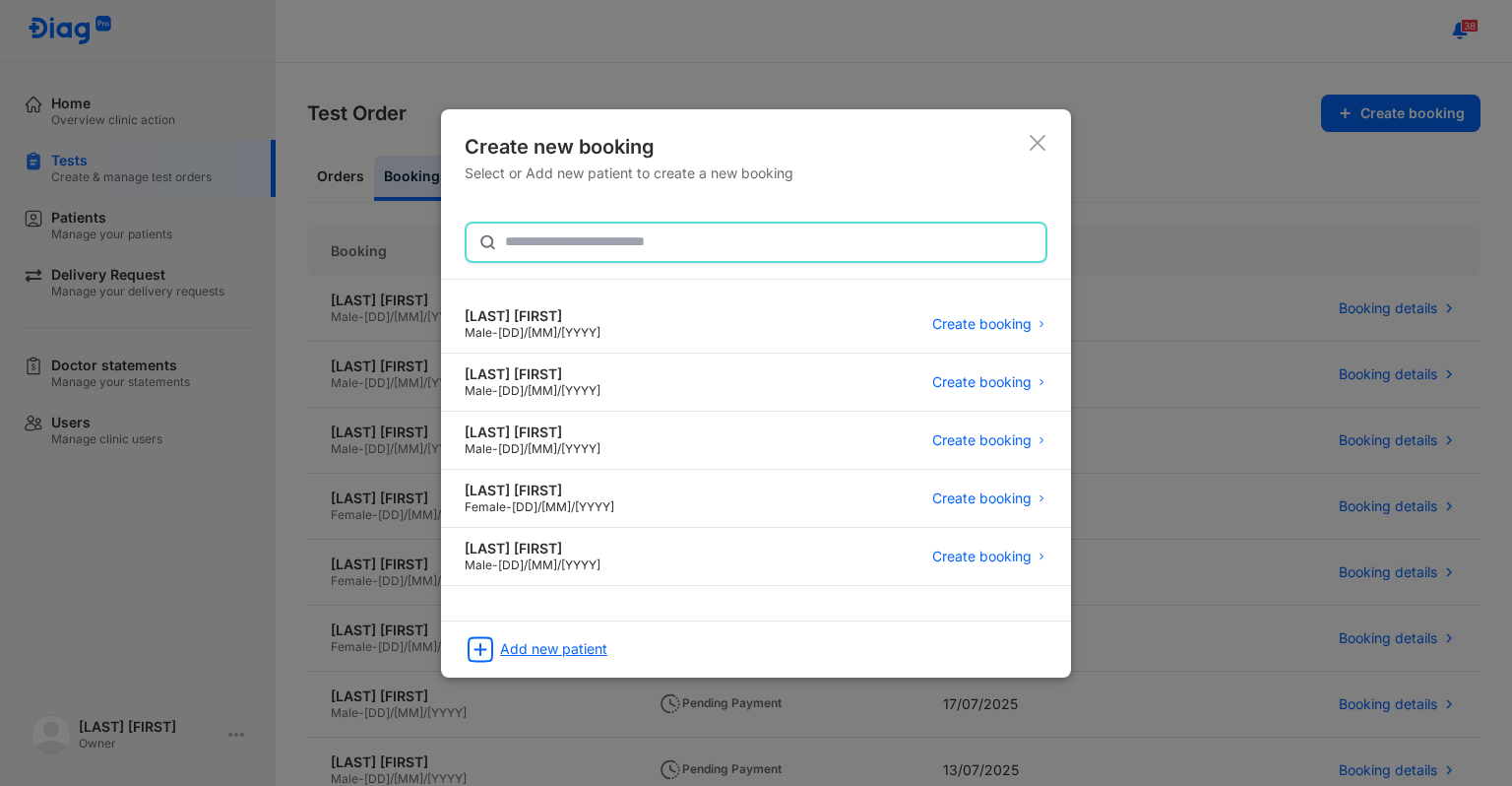 click on "Add new patient" 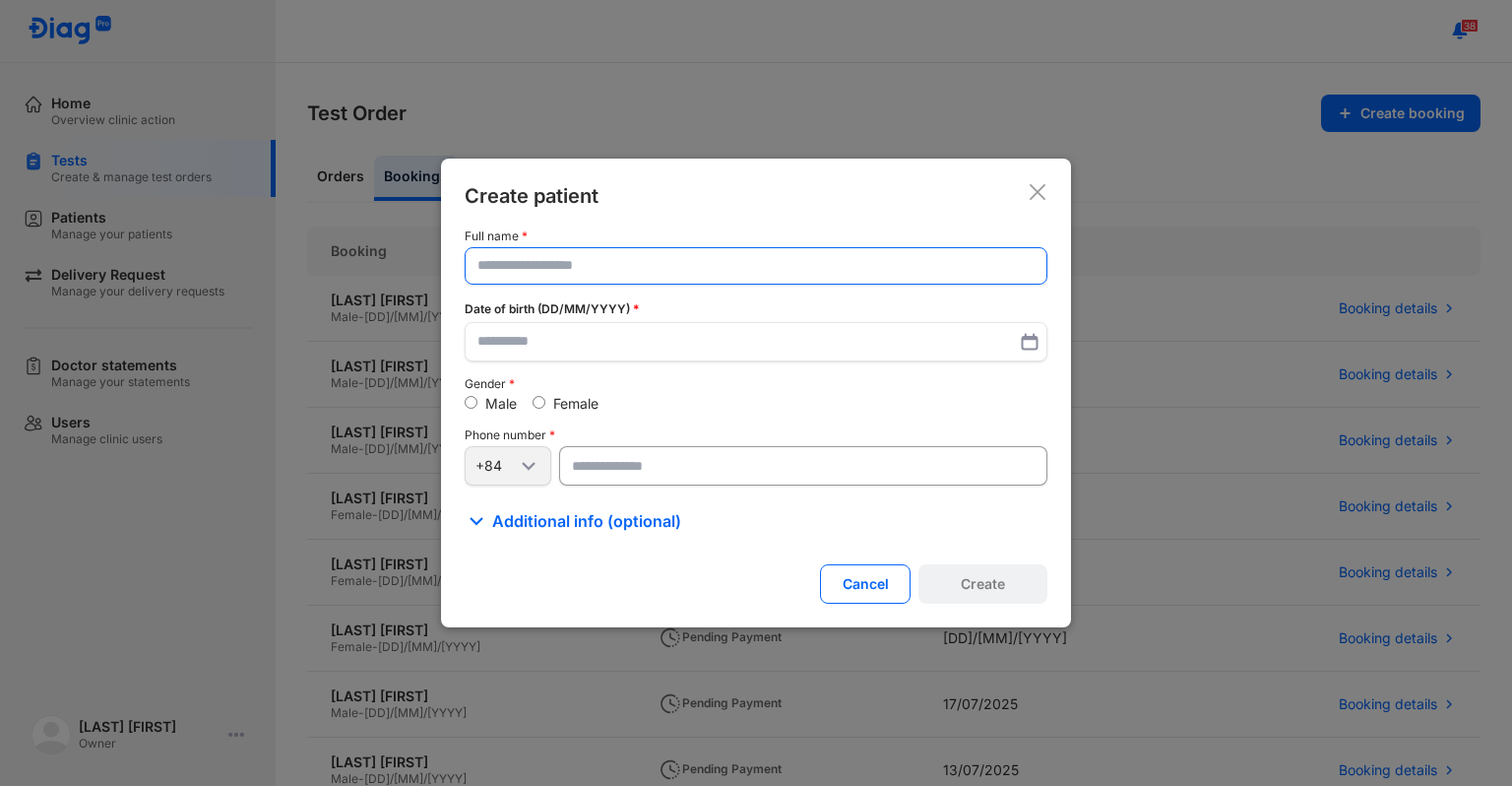 click 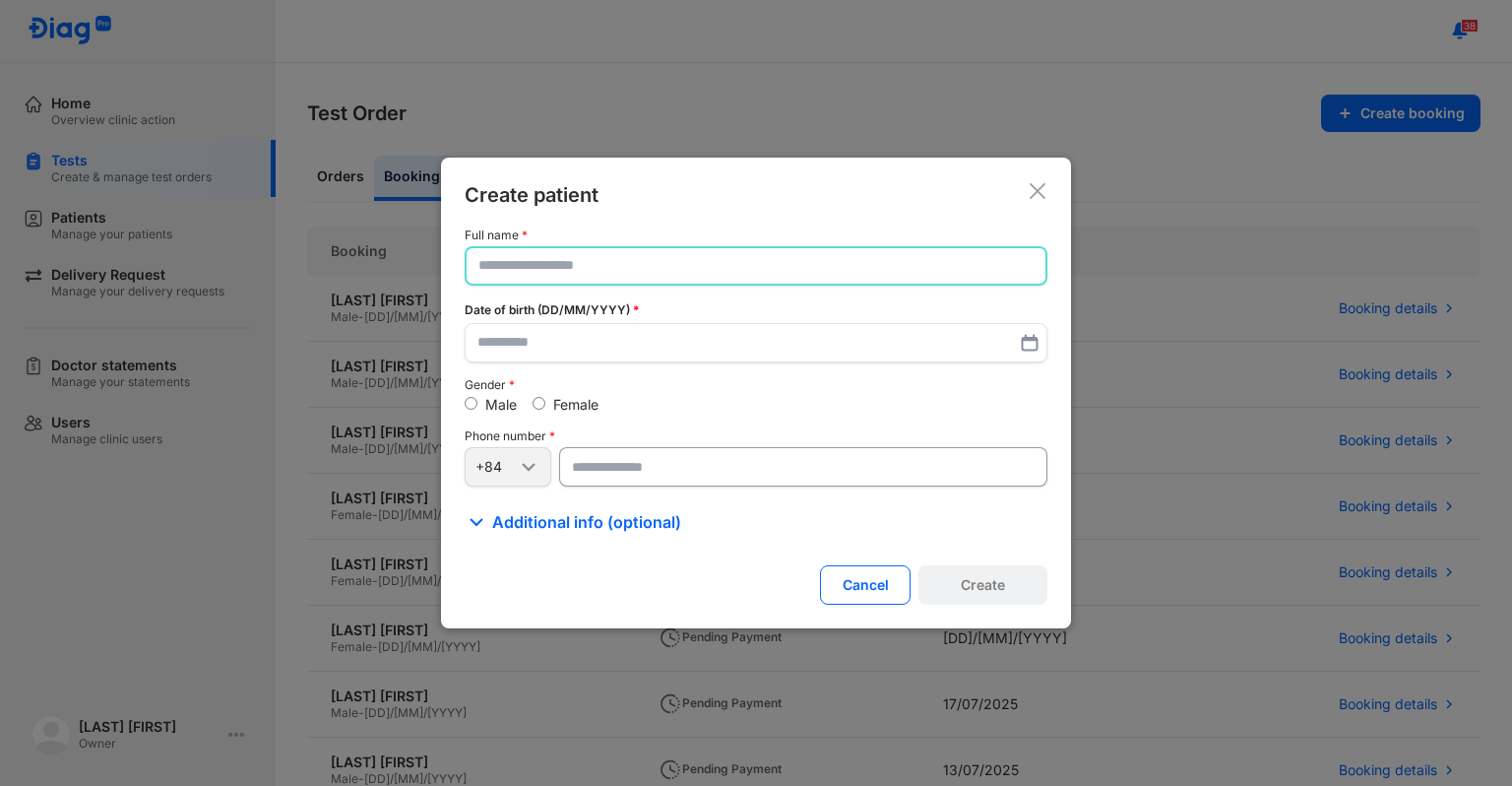 paste on "**********" 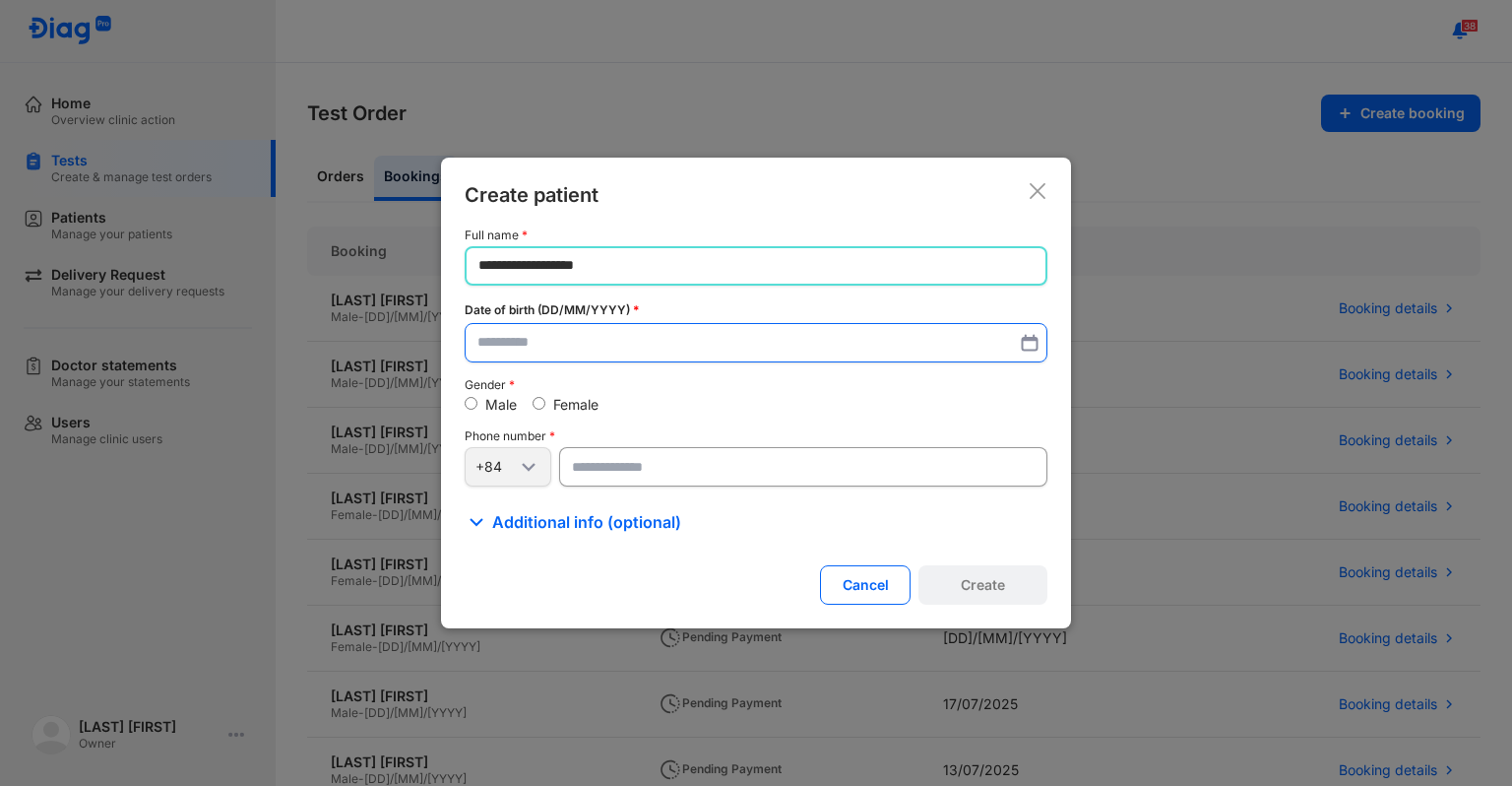 type on "**********" 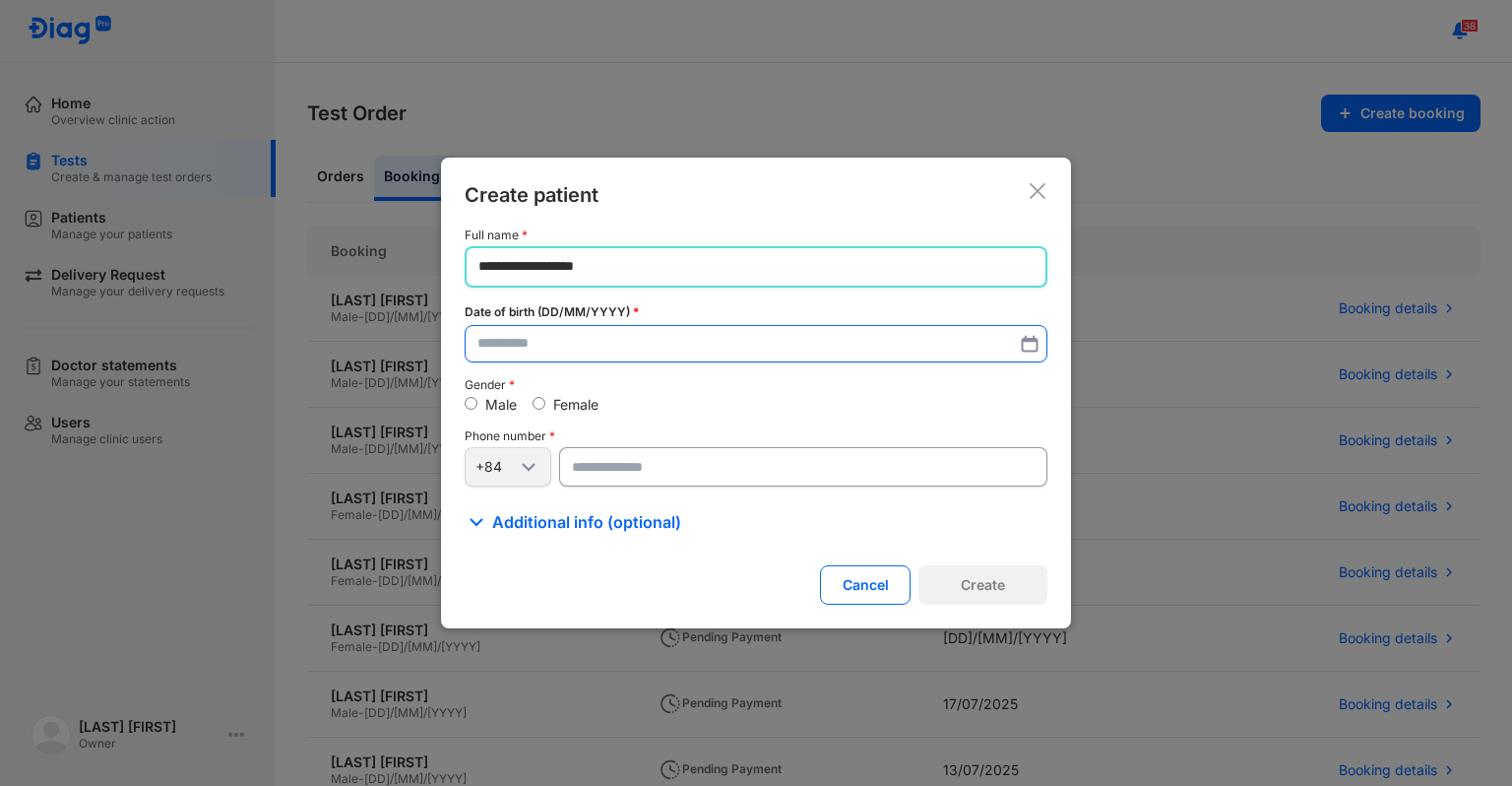 click at bounding box center [756, 344] 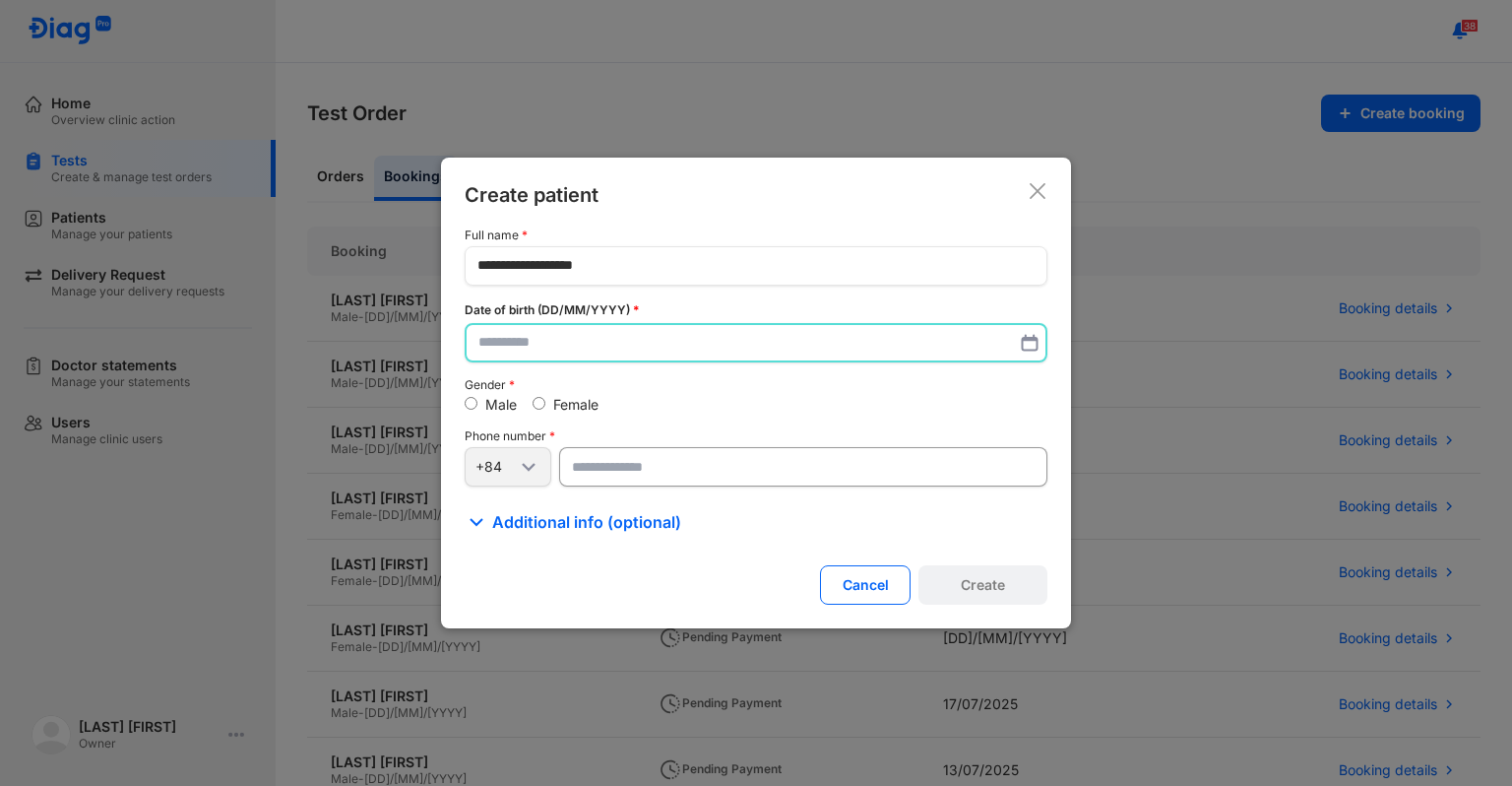 paste on "**********" 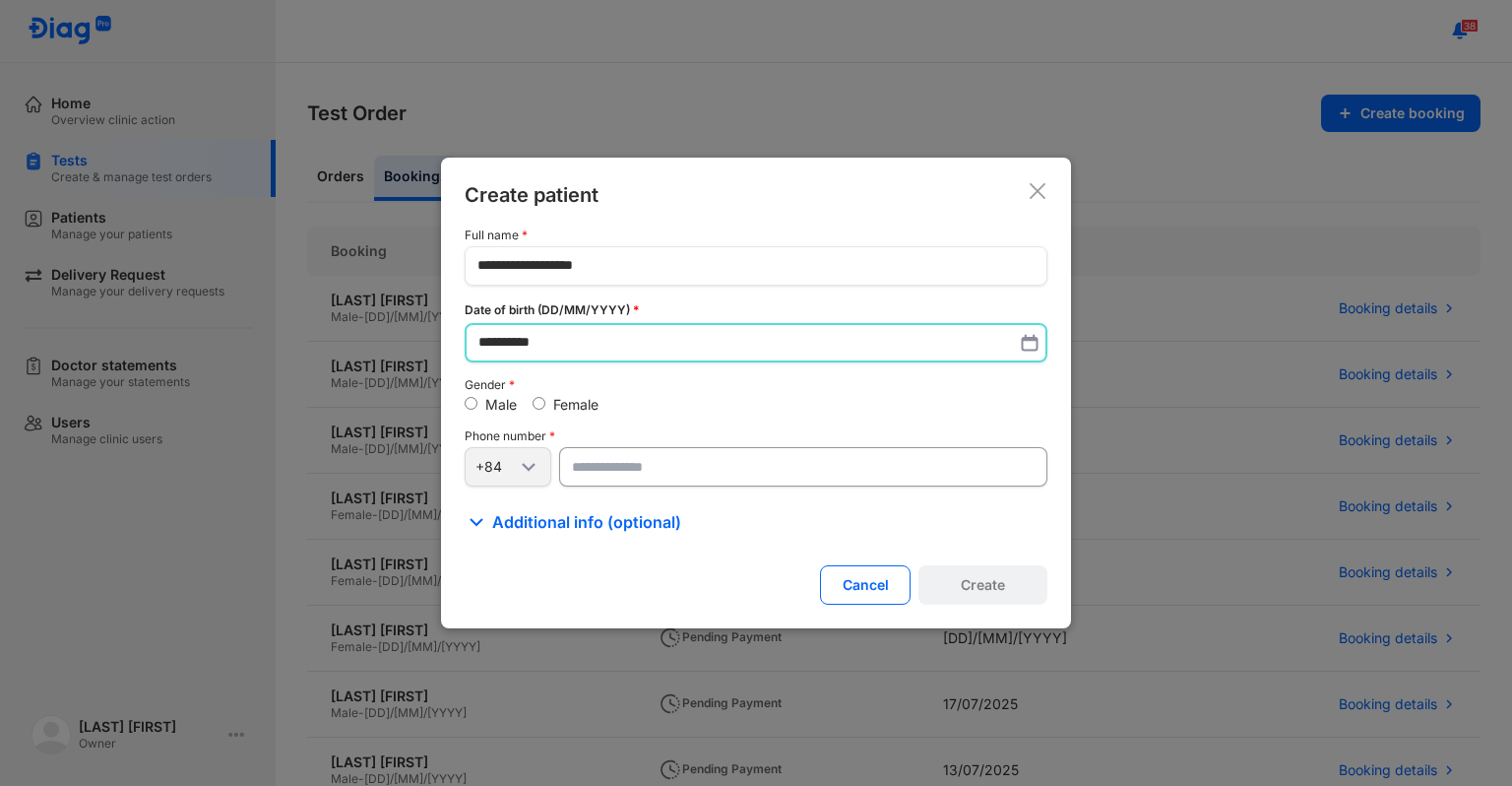 type on "**********" 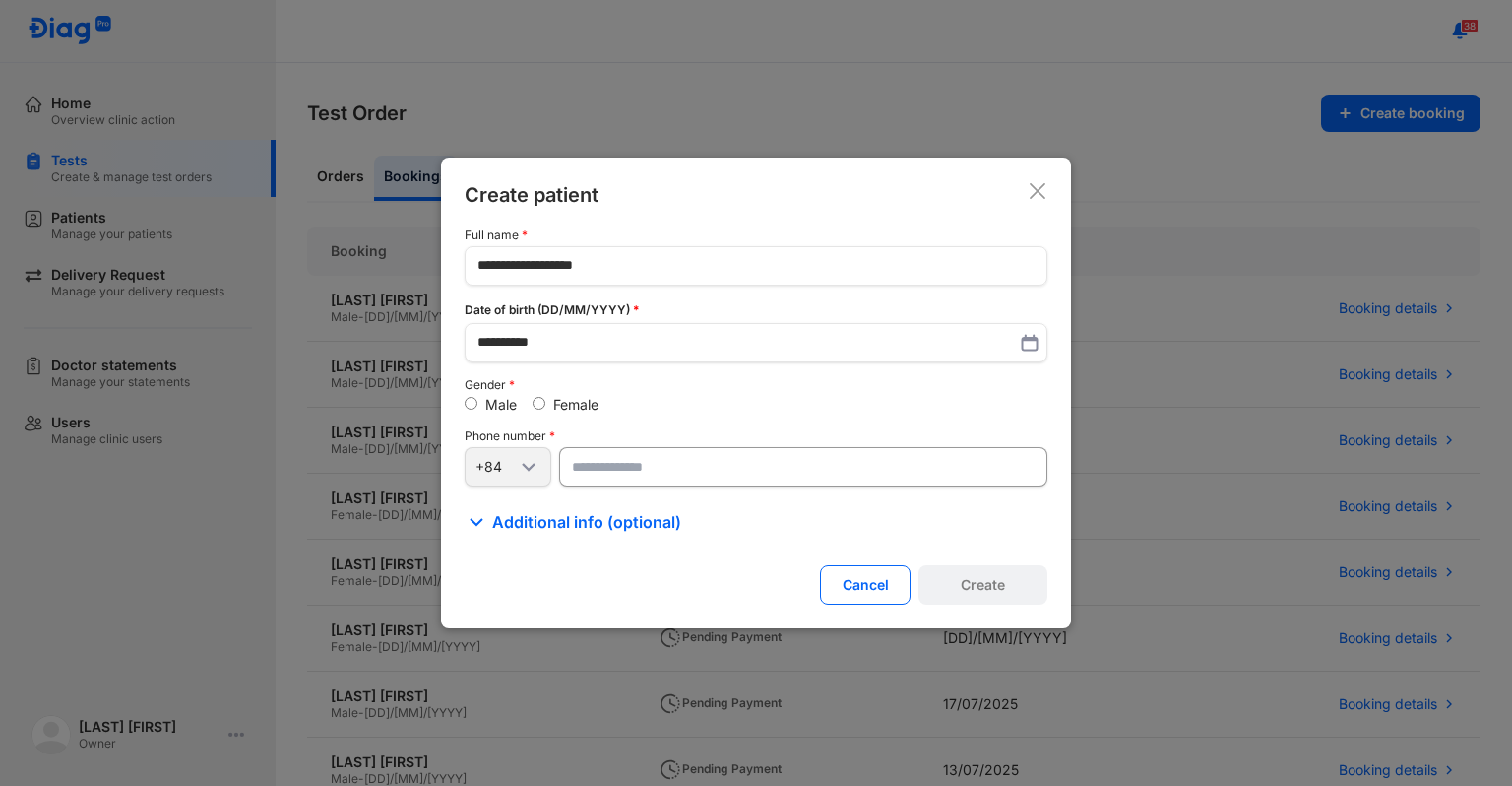 click at bounding box center [803, 467] 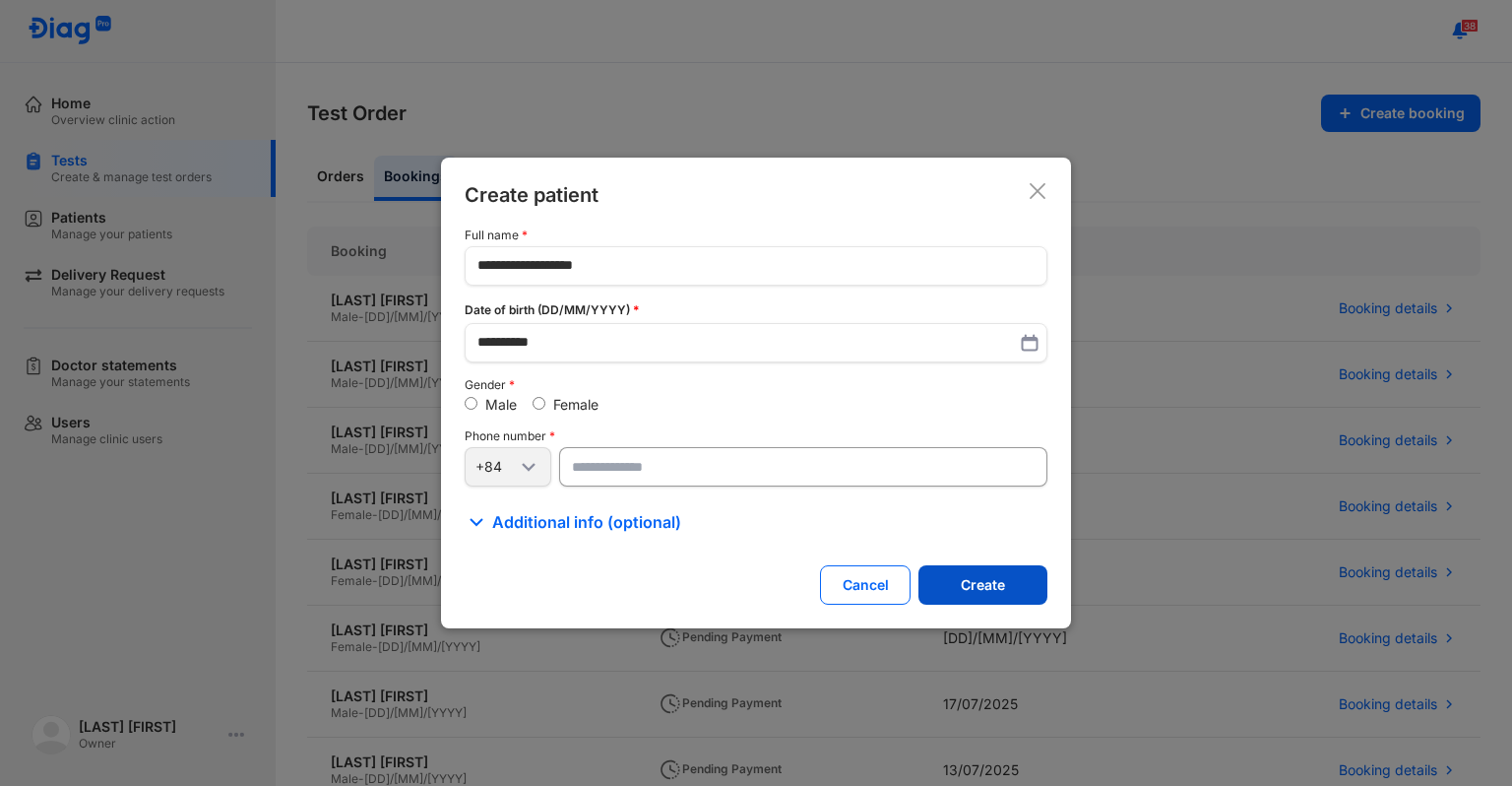 click on "Create" at bounding box center (982, 585) 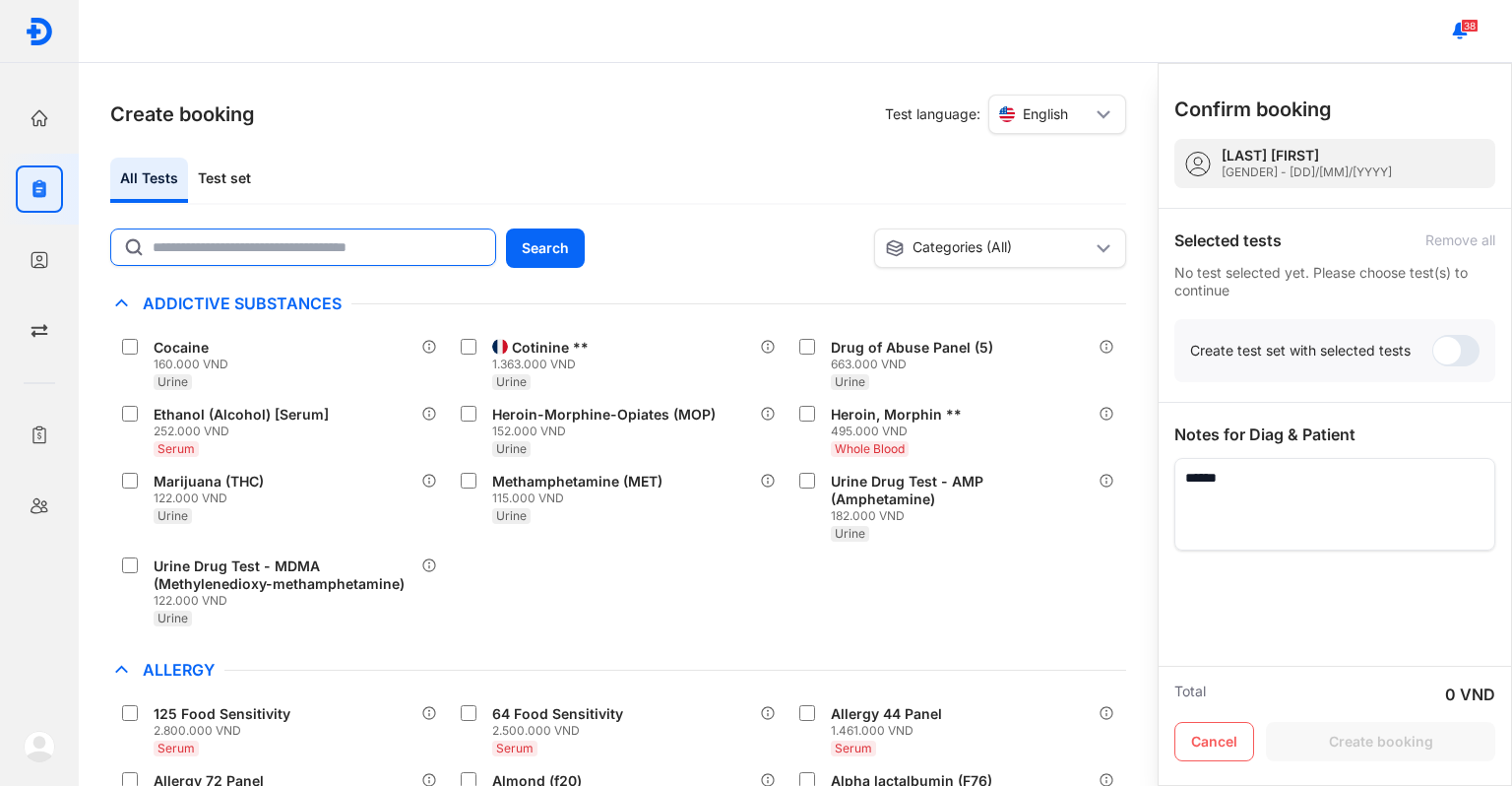 click 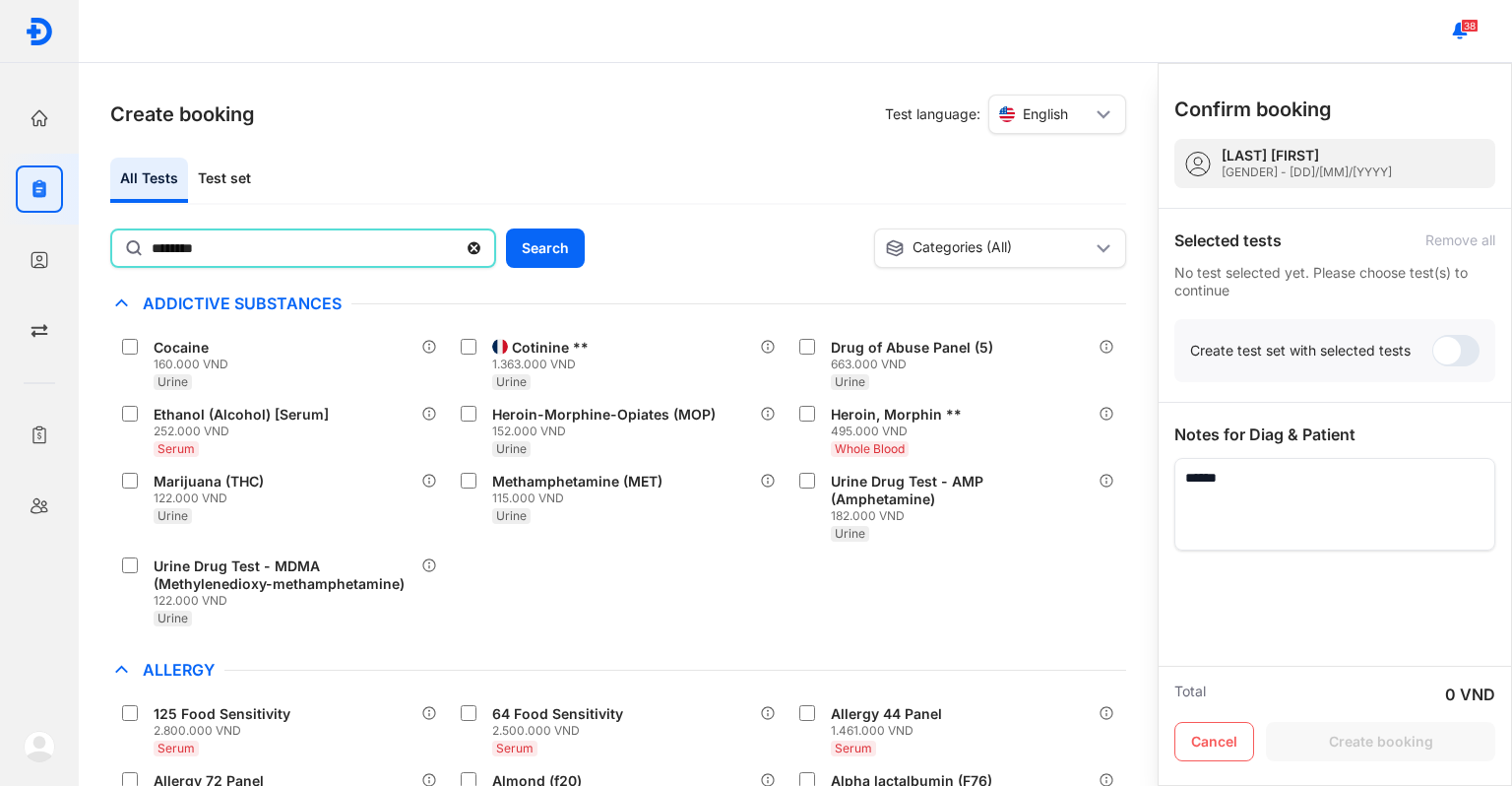 type on "********" 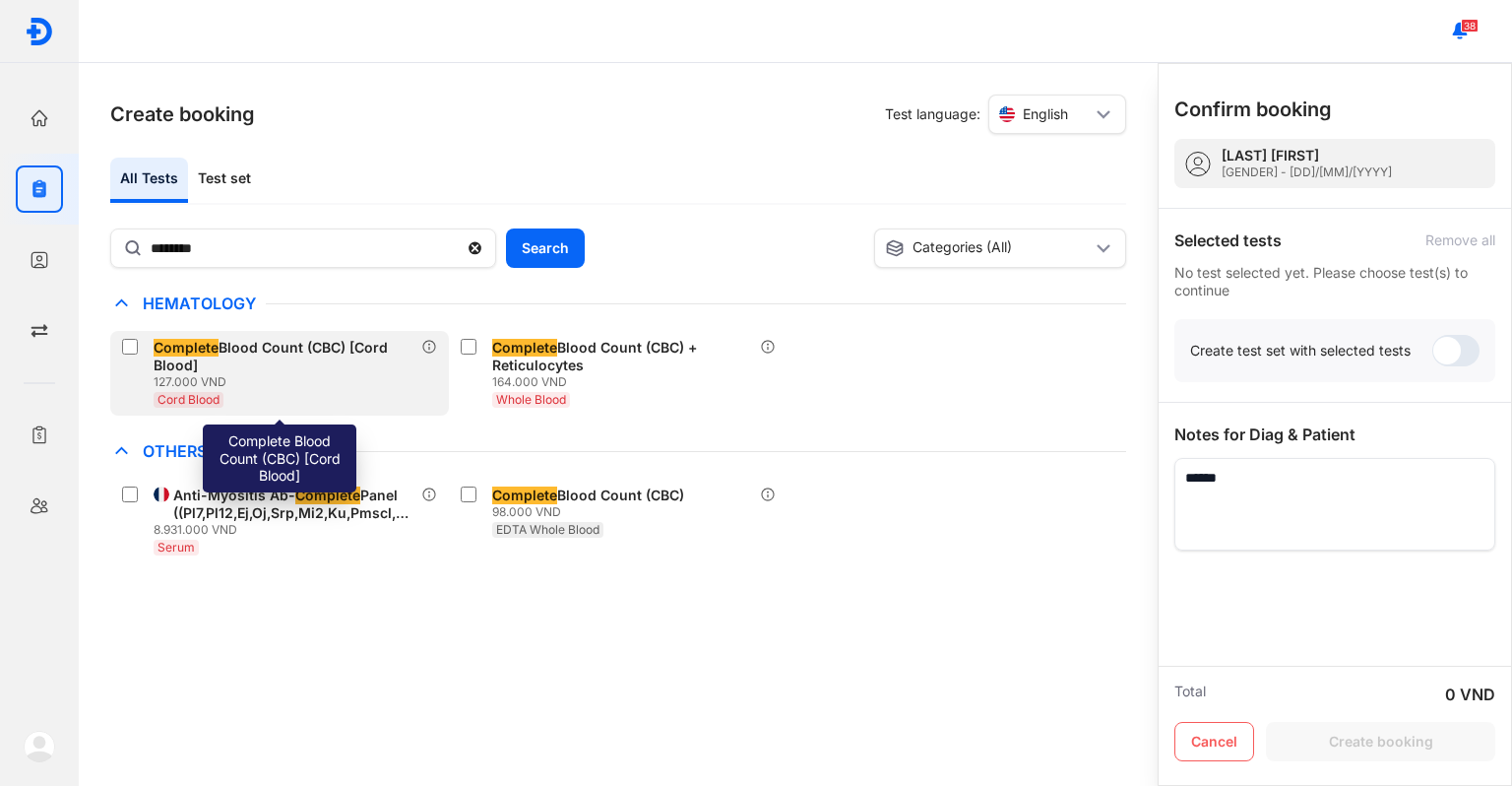 click on "Complete  Blood Count (CBC) [Cord Blood]" at bounding box center [284, 357] 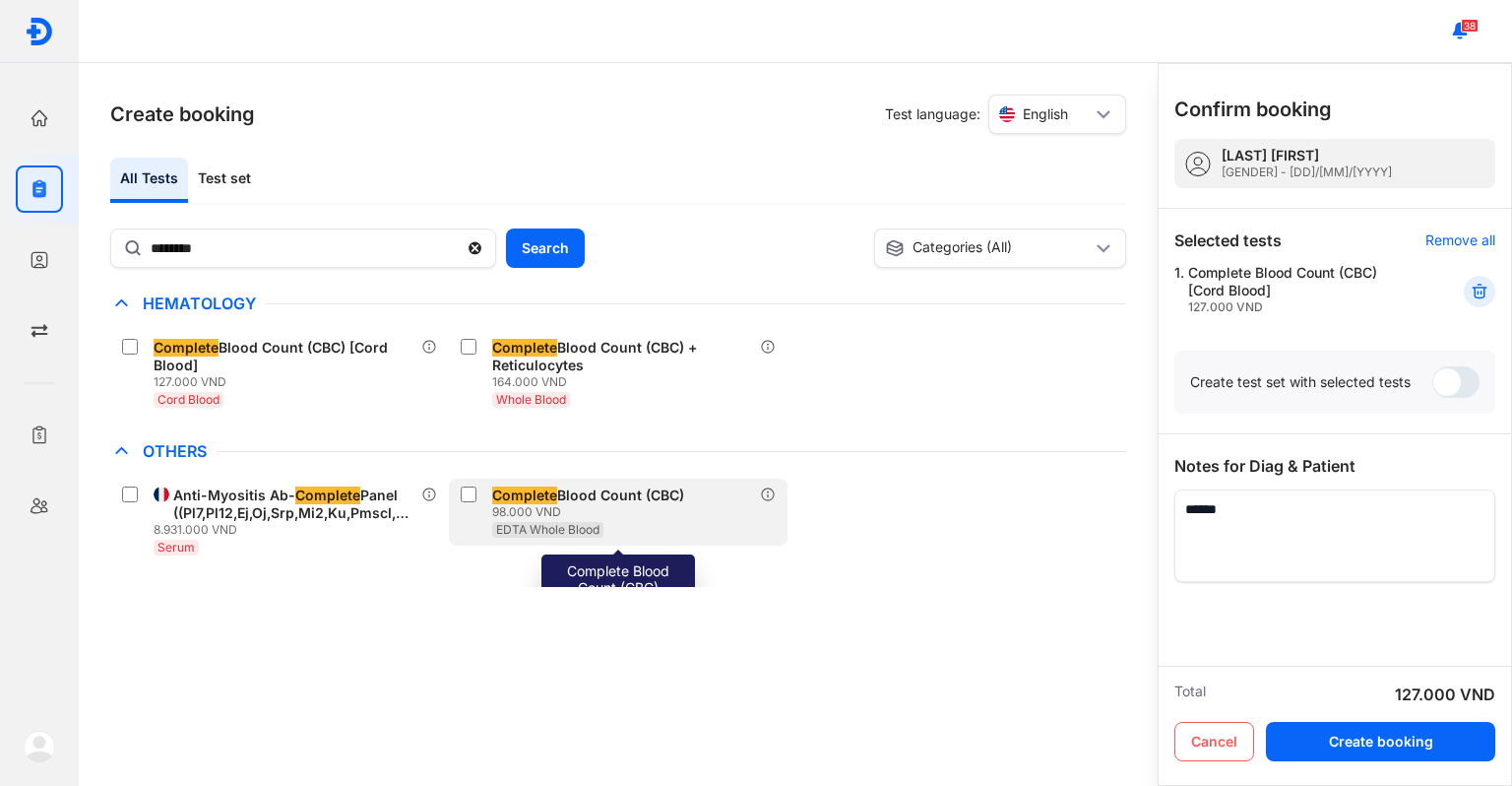 click on "98.000 VND" at bounding box center [592, 512] 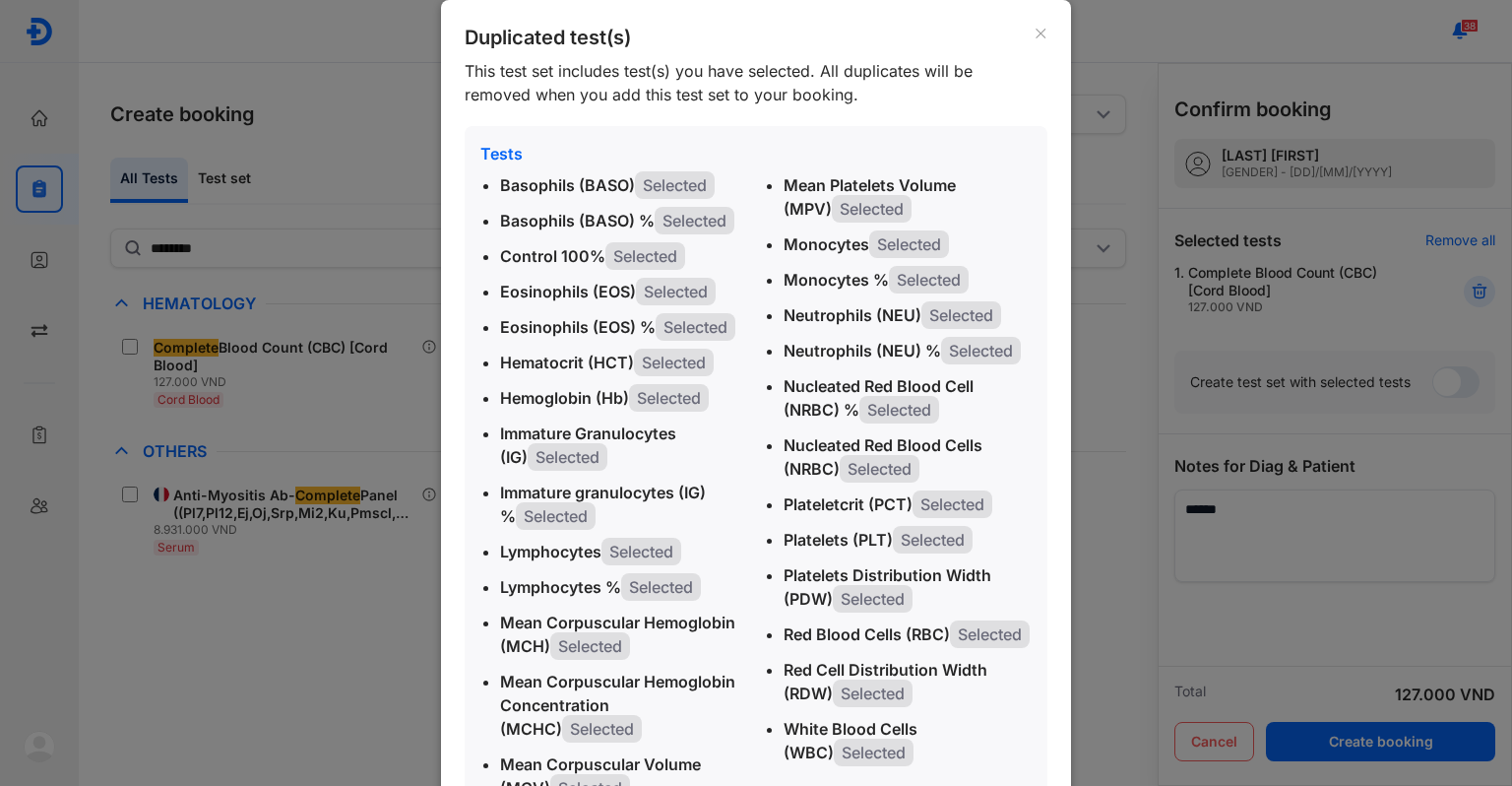 click 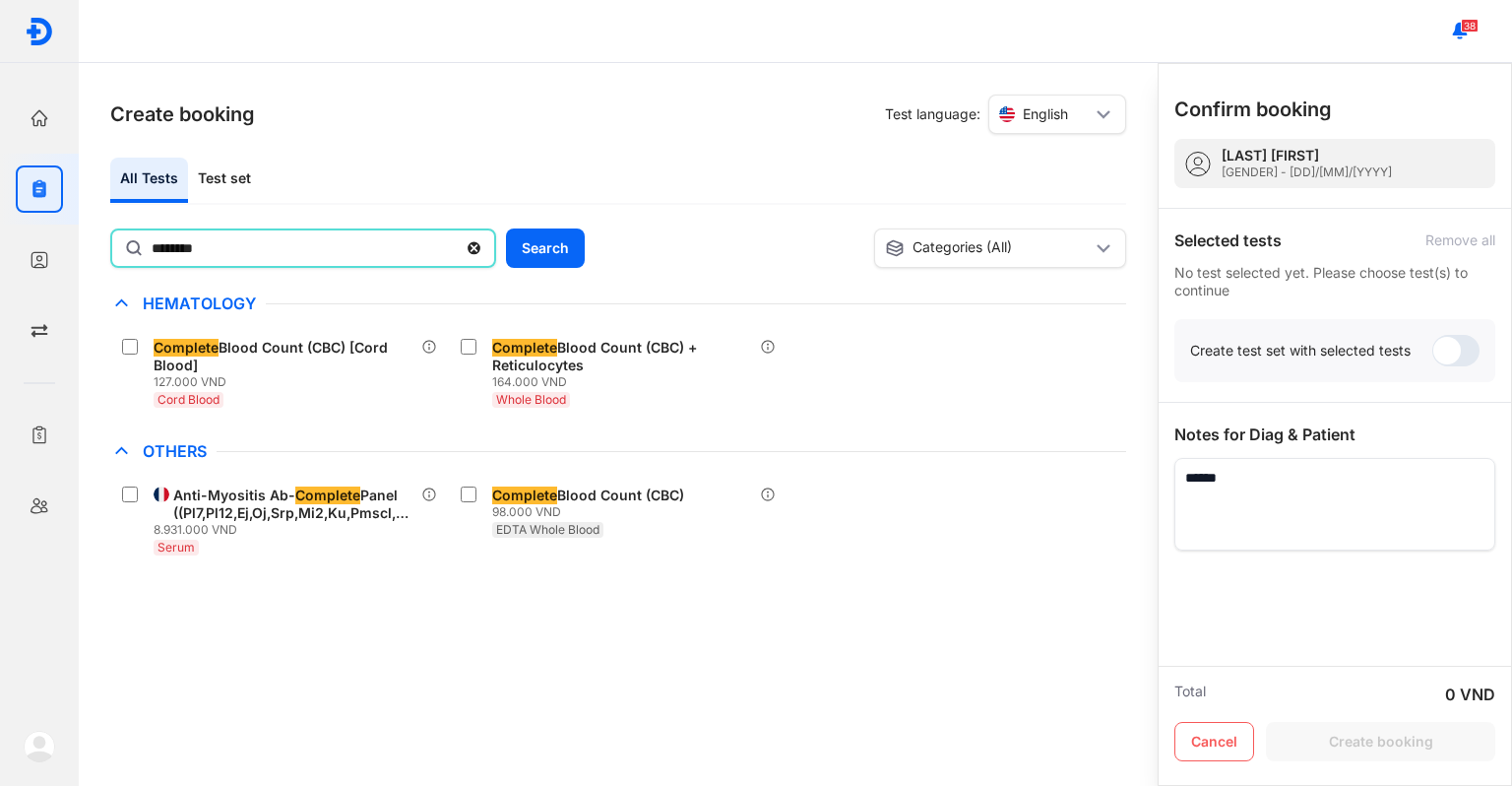 click on "********" 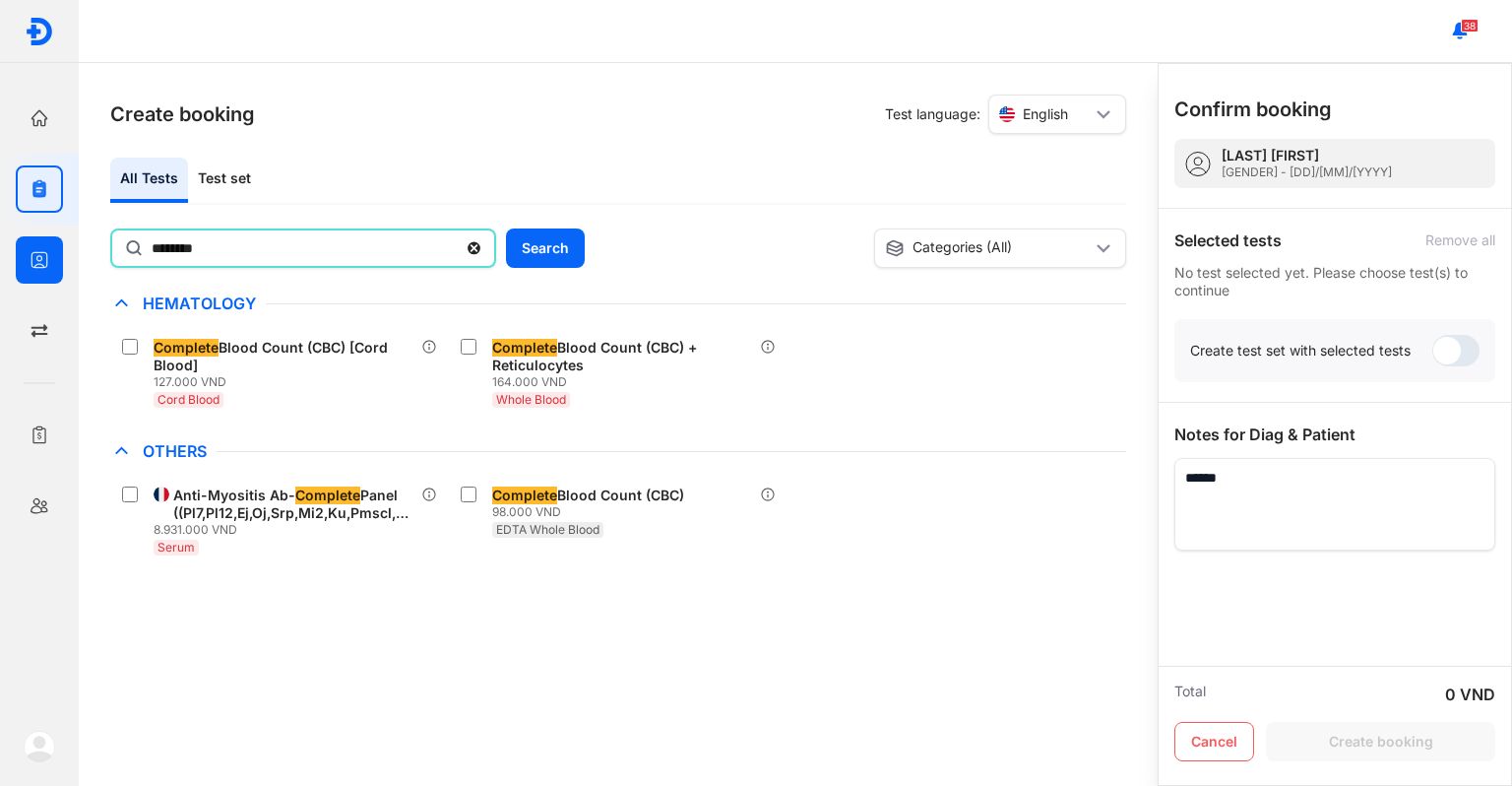 drag, startPoint x: 135, startPoint y: 241, endPoint x: 0, endPoint y: 240, distance: 135.0037 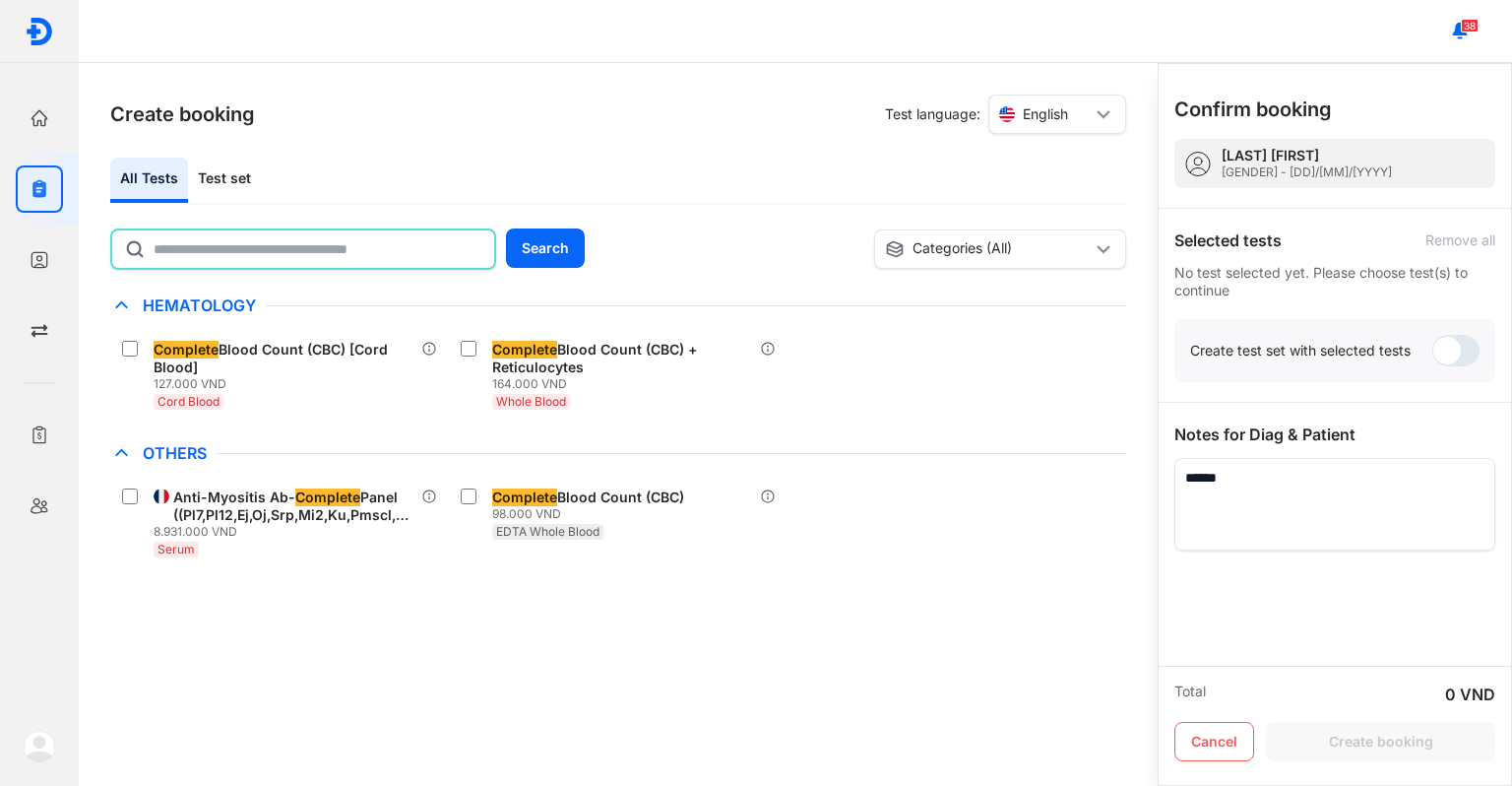 click at bounding box center (303, 249) 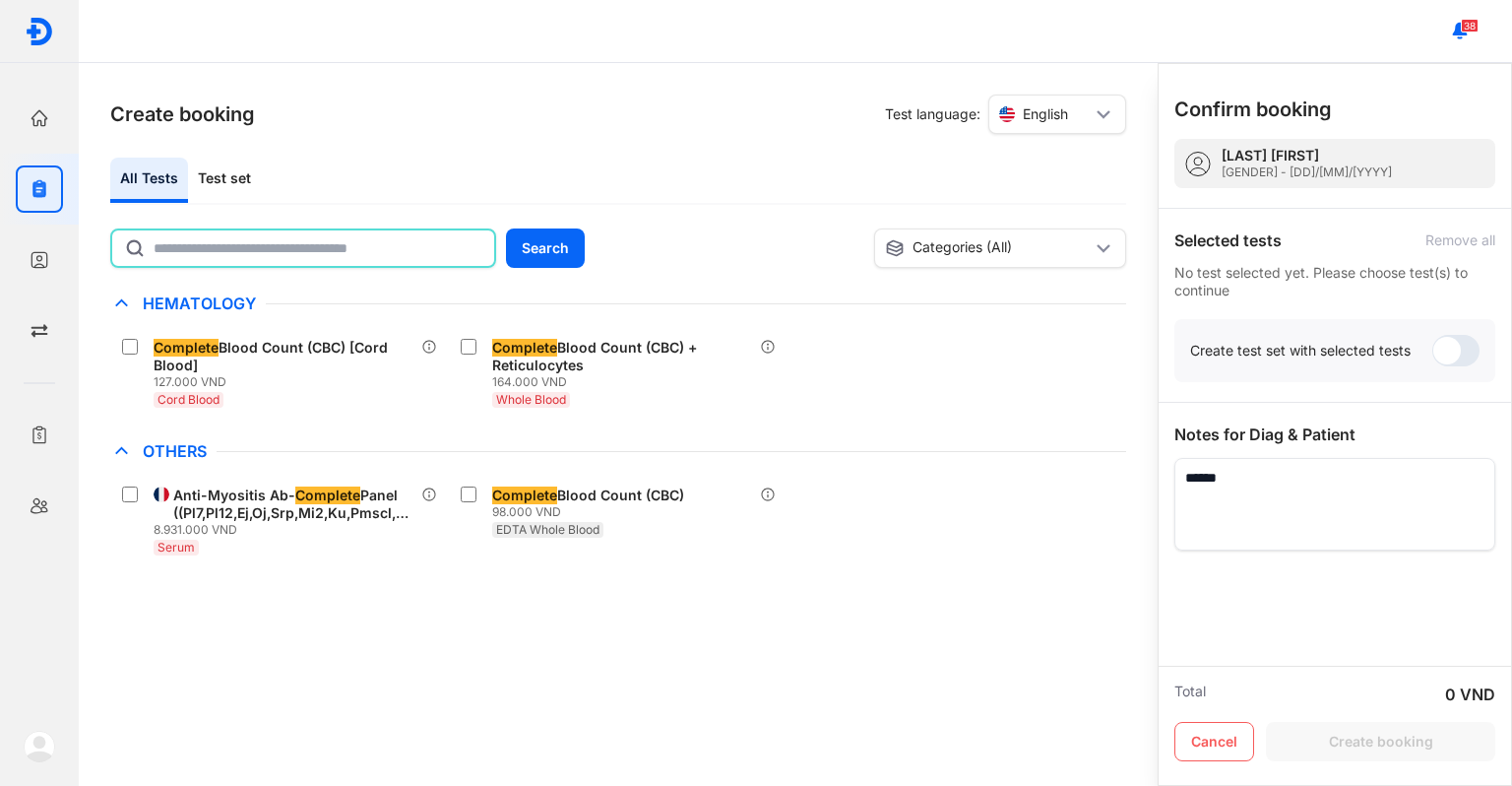 click 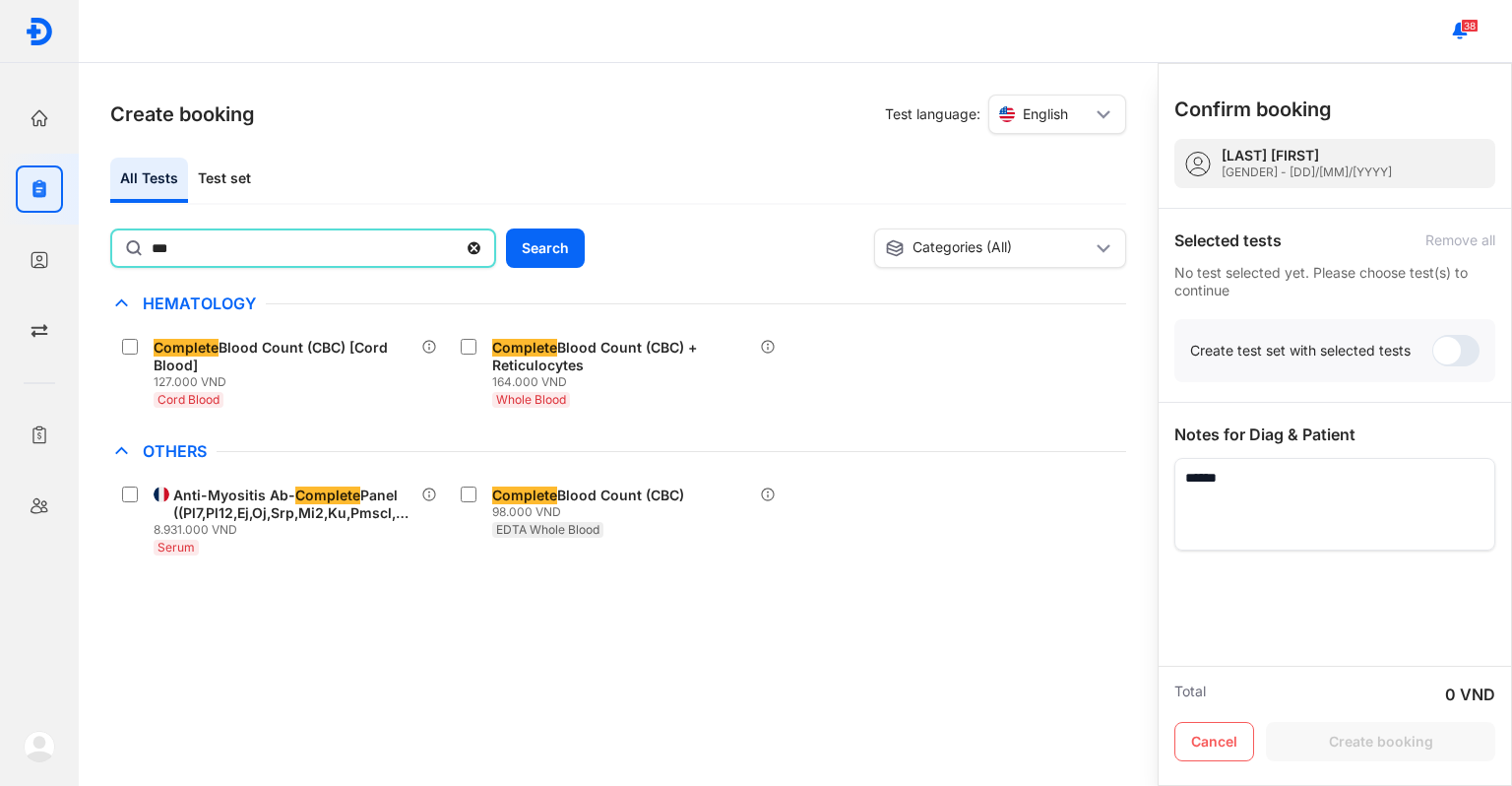 type on "***" 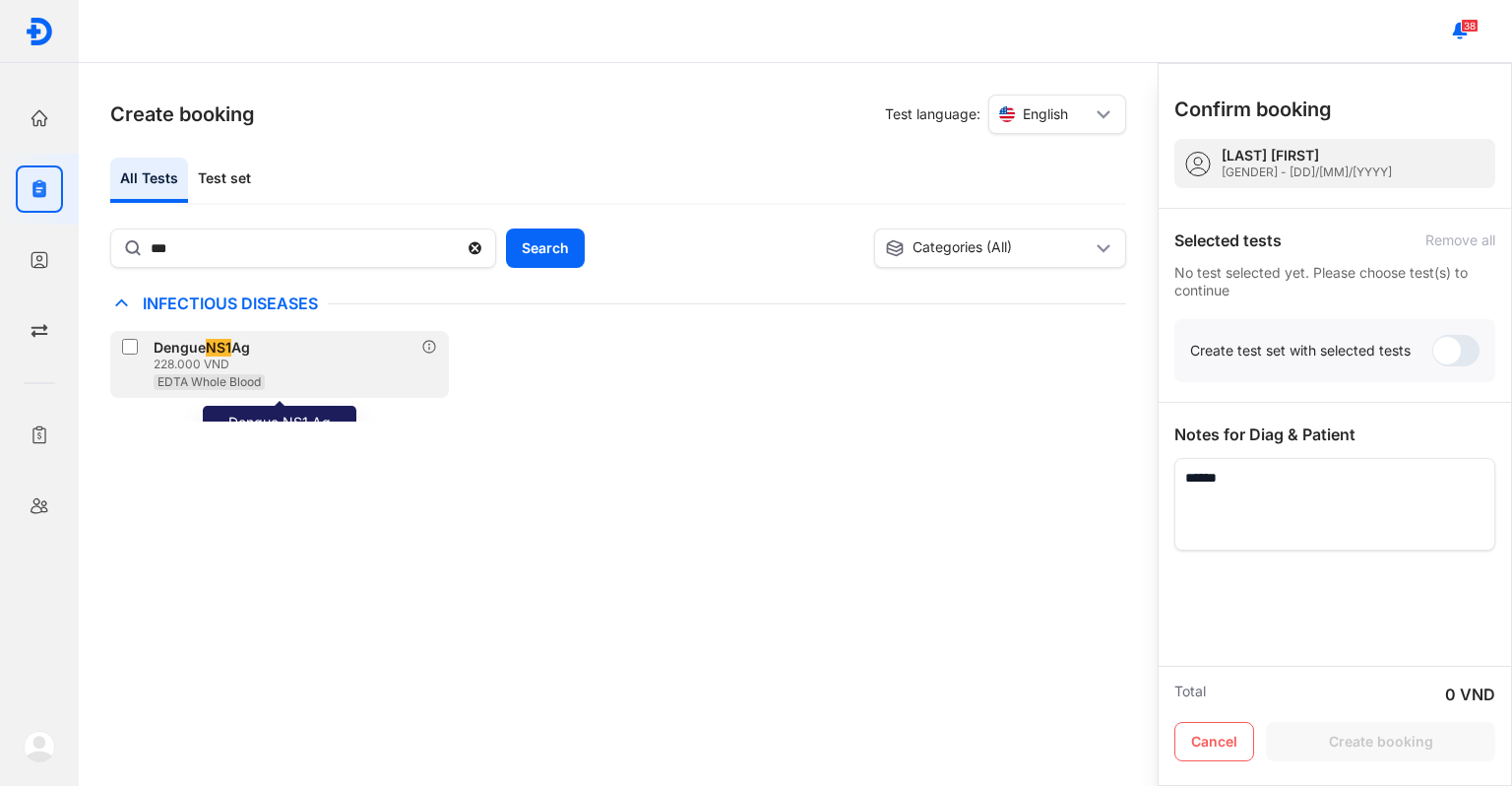 click on "Dengue  NS1  Ag 228.000 VND EDTA Whole Blood" 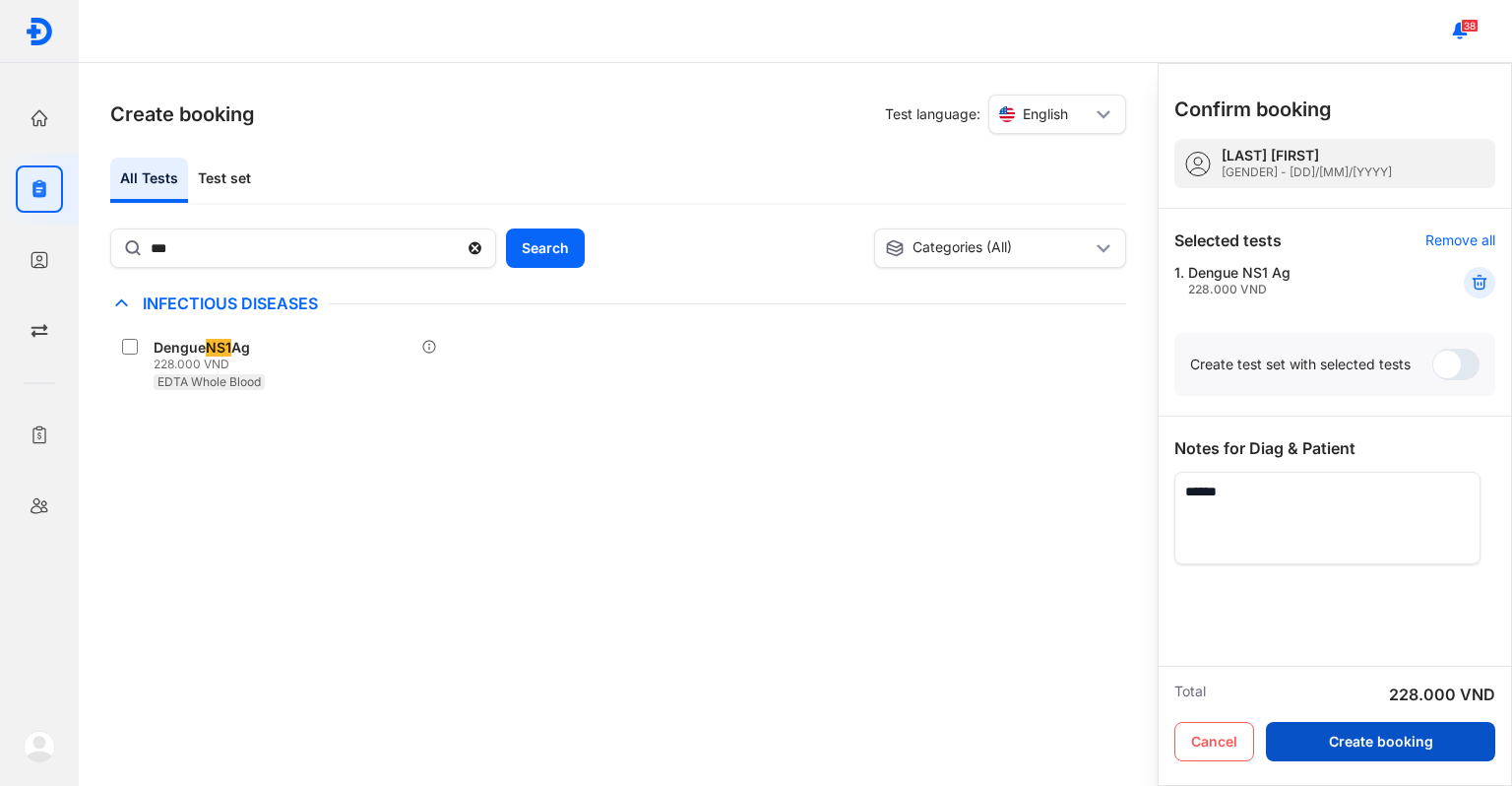 click on "Create booking" at bounding box center [1380, 742] 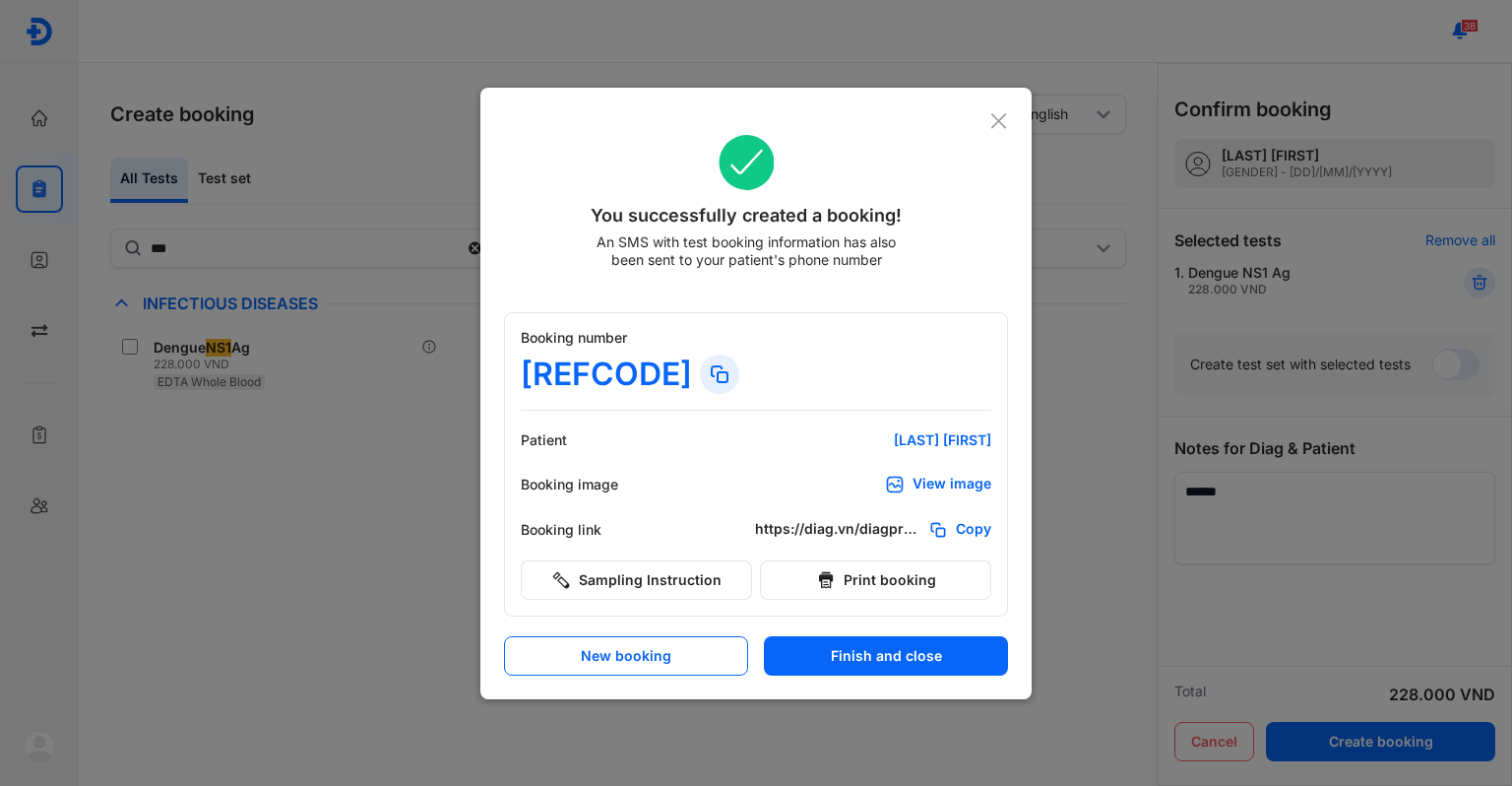 click on "You successfully created a booking! An SMS with test booking information has also been sent to your patient's phone number Booking number [REFCODE] Patient [LAST] [FIRST] Booking image View image Booking link https://diag.vn/diagpro/booking?reference_code=[REFCODE] Copy Sampling Instruction Print booking New booking Finish and close" at bounding box center [756, 393] 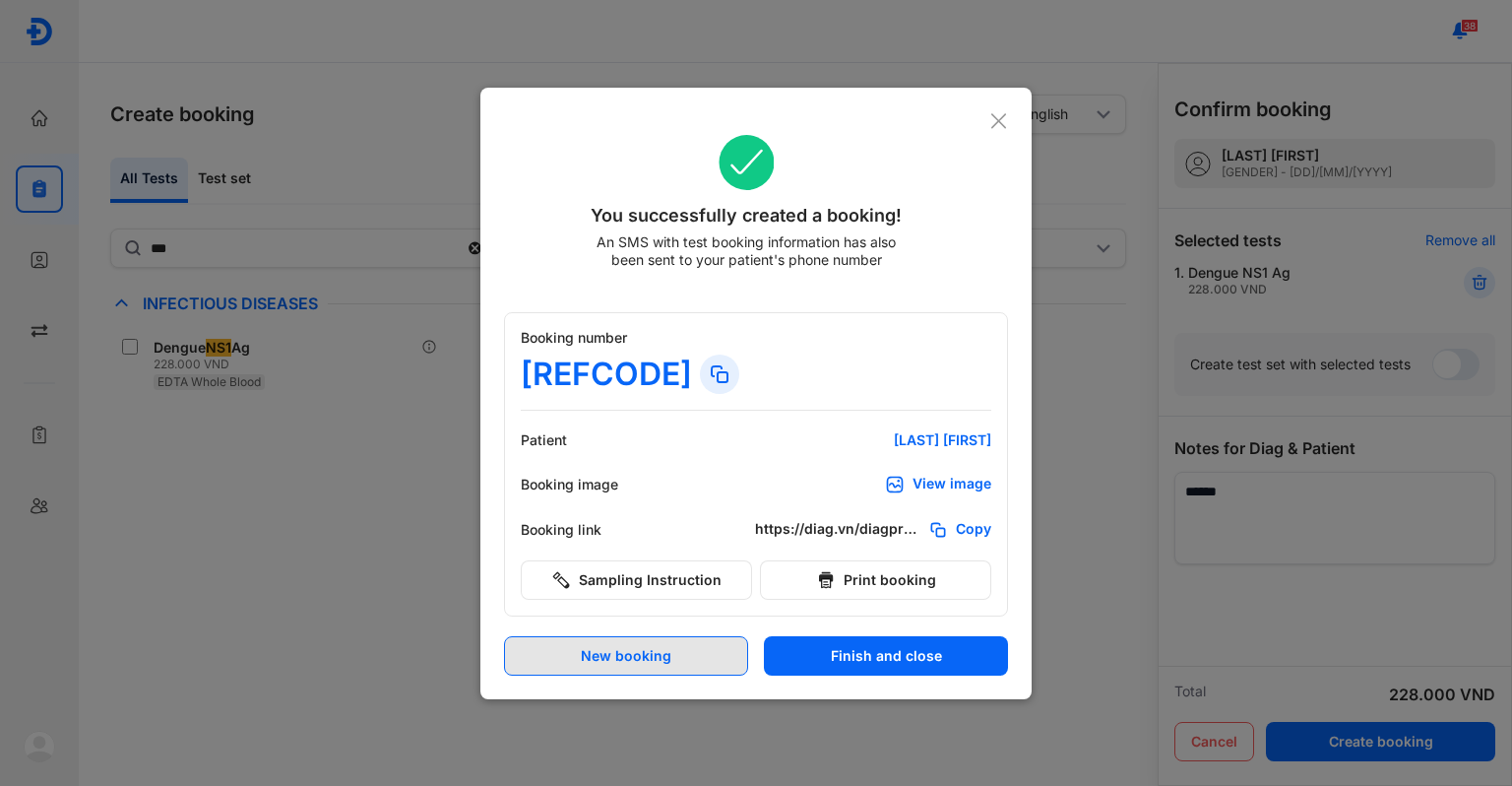 click on "New booking" at bounding box center [626, 656] 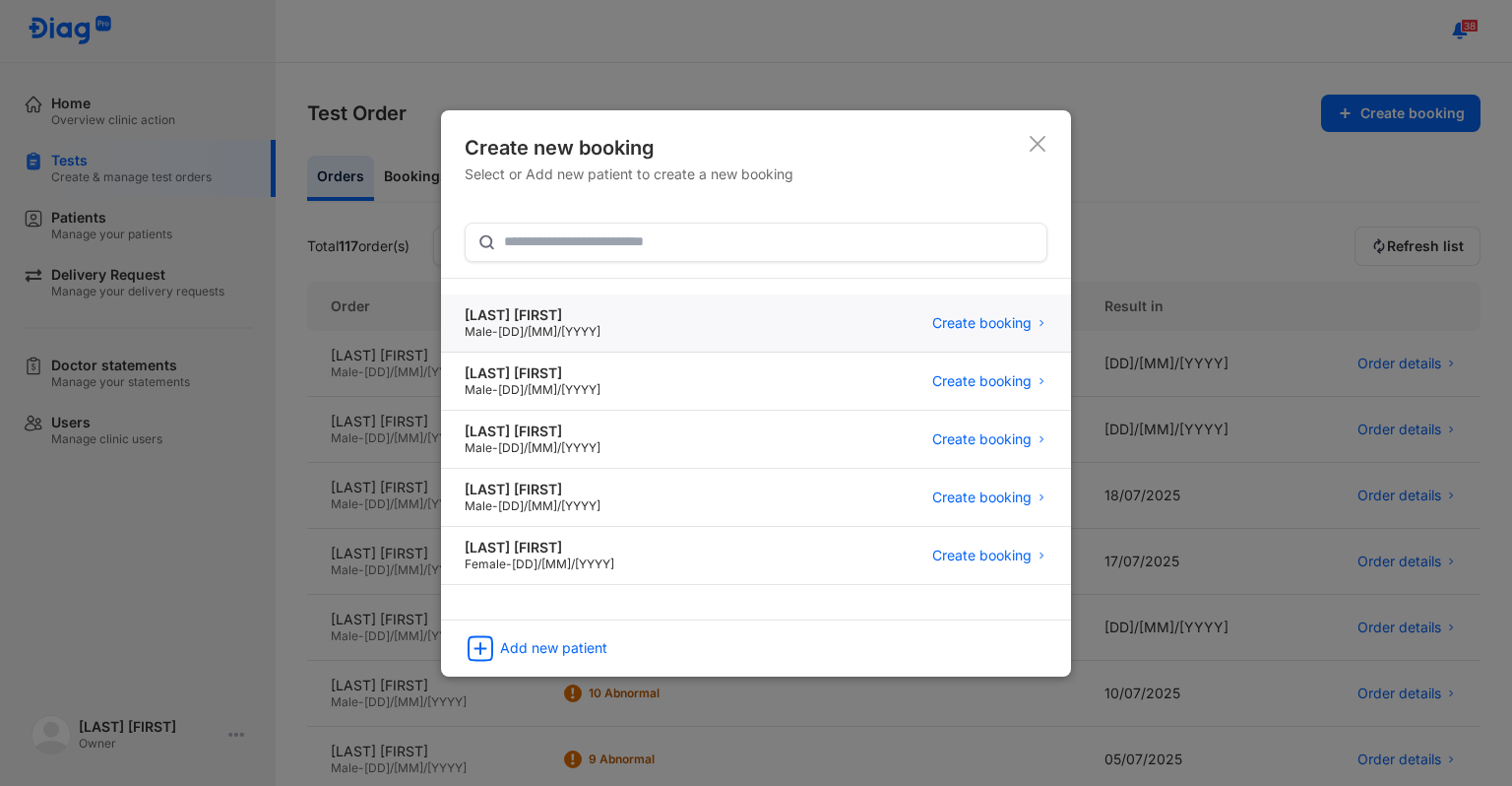 click on "[LAST] [FIRST]" at bounding box center (533, 315) 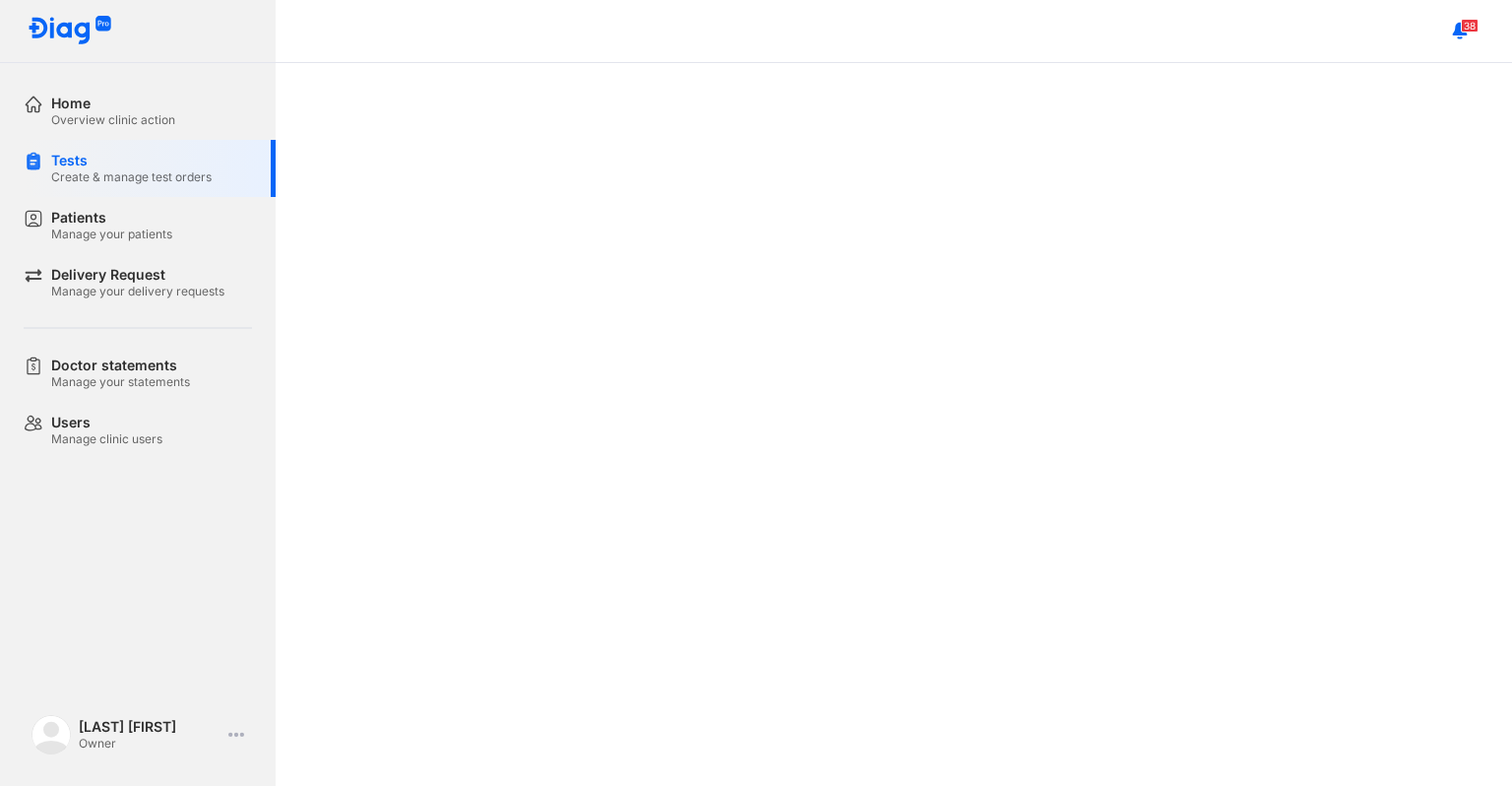 scroll, scrollTop: 0, scrollLeft: 0, axis: both 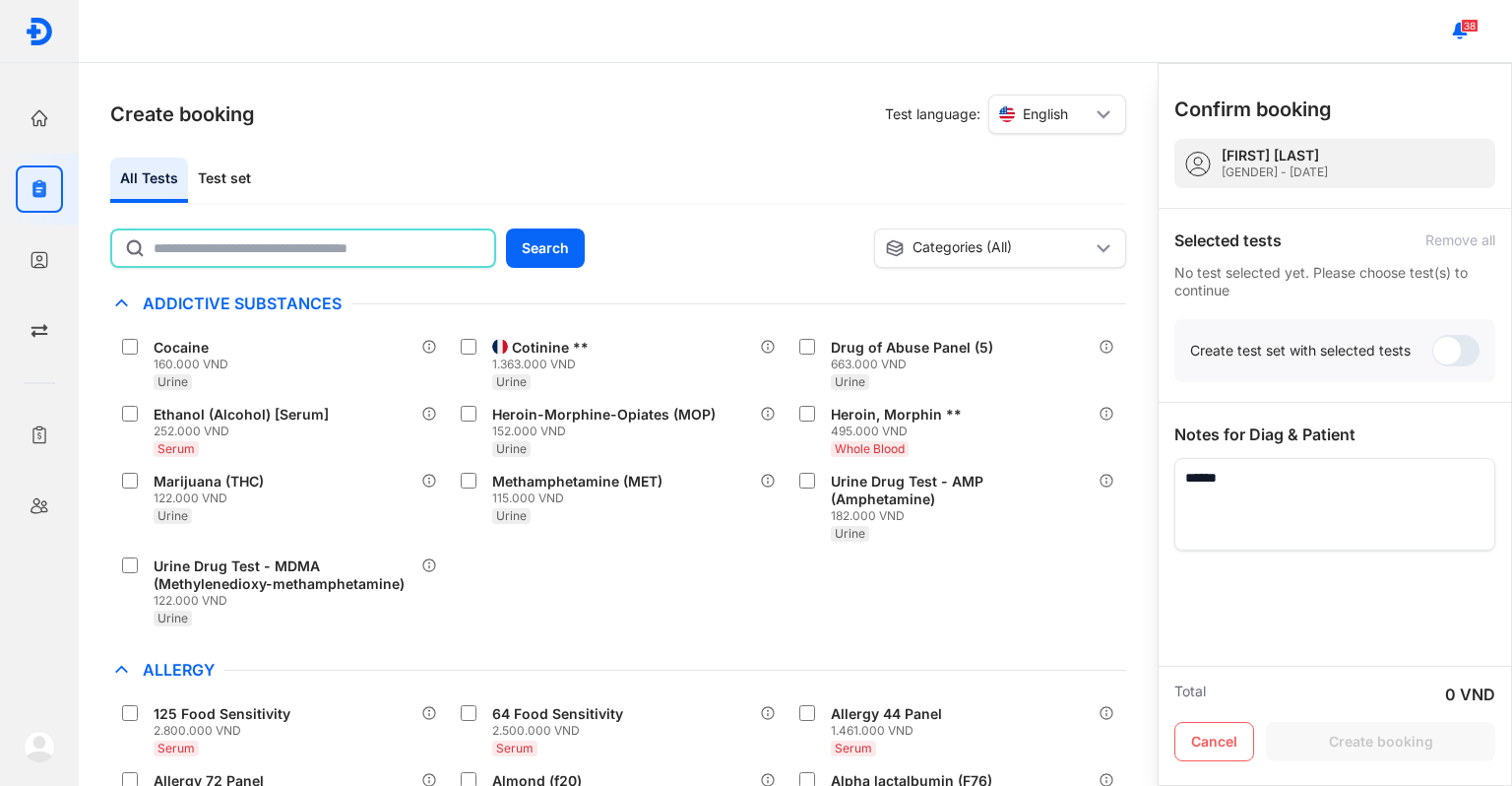 click 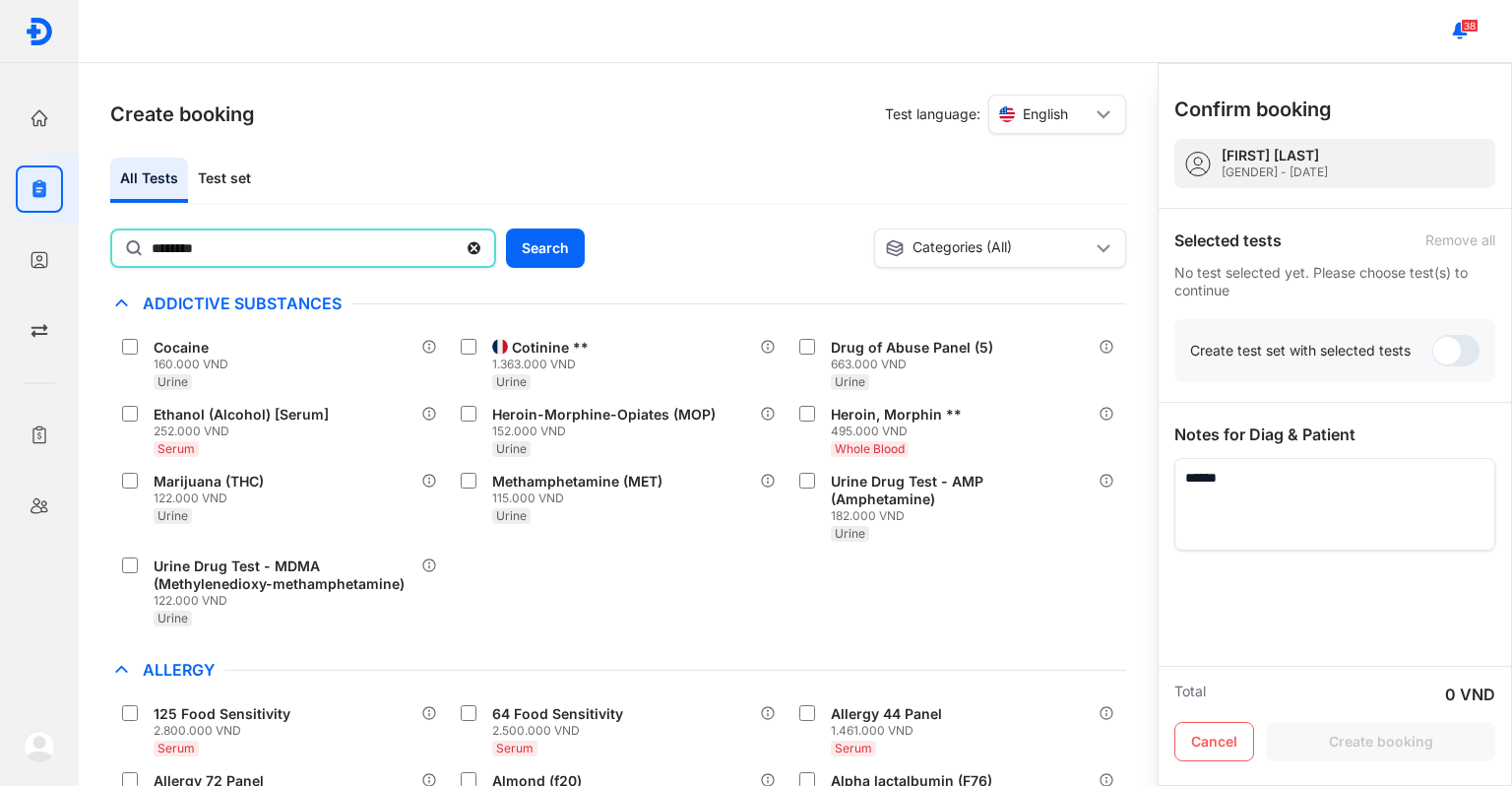 type on "********" 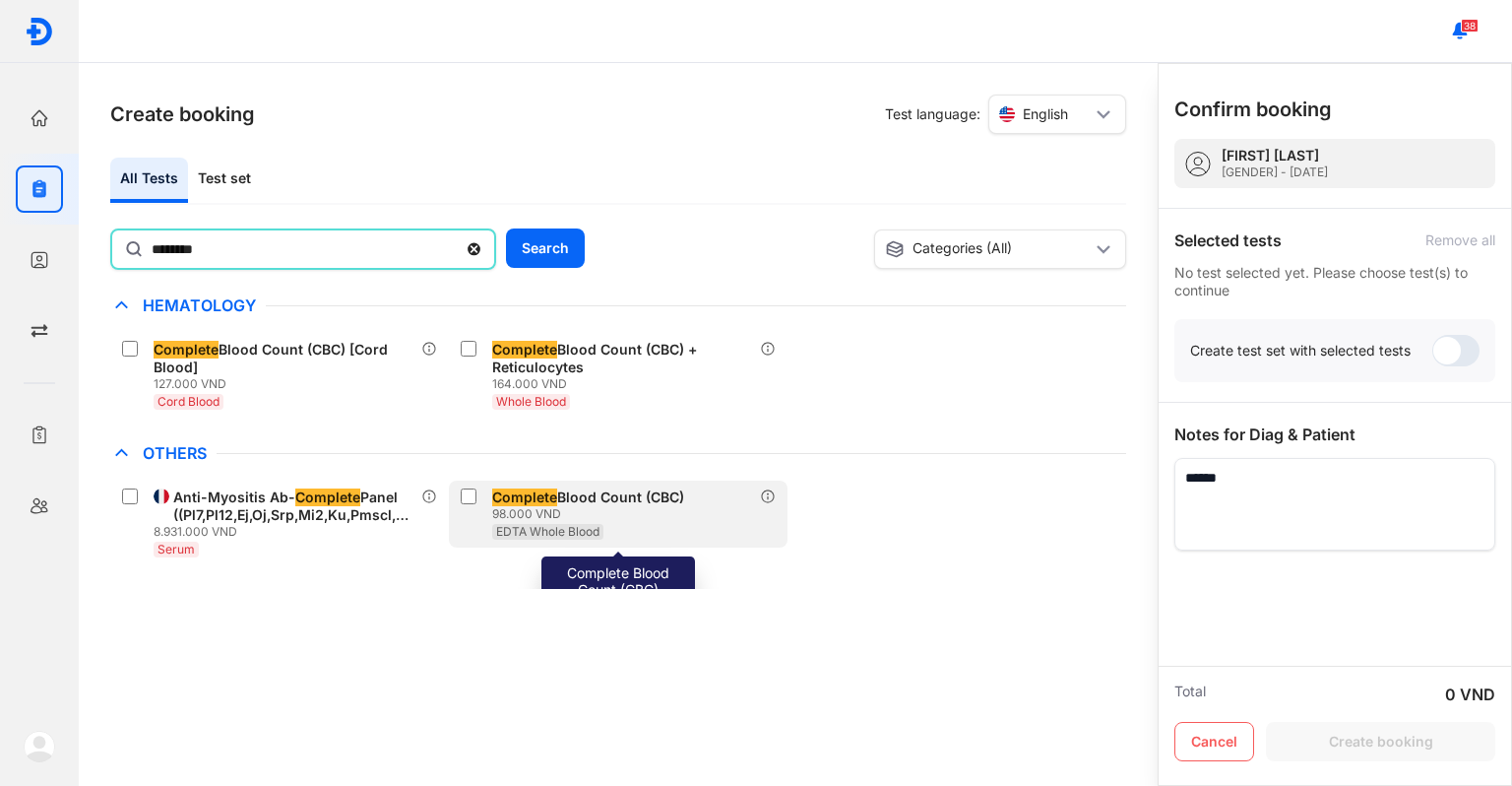 click on "Complete  Blood Count (CBC) 98.000 VND EDTA Whole Blood" 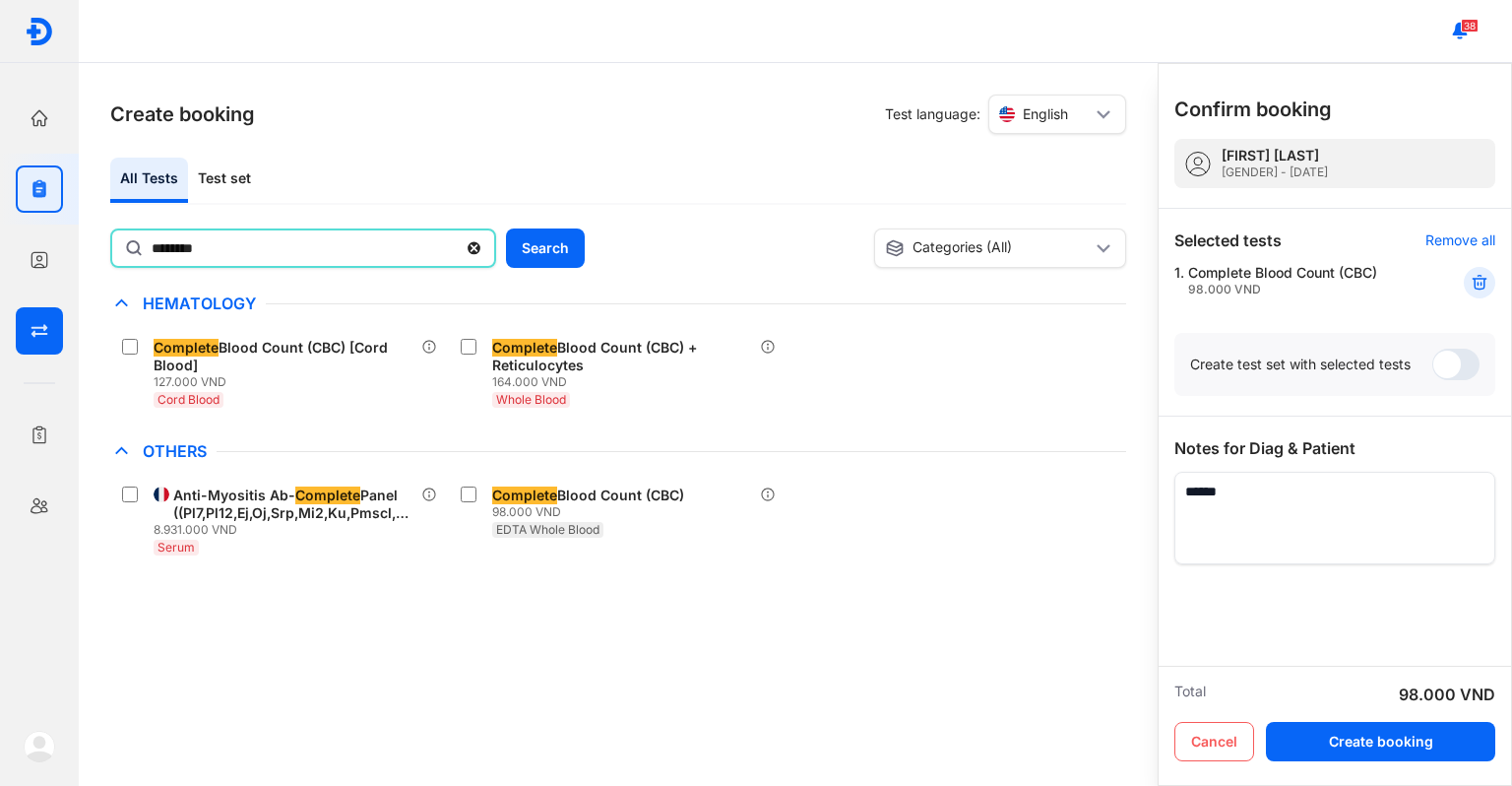 drag, startPoint x: 305, startPoint y: 251, endPoint x: 0, endPoint y: 311, distance: 310.8456 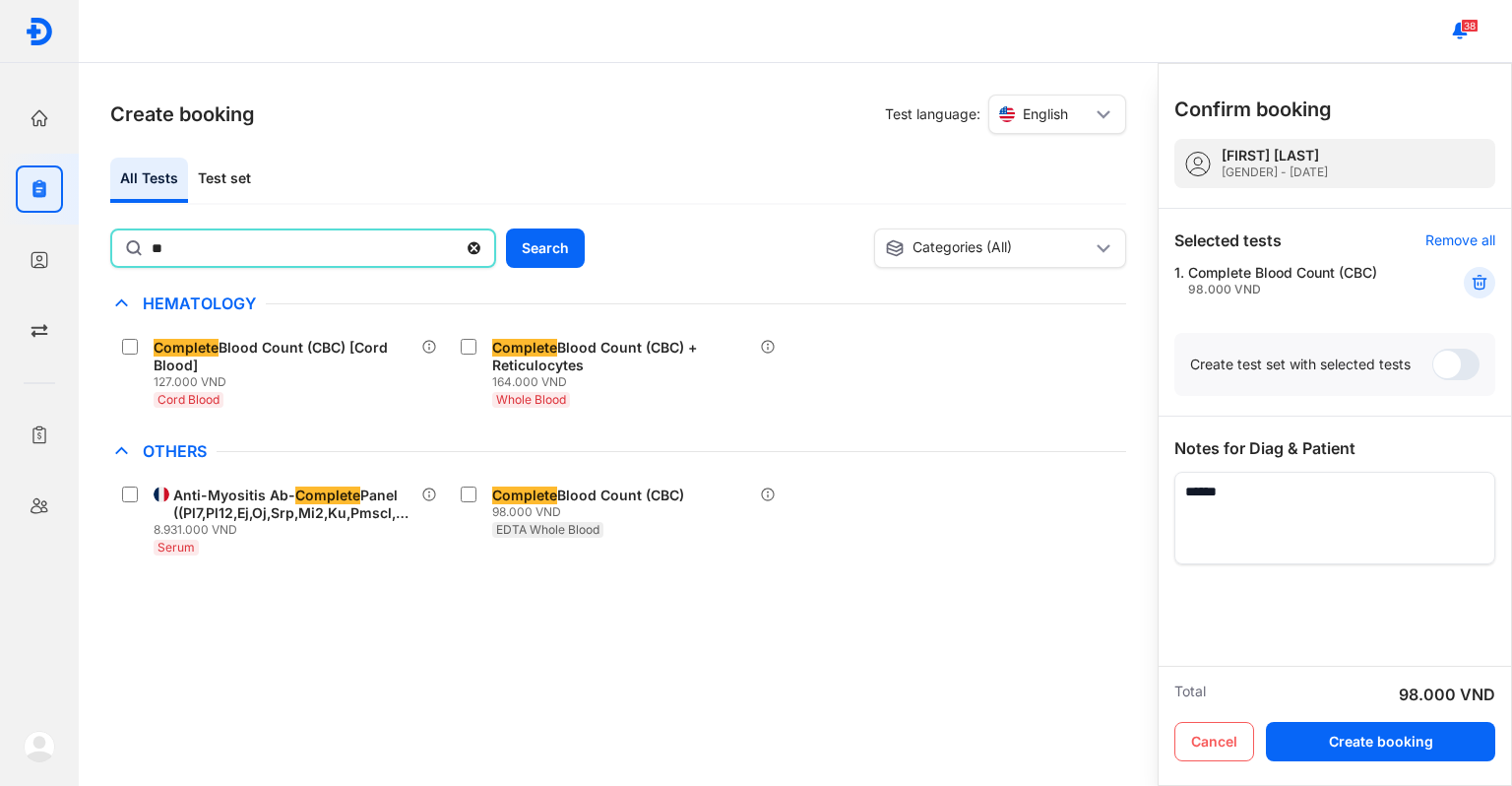 type on "*" 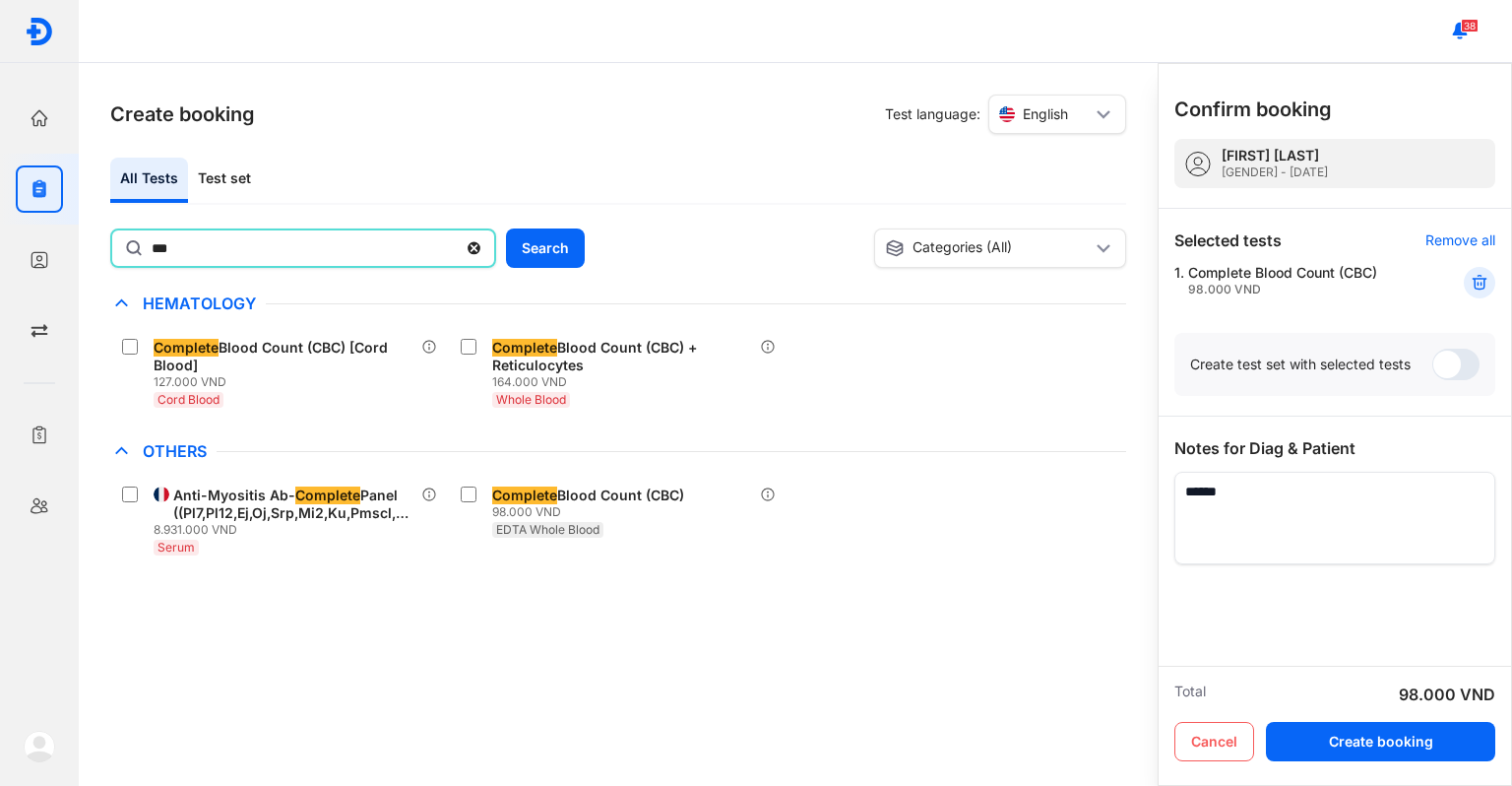 type on "***" 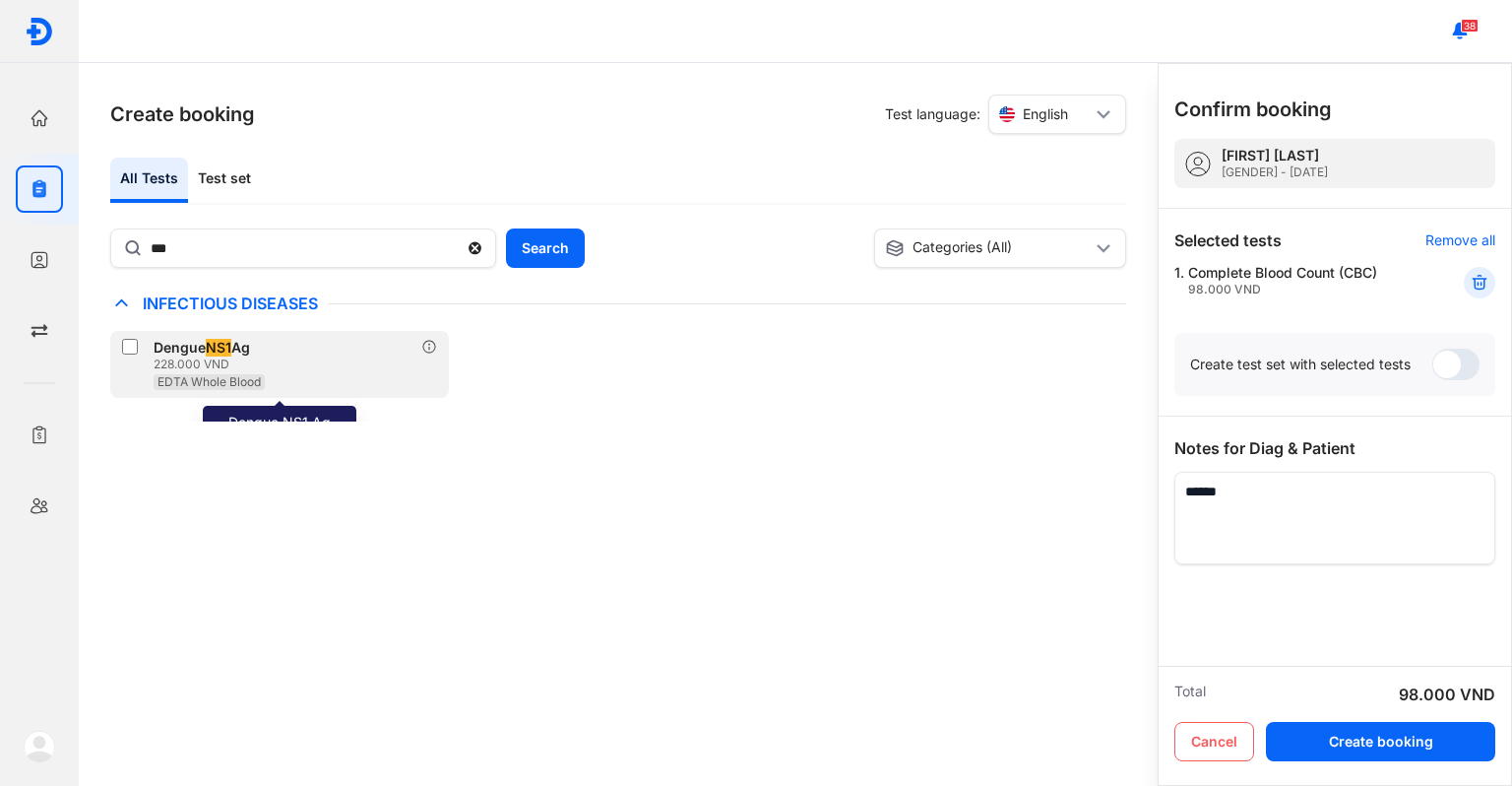 click on "Dengue  NS1  Ag 228.000 VND EDTA Whole Blood" 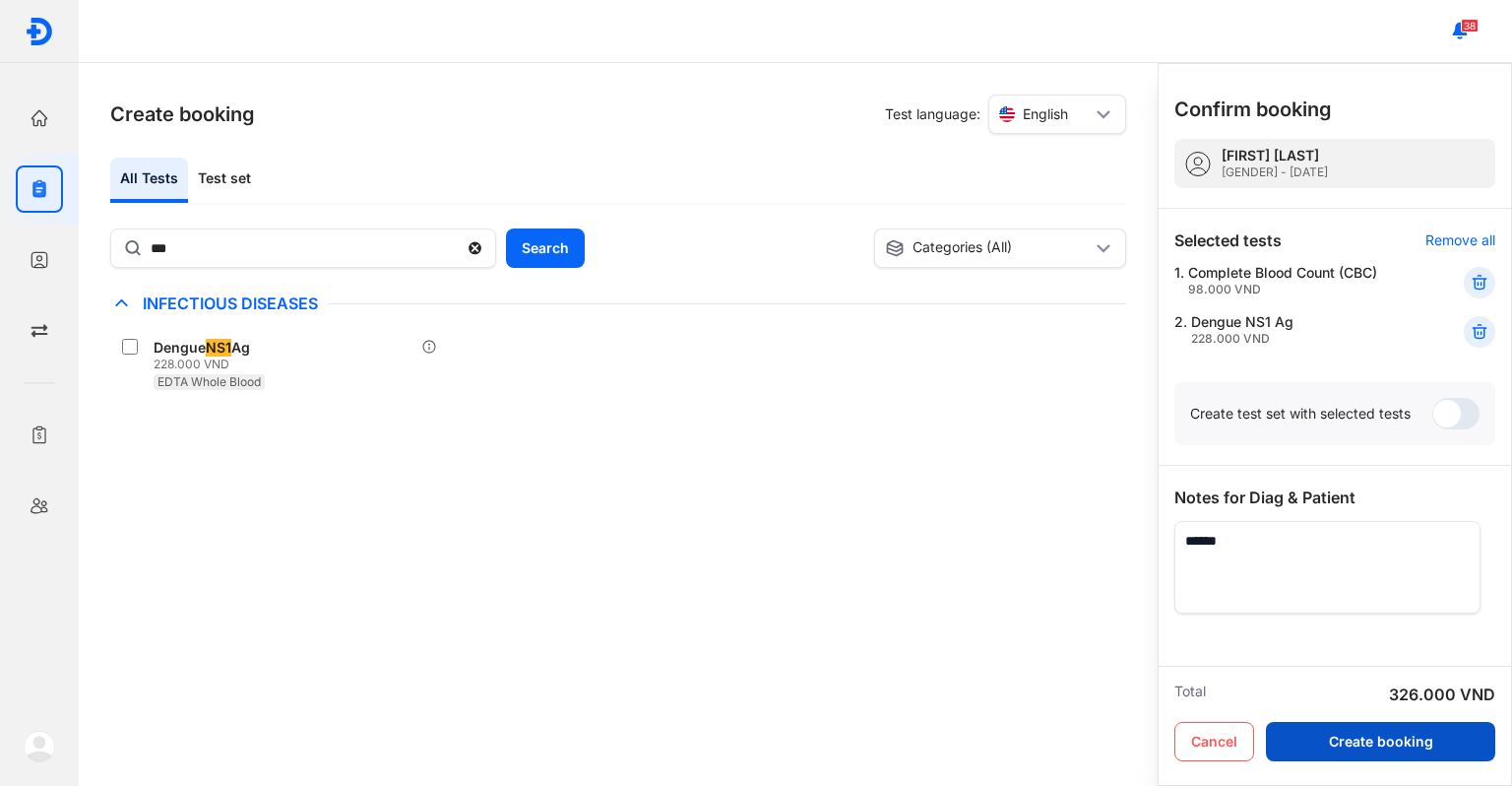 click on "Create booking" at bounding box center (1380, 742) 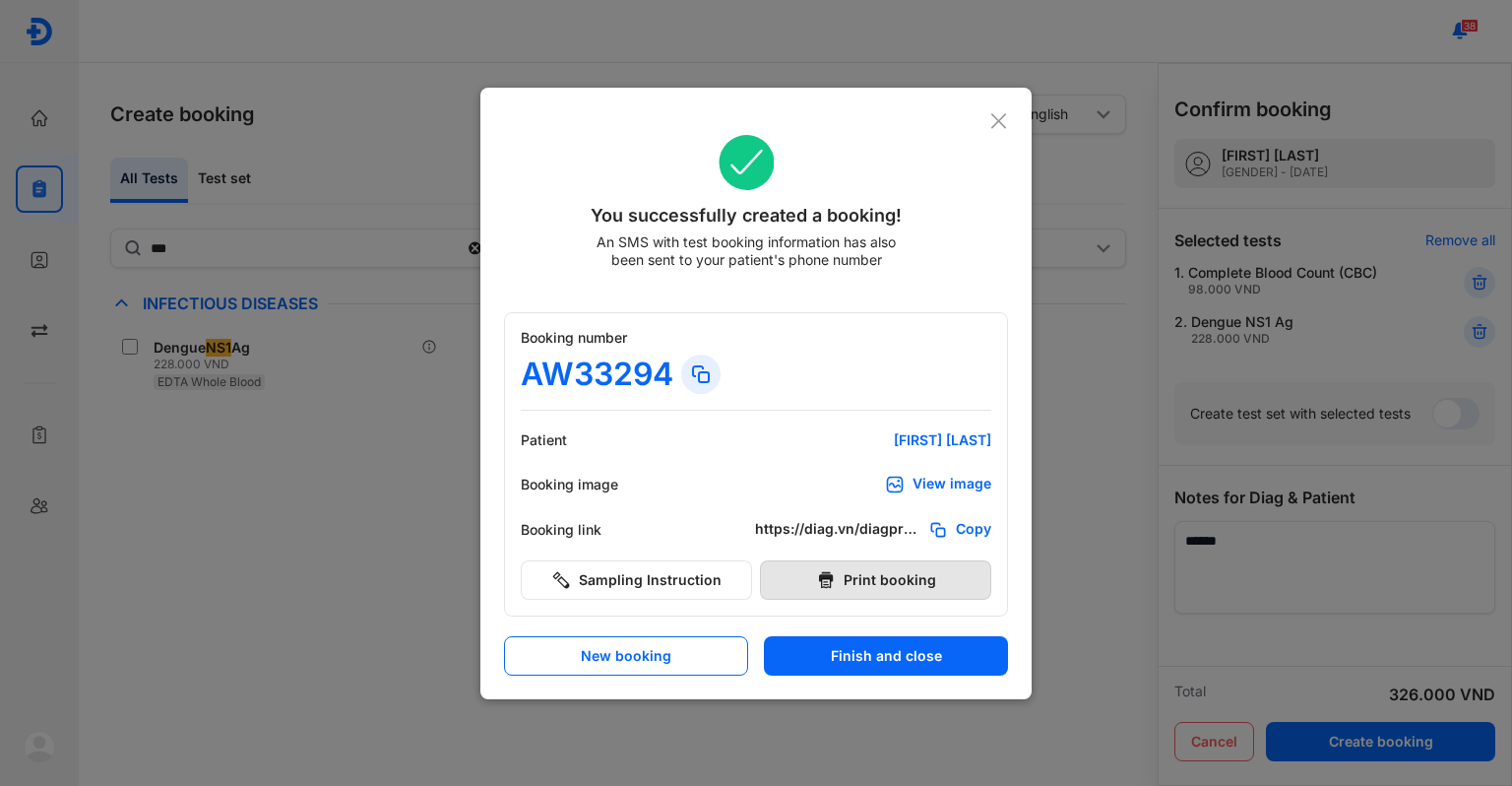 click on "Print booking" at bounding box center [875, 580] 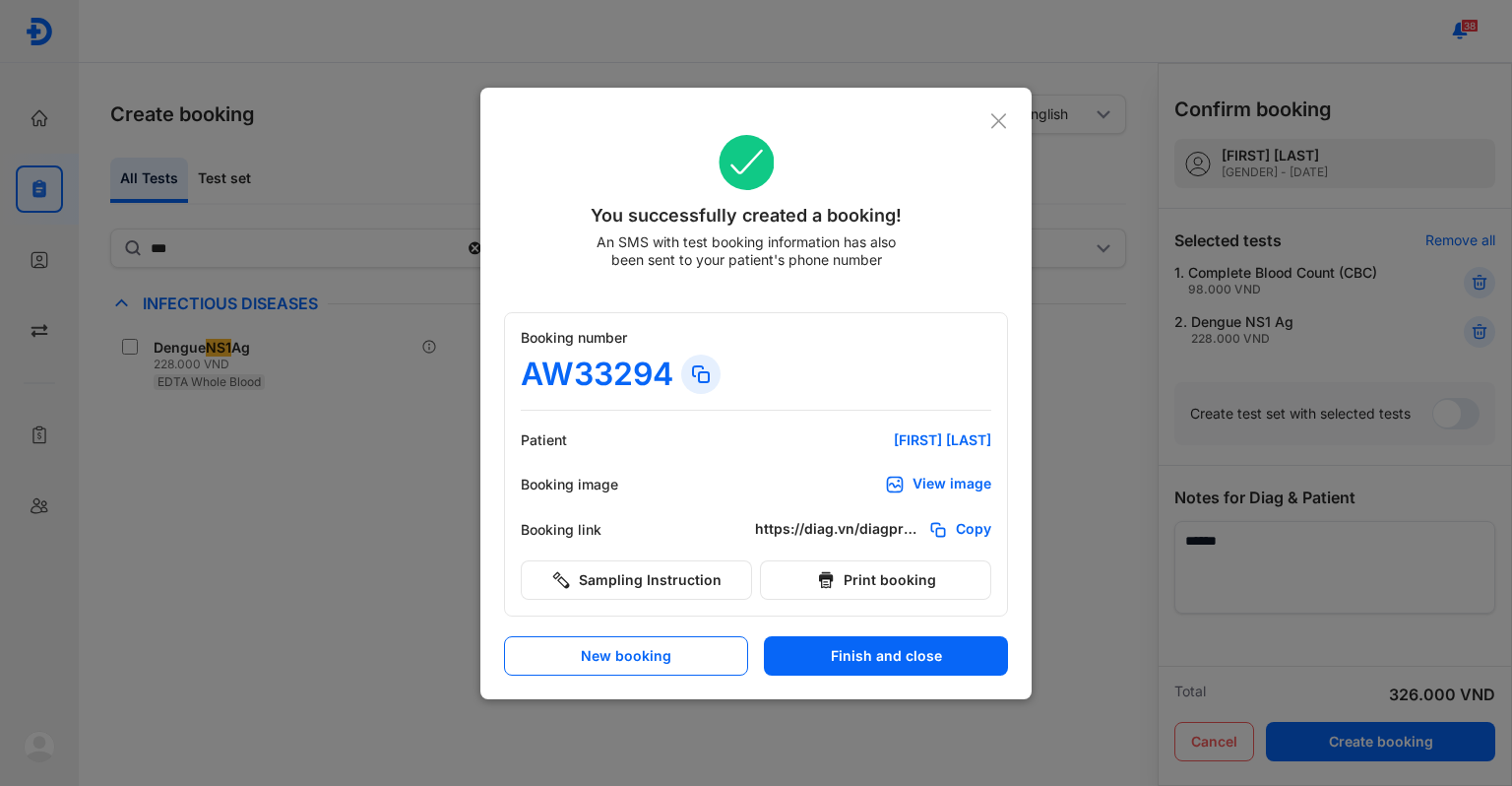 click 